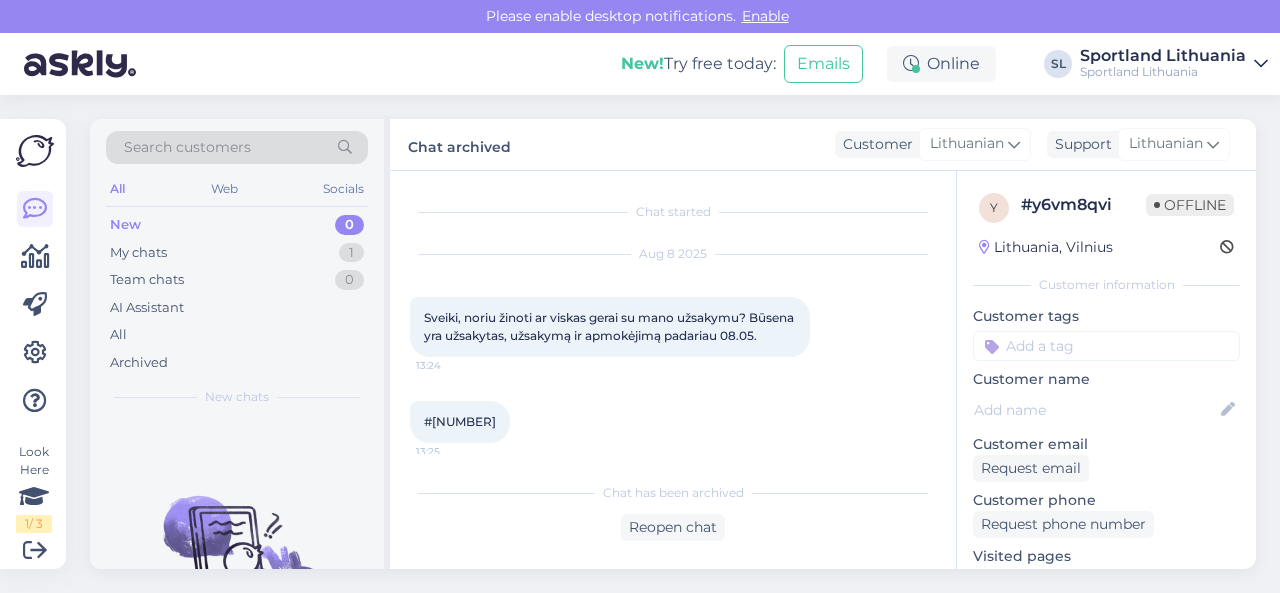 click on "#[NUMBER]" at bounding box center [460, 421] 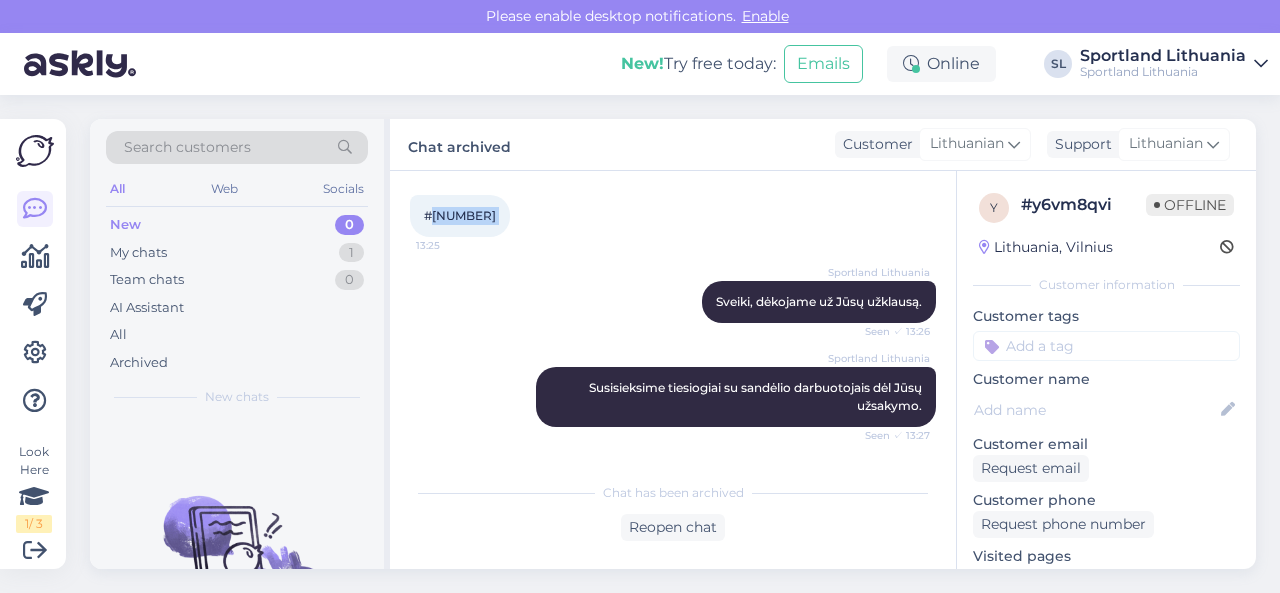 click on "#[NUMBER]" at bounding box center [460, 215] 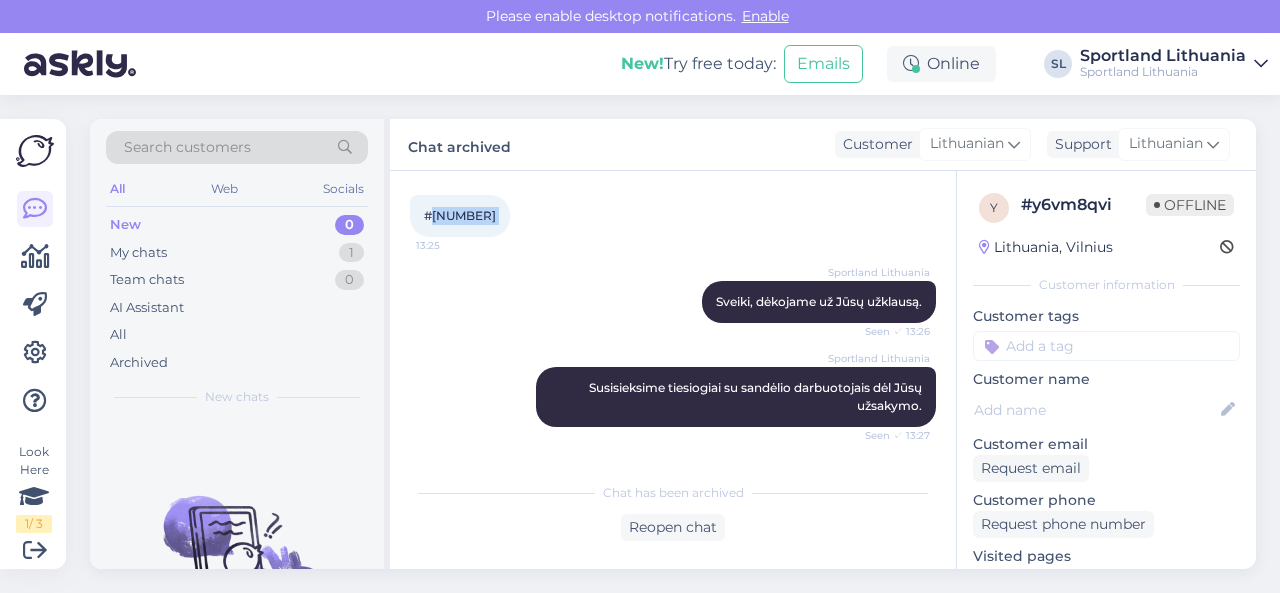 copy on "3000428535 13:25" 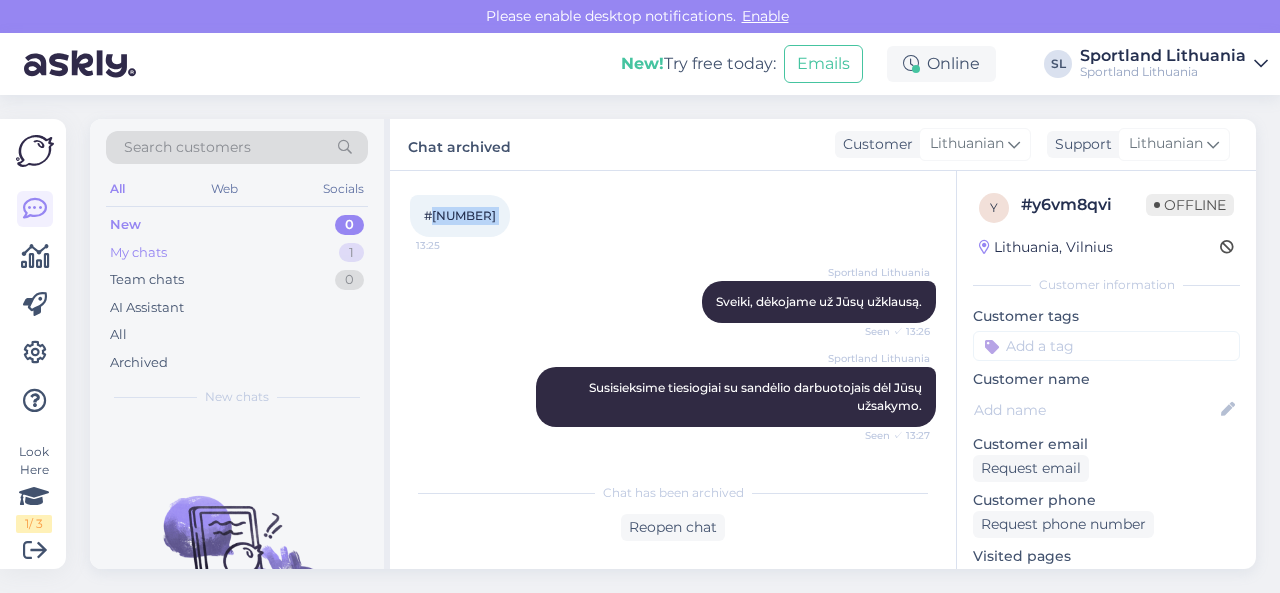 click on "My chats 1" at bounding box center (237, 253) 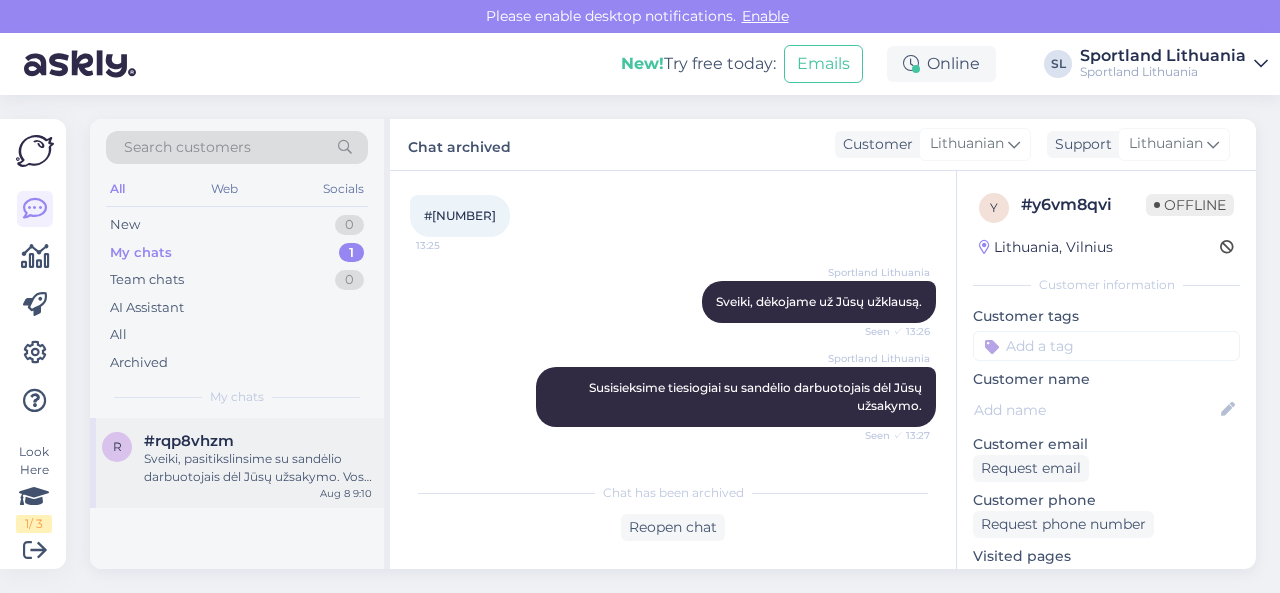 click on "#rqp8vhzm" at bounding box center [258, 441] 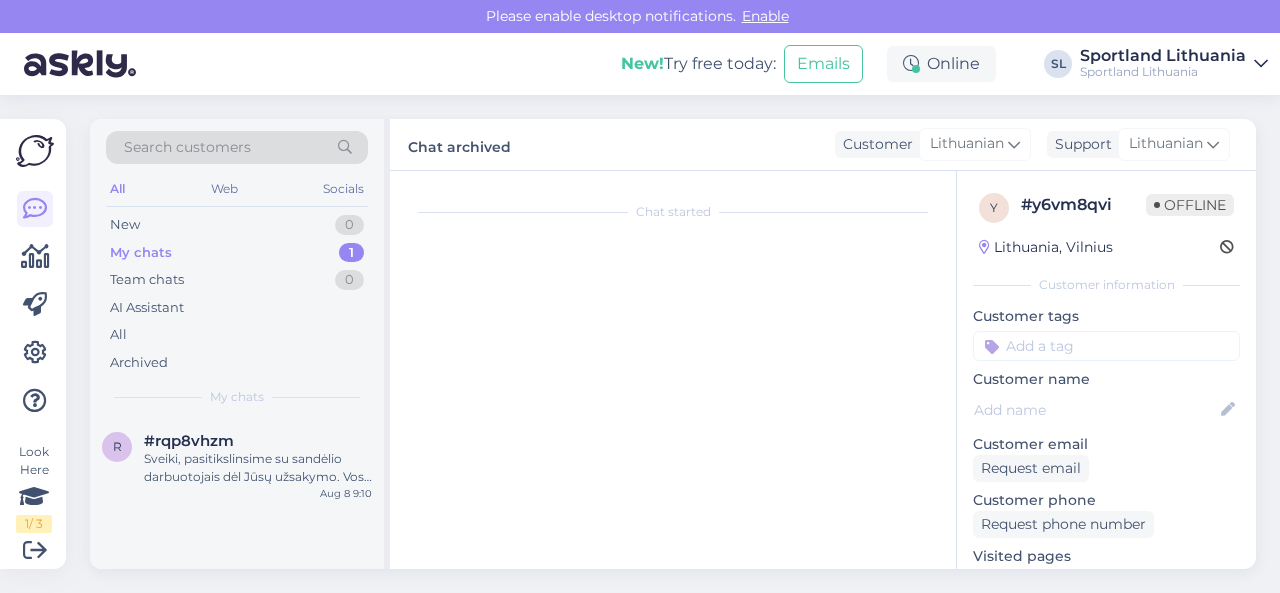 scroll, scrollTop: 839, scrollLeft: 0, axis: vertical 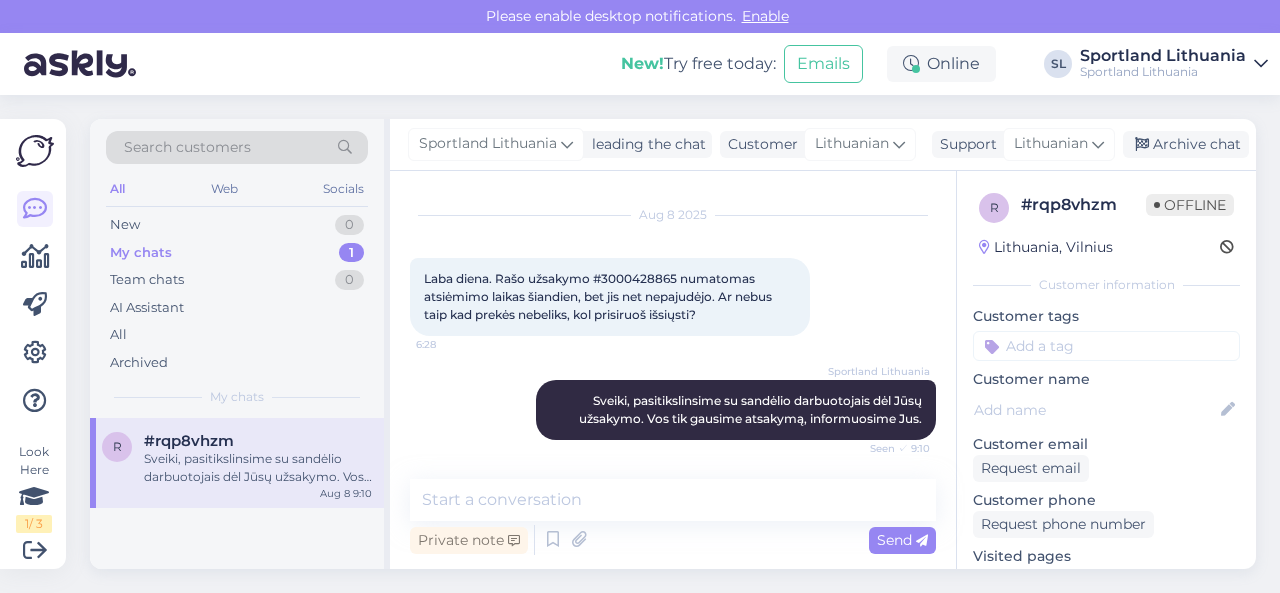 click on "Laba diena. Rašo užsakymo #3000428865 numatomas atsiėmimo laikas šiandien, bet jis net nepajudėjo. Ar nebus taip kad prekės nebeliks, kol prisiruoš išsiųsti?" at bounding box center [599, 296] 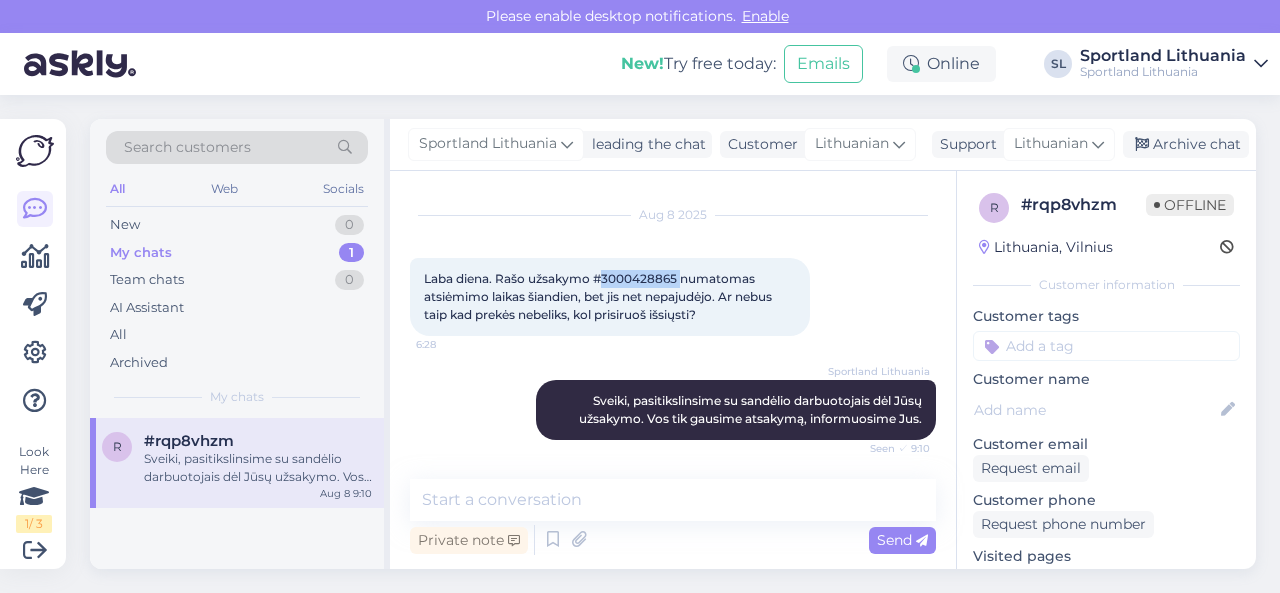 click on "Laba diena. Rašo užsakymo #3000428865 numatomas atsiėmimo laikas šiandien, bet jis net nepajudėjo. Ar nebus taip kad prekės nebeliks, kol prisiruoš išsiųsti?" at bounding box center [599, 296] 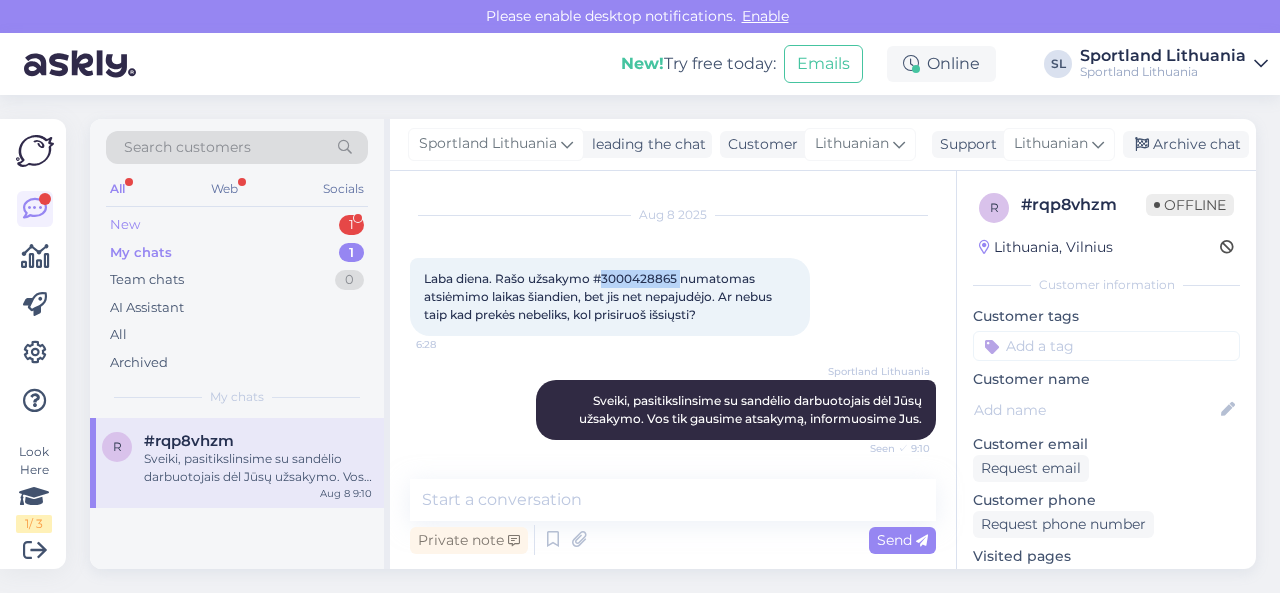 click on "New 1" at bounding box center (237, 225) 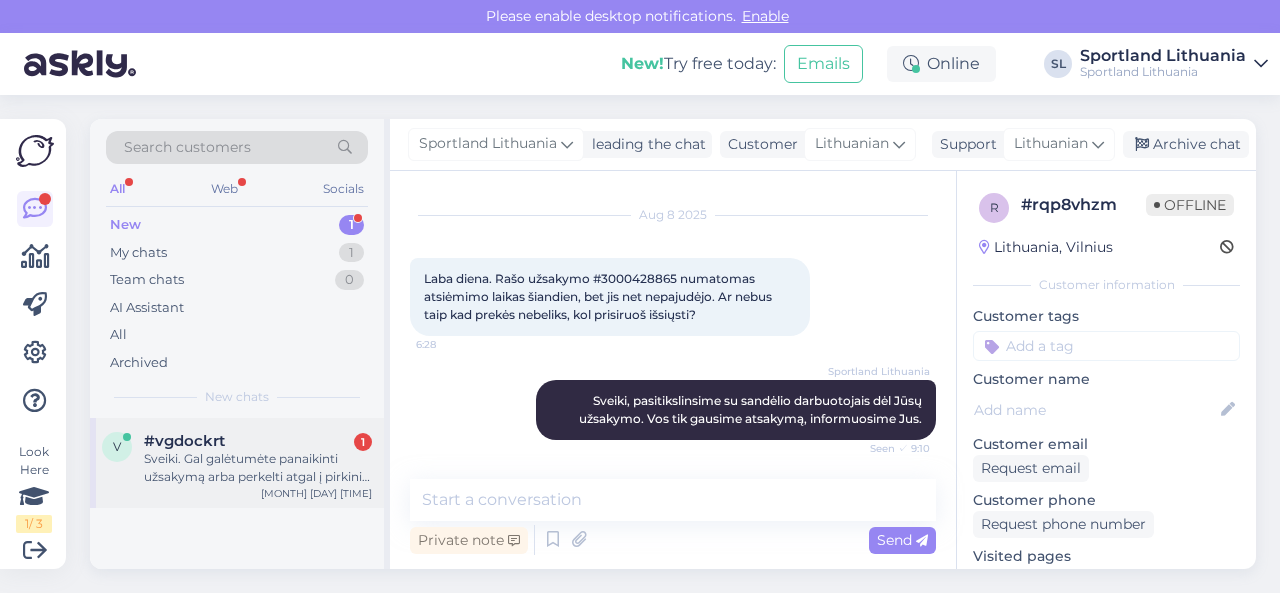 click on "v #vgdockrt 1 Sveiki. Gal galėtumėte panaikinti užsakymą arba perkelti atgal į pirkinių krepšelį. kadangi įvyko sistemos klaida iš ESTO nemato paraiškos sistemoje. Tai man reikėtų padaryti pirkimą iš naujo. Užsakymas #[ORDER_ID] [MONTH] [DAY] [TIME]" at bounding box center [237, 463] 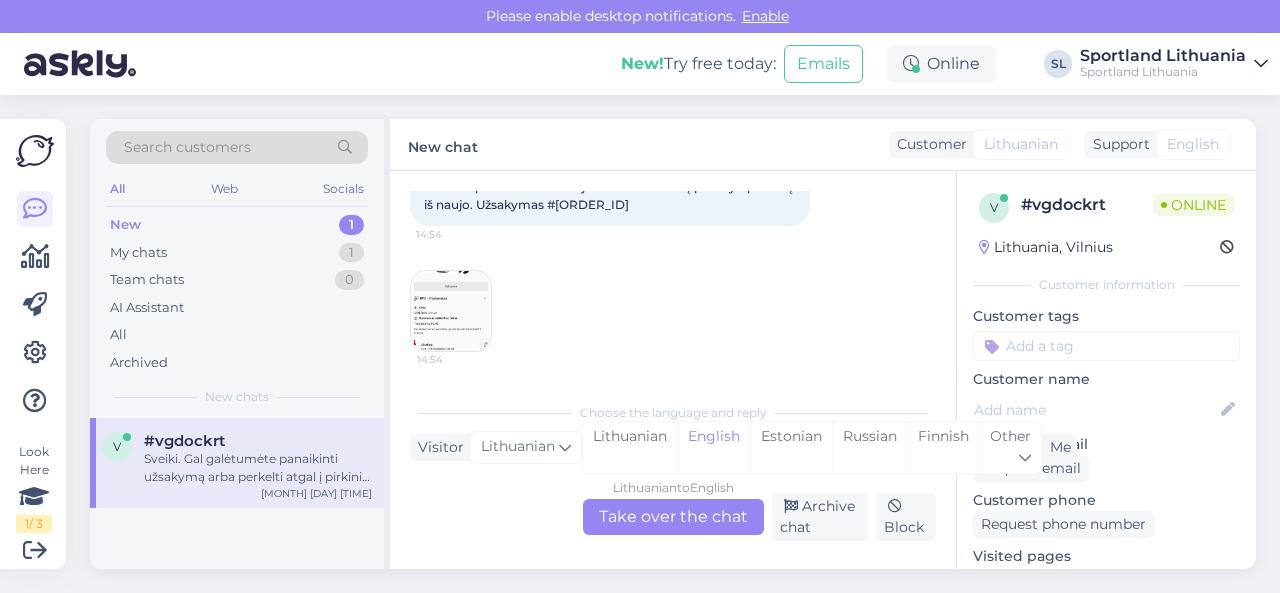 scroll, scrollTop: 42, scrollLeft: 0, axis: vertical 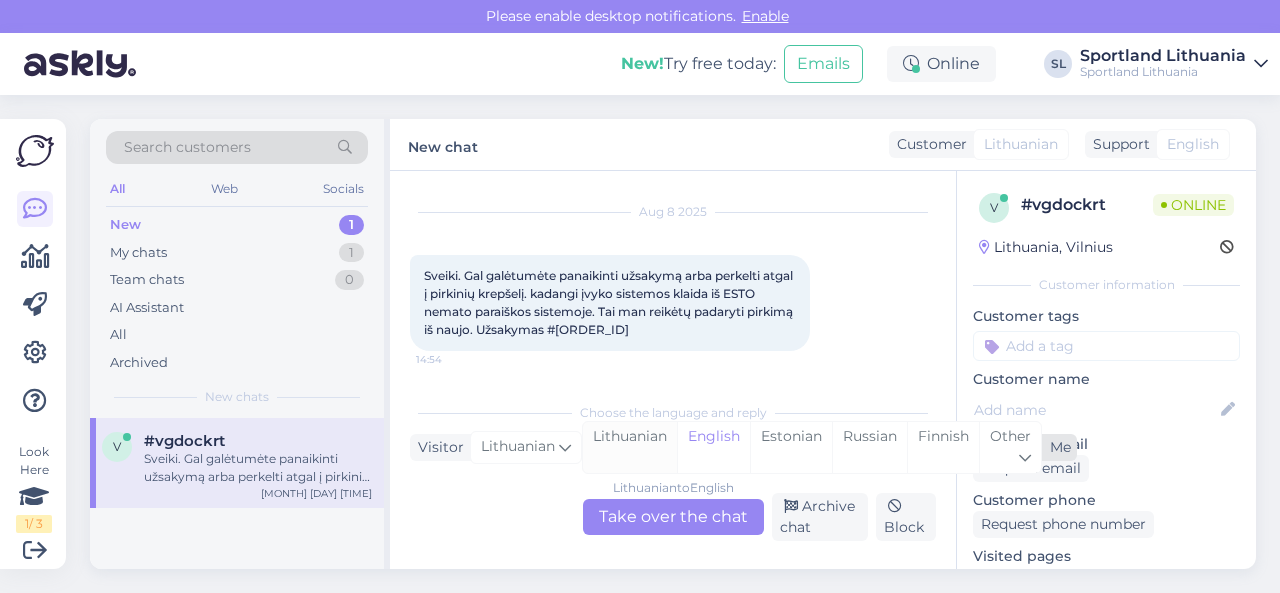 click on "Lithuanian" at bounding box center (630, 447) 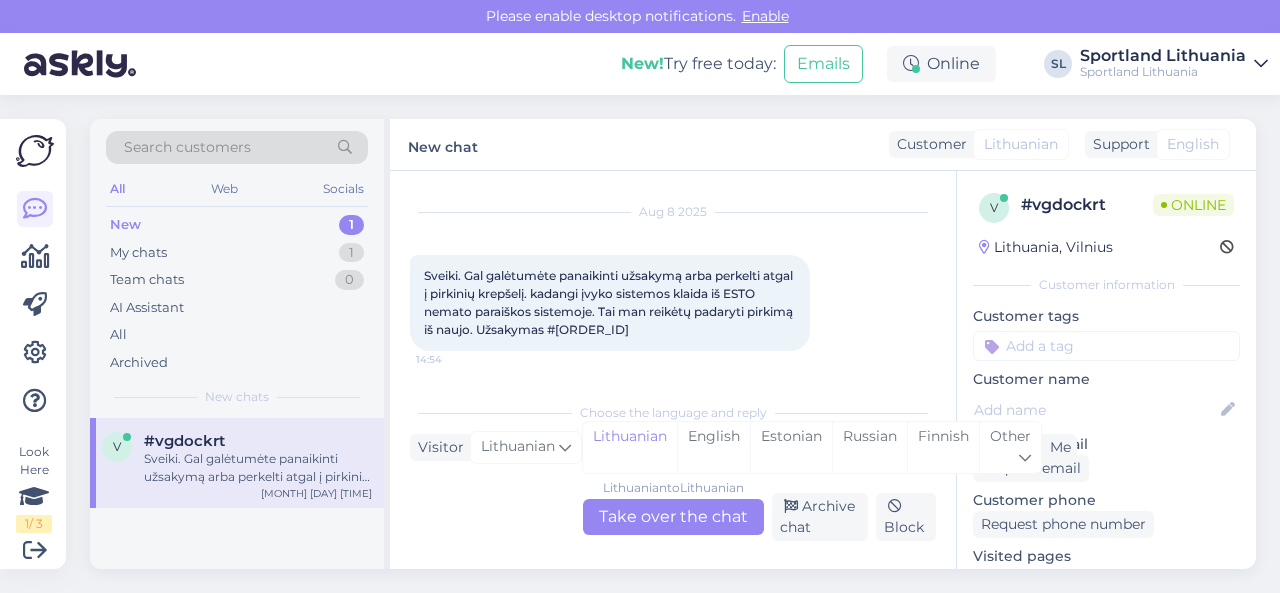 click on "Lithuanian  to  Lithuanian Take over the chat" at bounding box center (673, 517) 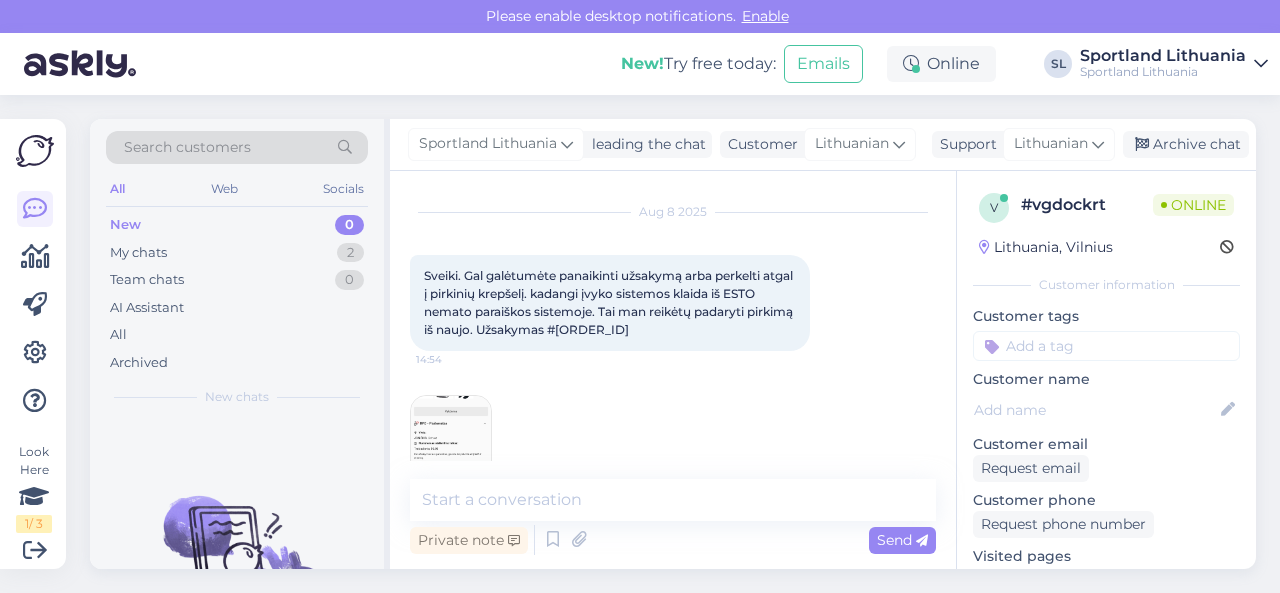 click on "Sveiki. Gal galėtumėte panaikinti užsakymą arba perkelti atgal į pirkinių krepšelį. kadangi įvyko sistemos klaida iš ESTO nemato paraiškos sistemoje. Tai man reikėtų padaryti pirkimą iš naujo. Užsakymas #[ORDER_ID]" at bounding box center (610, 302) 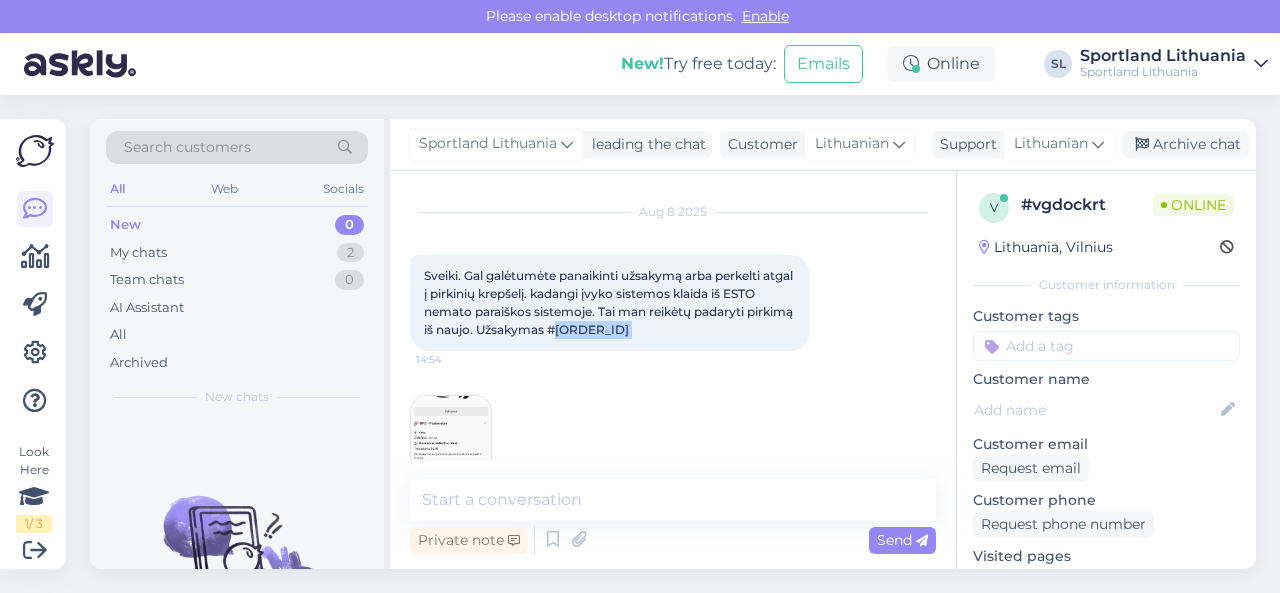 click on "Sveiki. Gal galėtumėte panaikinti užsakymą arba perkelti atgal į pirkinių krepšelį. kadangi įvyko sistemos klaida iš ESTO nemato paraiškos sistemoje. Tai man reikėtų padaryti pirkimą iš naujo. Užsakymas #[ORDER_ID]" at bounding box center [610, 302] 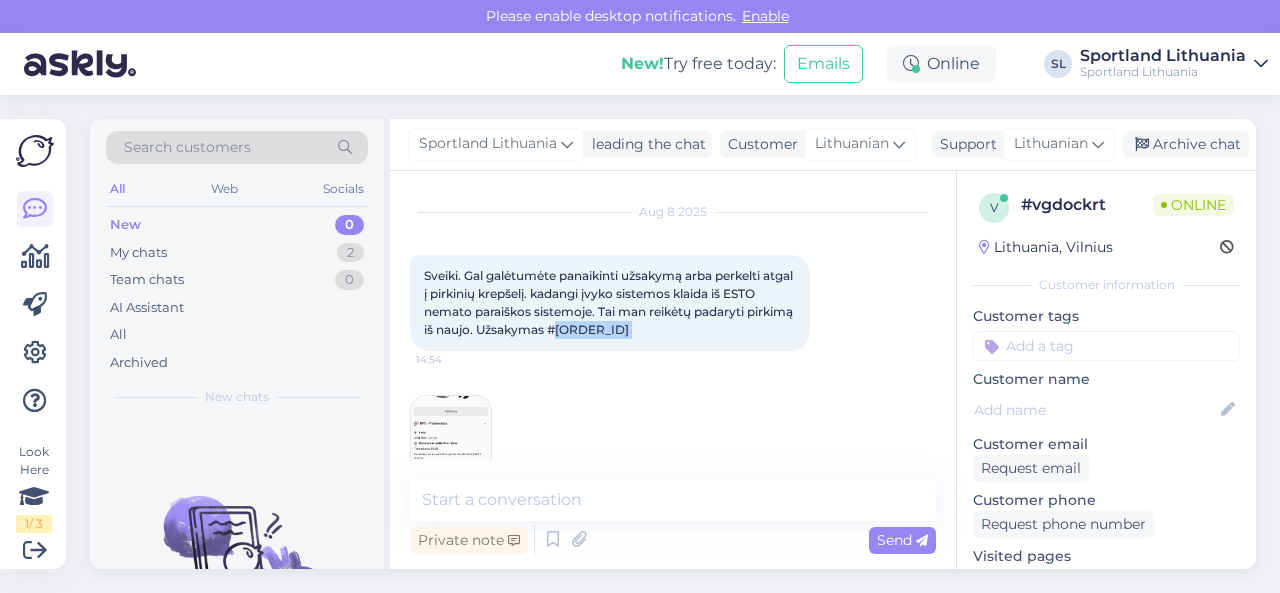 click at bounding box center [451, 436] 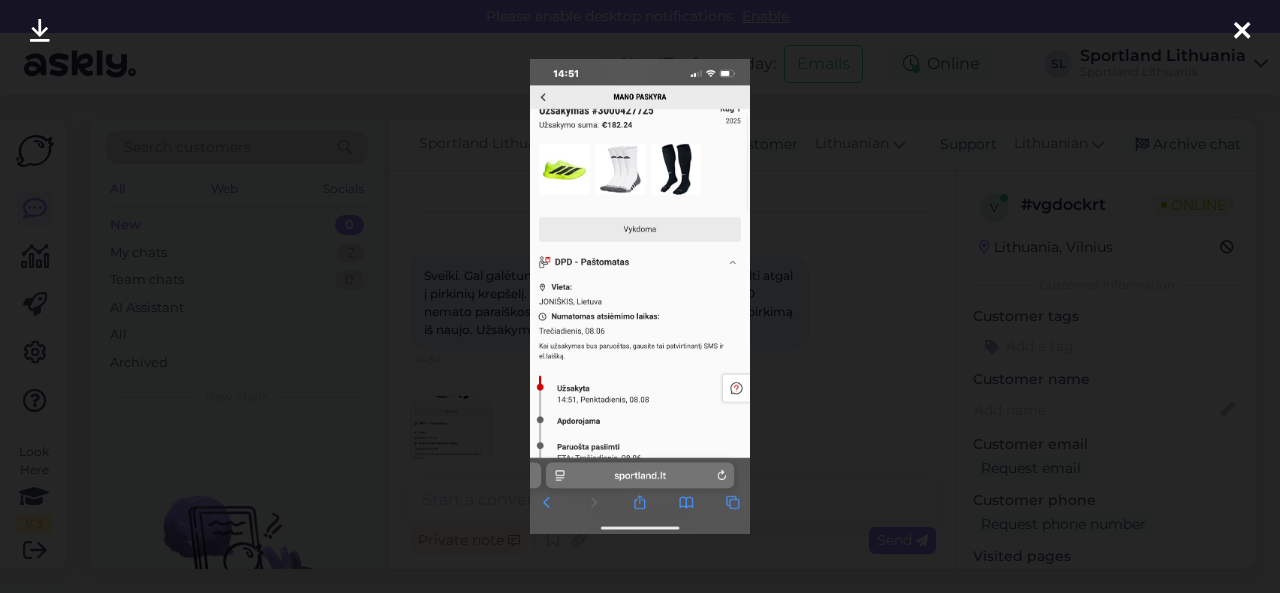 click at bounding box center (640, 296) 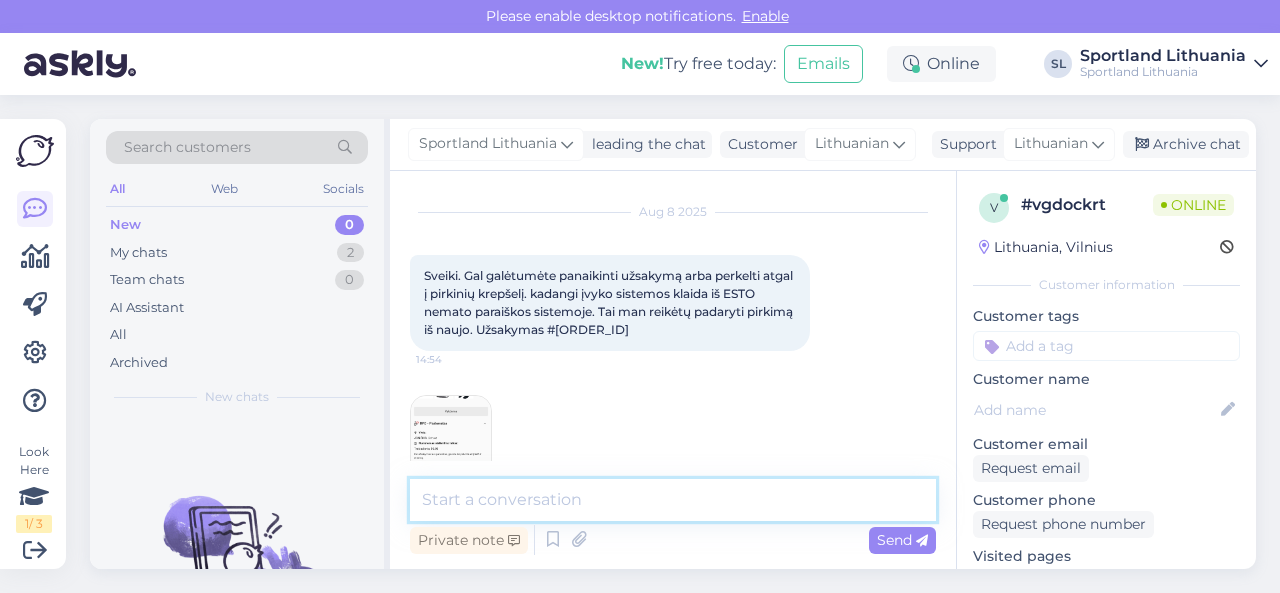 click at bounding box center (673, 500) 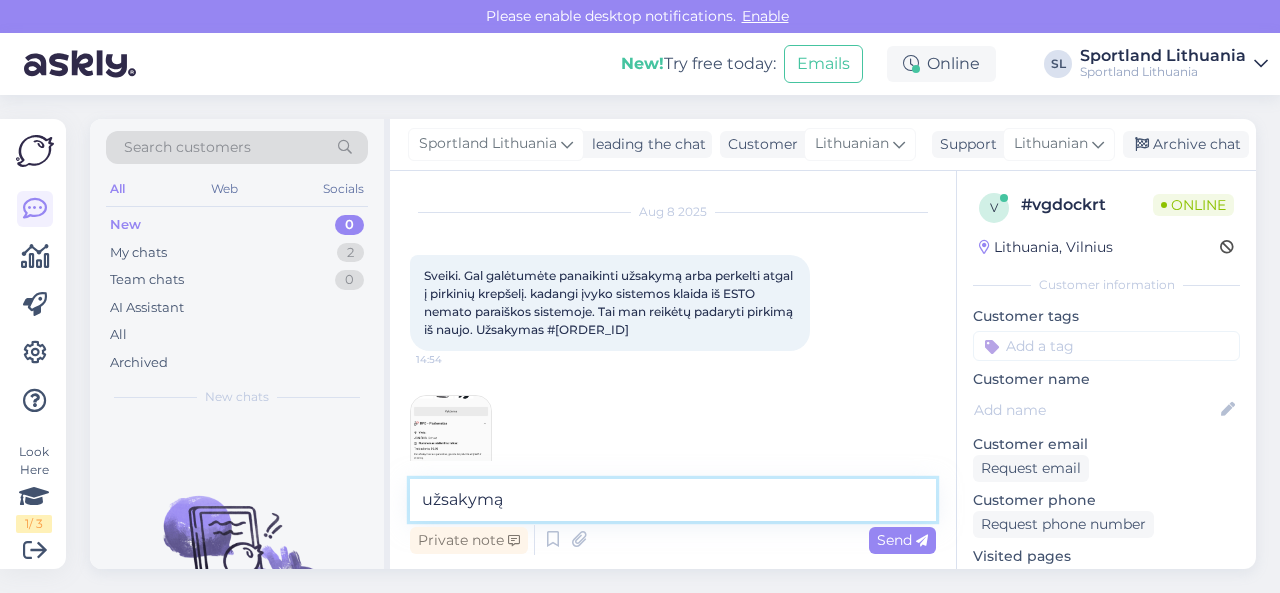 paste on "3000427725" 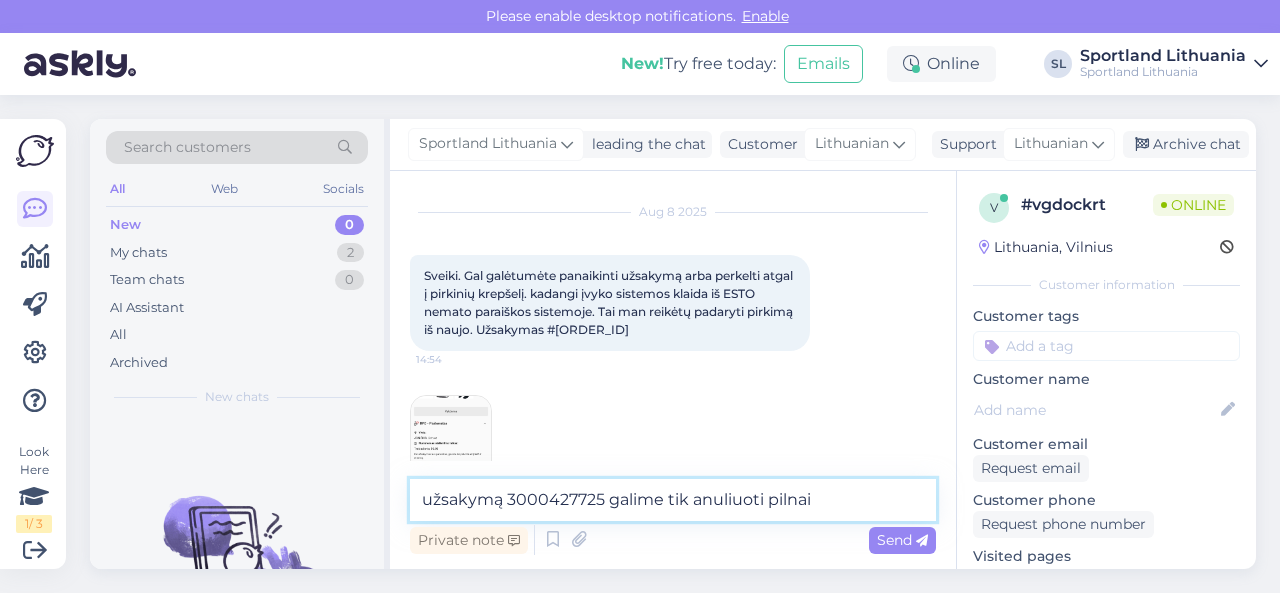 type on "užsakymą [ORDER_ID] galime tik anuliuoti pilnai." 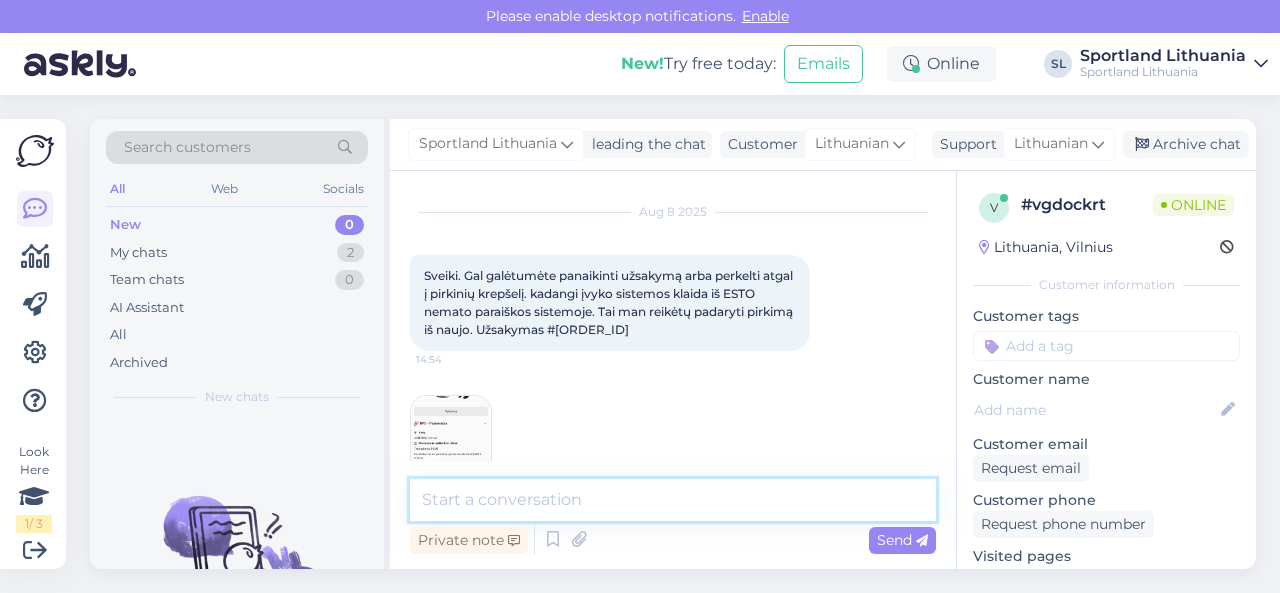 scroll, scrollTop: 164, scrollLeft: 0, axis: vertical 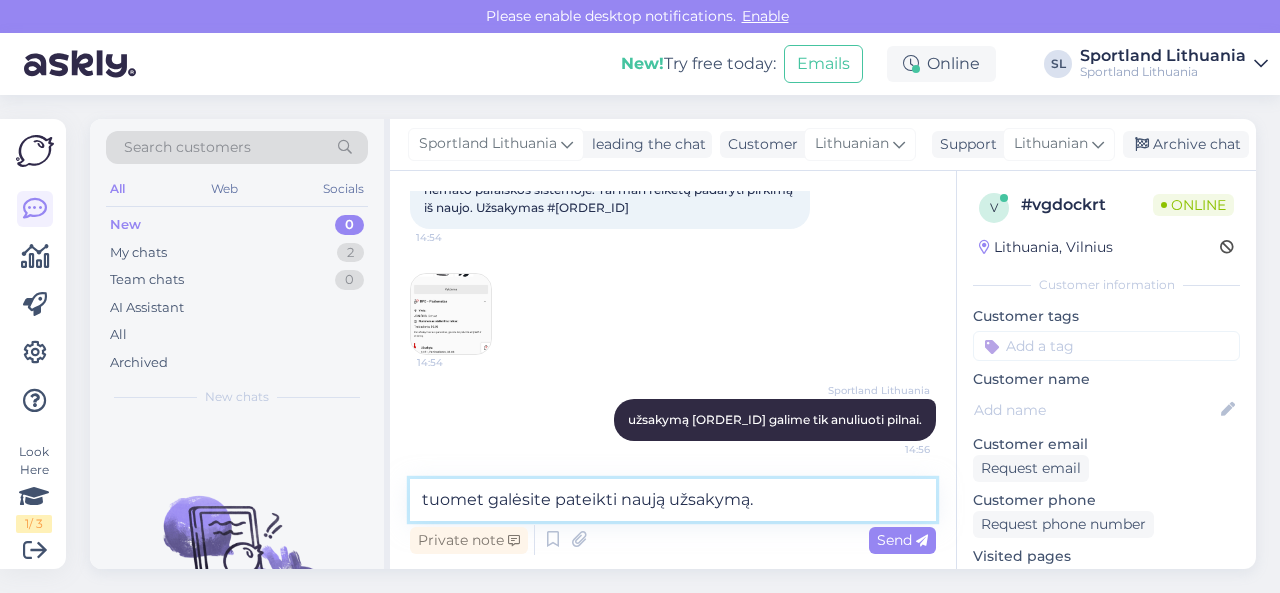 type on "tuomet galėsite pateikti naują užsakymą." 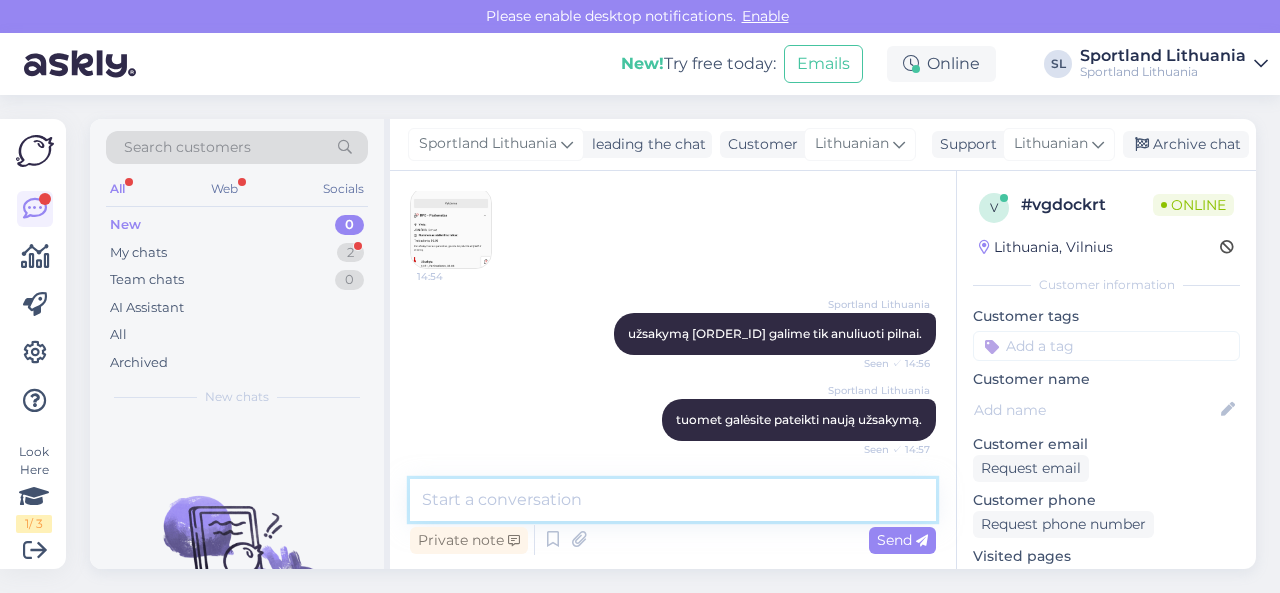 scroll, scrollTop: 336, scrollLeft: 0, axis: vertical 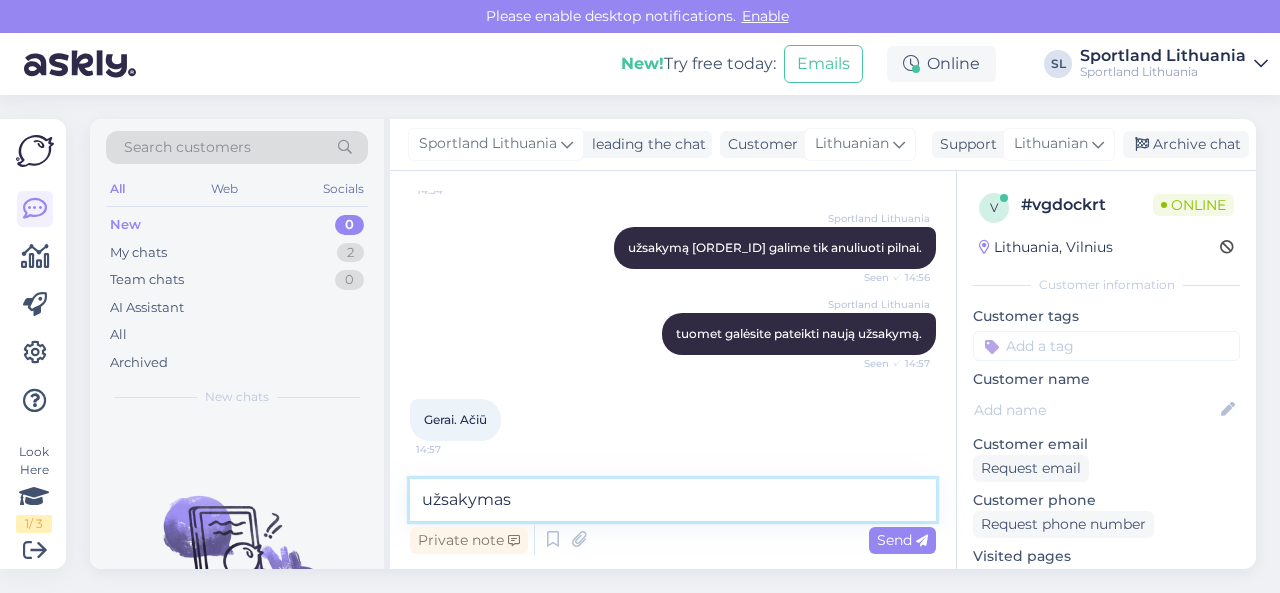 paste on "3000427725" 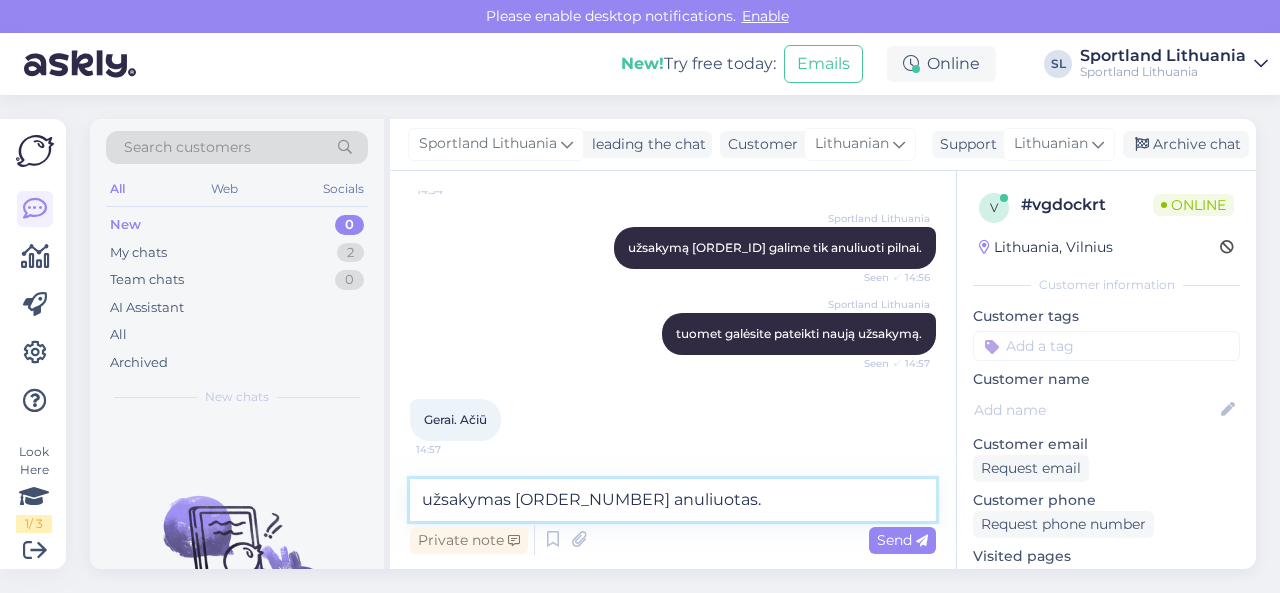 type on "užsakymas [ORDER_NUMBER] anuliuotas." 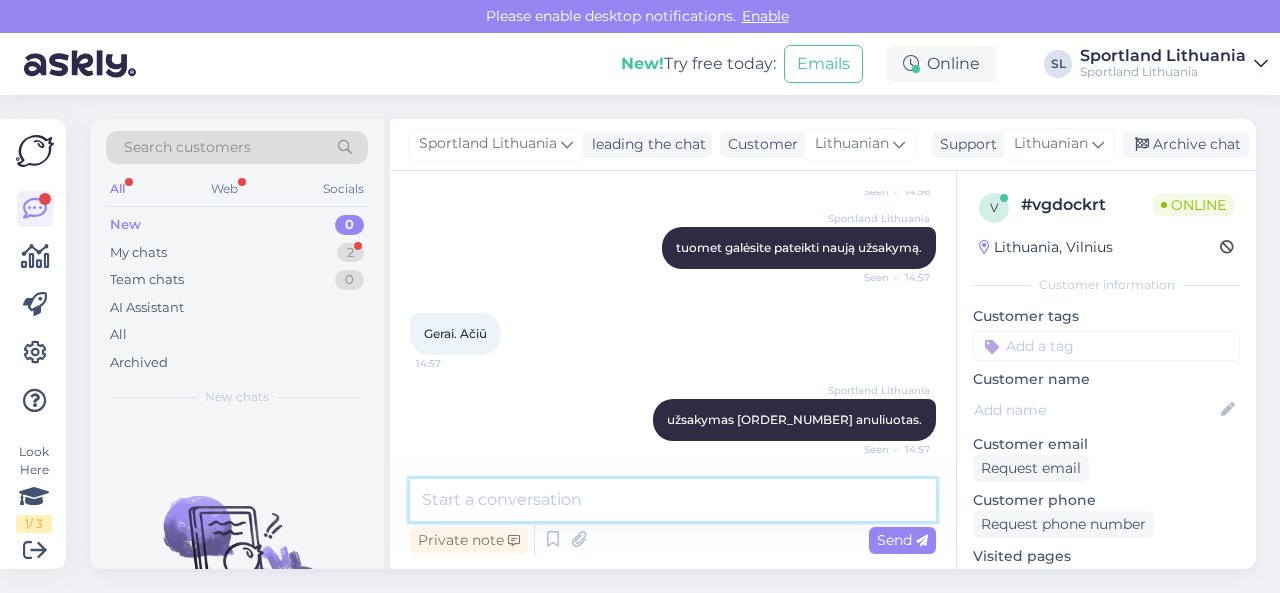 scroll, scrollTop: 508, scrollLeft: 0, axis: vertical 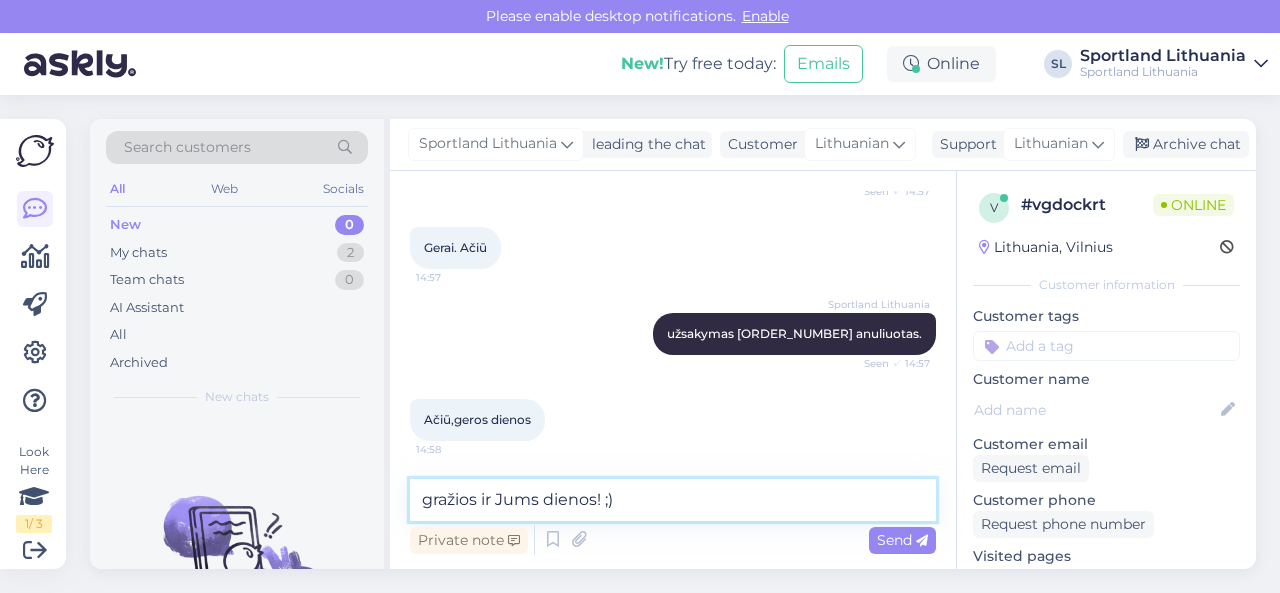 type on "gražios ir Jums dienos! ;)" 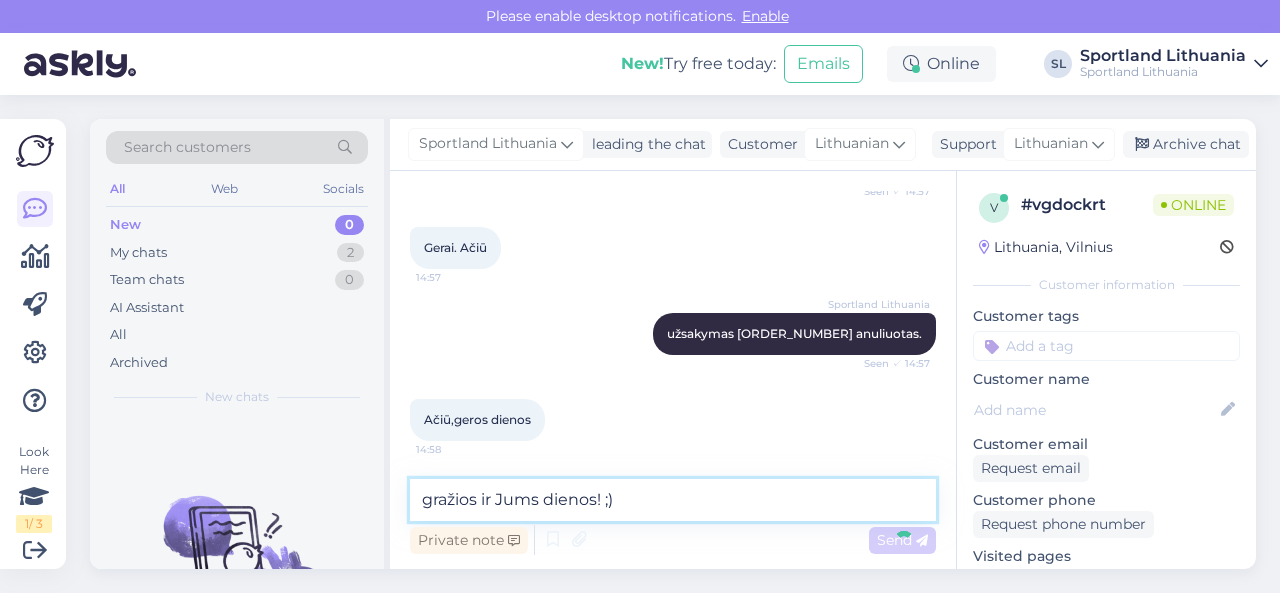 type 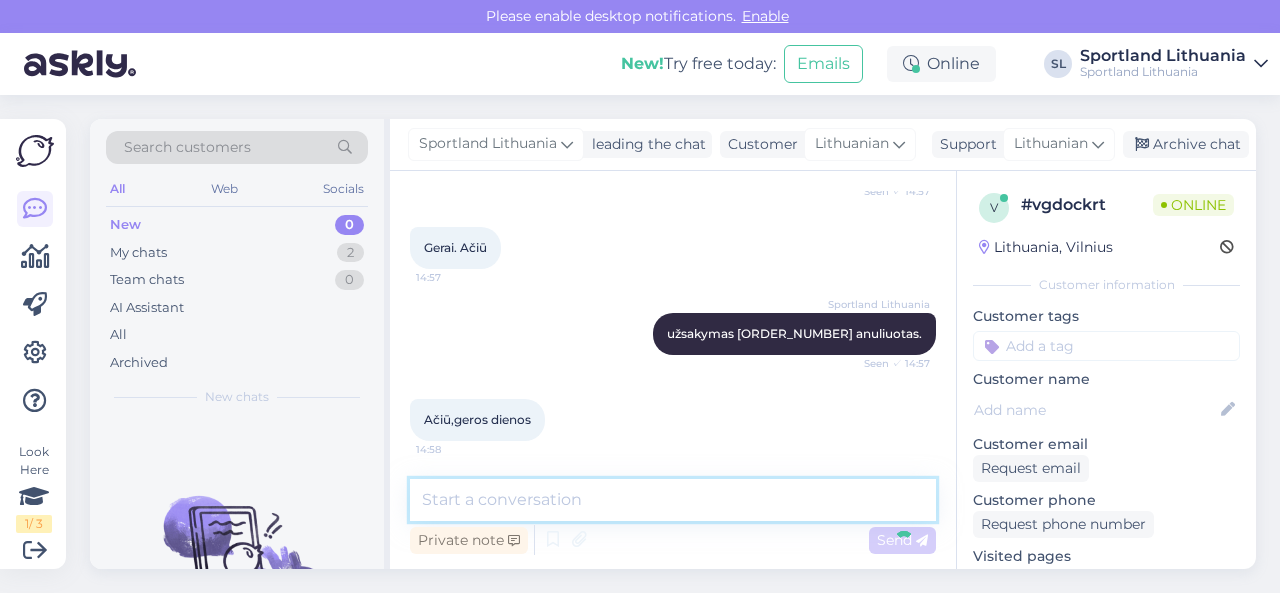 scroll, scrollTop: 594, scrollLeft: 0, axis: vertical 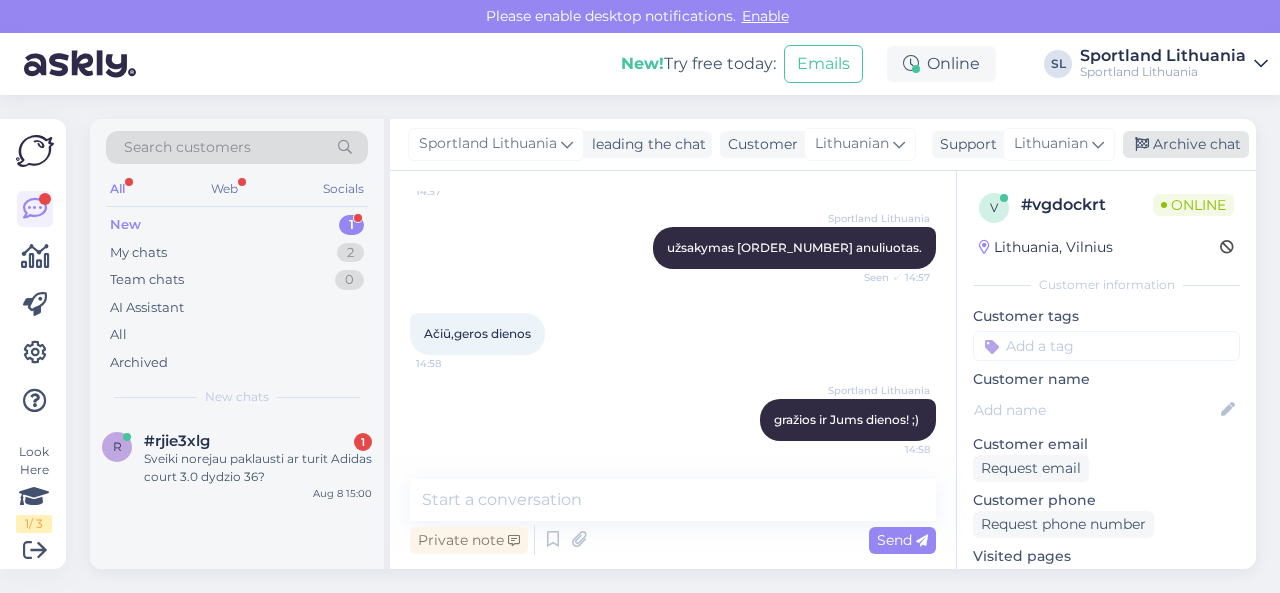 click on "Archive chat" at bounding box center (1186, 144) 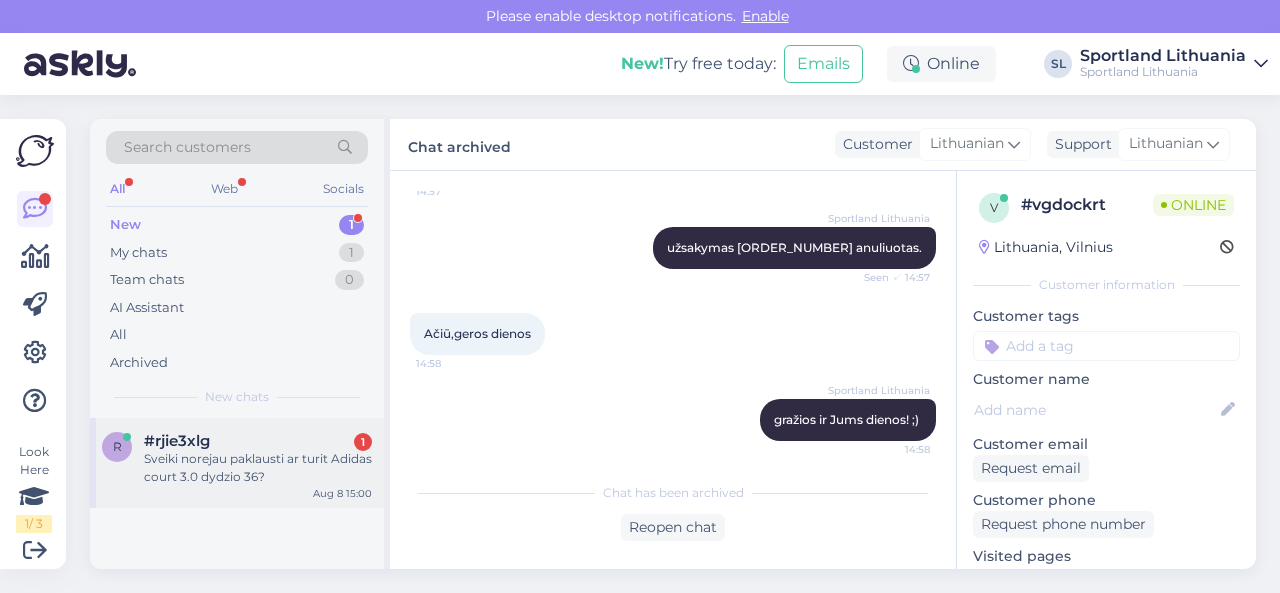click on "#rjie3xlg" at bounding box center (177, 441) 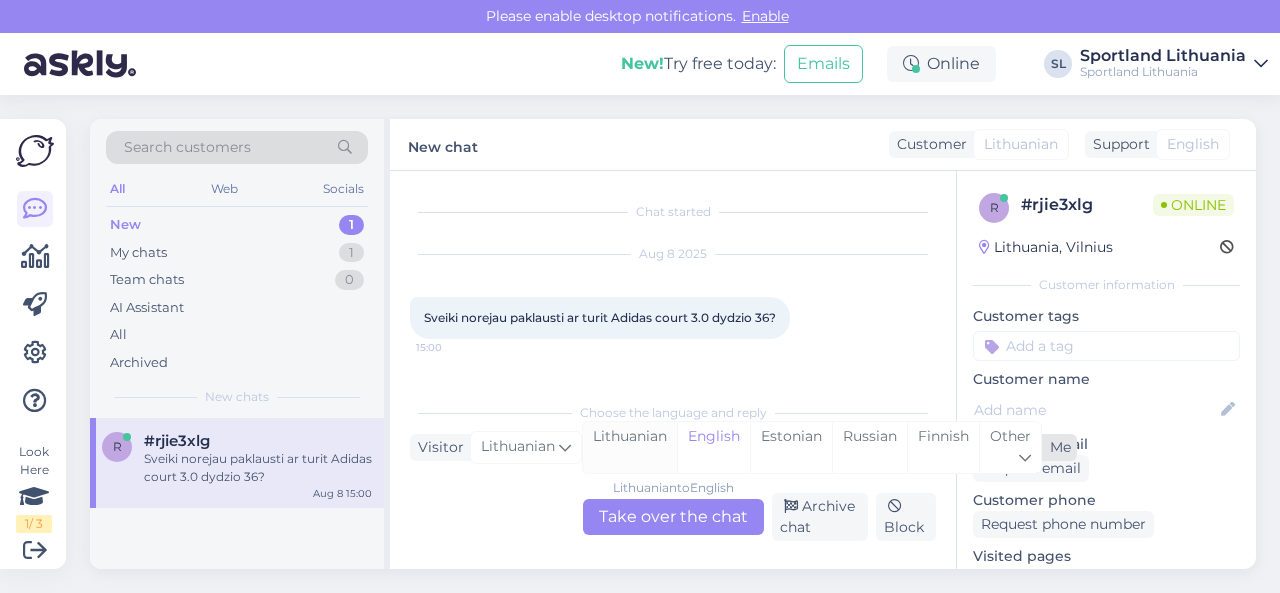 click on "Lithuanian" at bounding box center (630, 447) 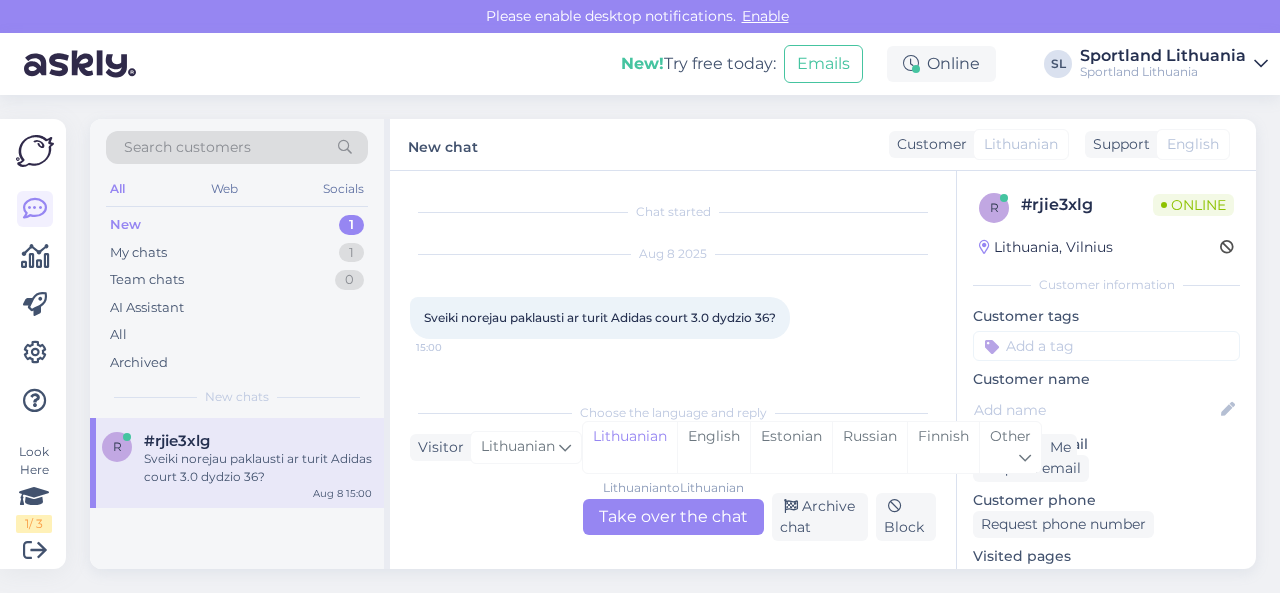 click on "Lithuanian  to  Lithuanian Take over the chat" at bounding box center (673, 517) 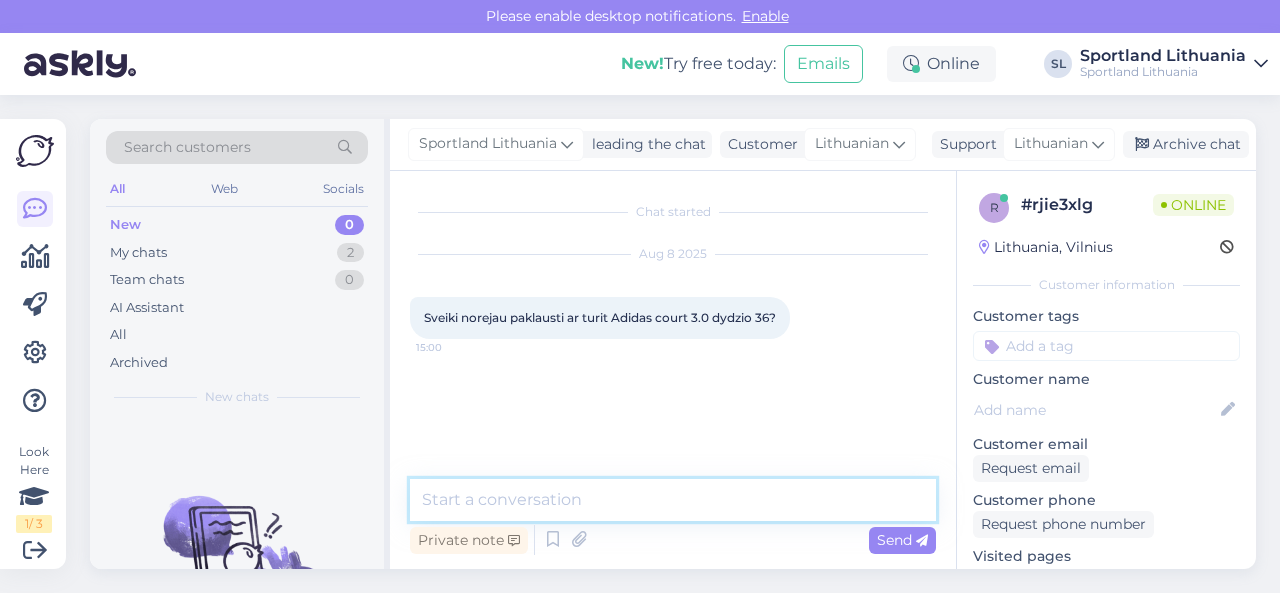 click at bounding box center (673, 500) 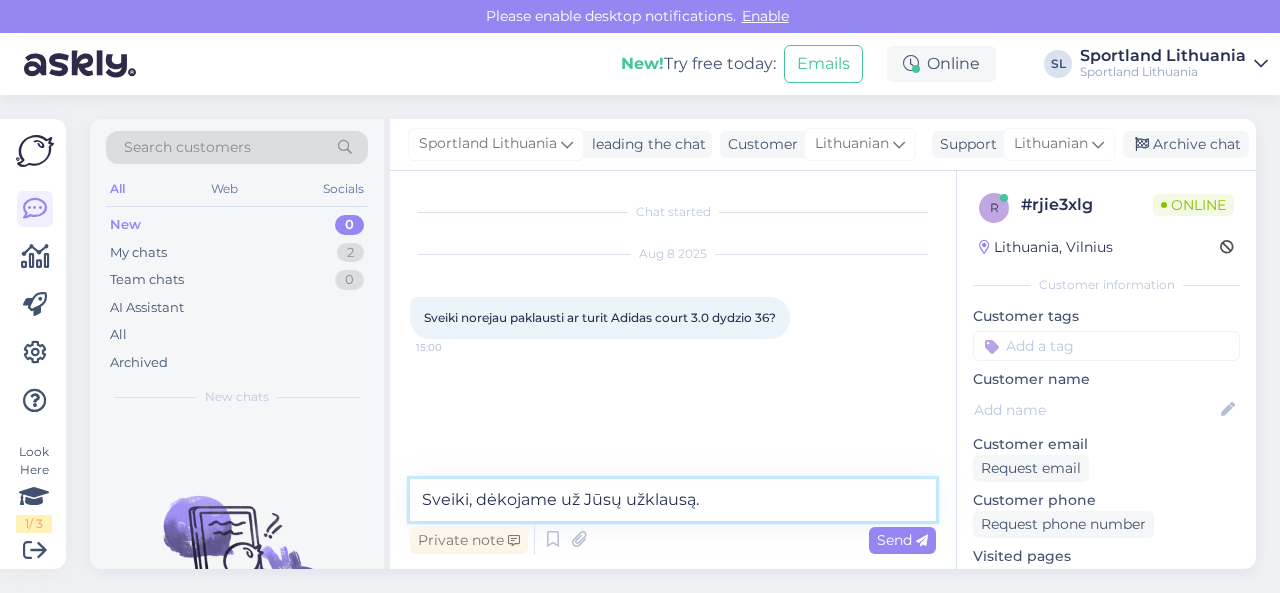 type on "Sveiki, dėkojame už Jūsų užklausą." 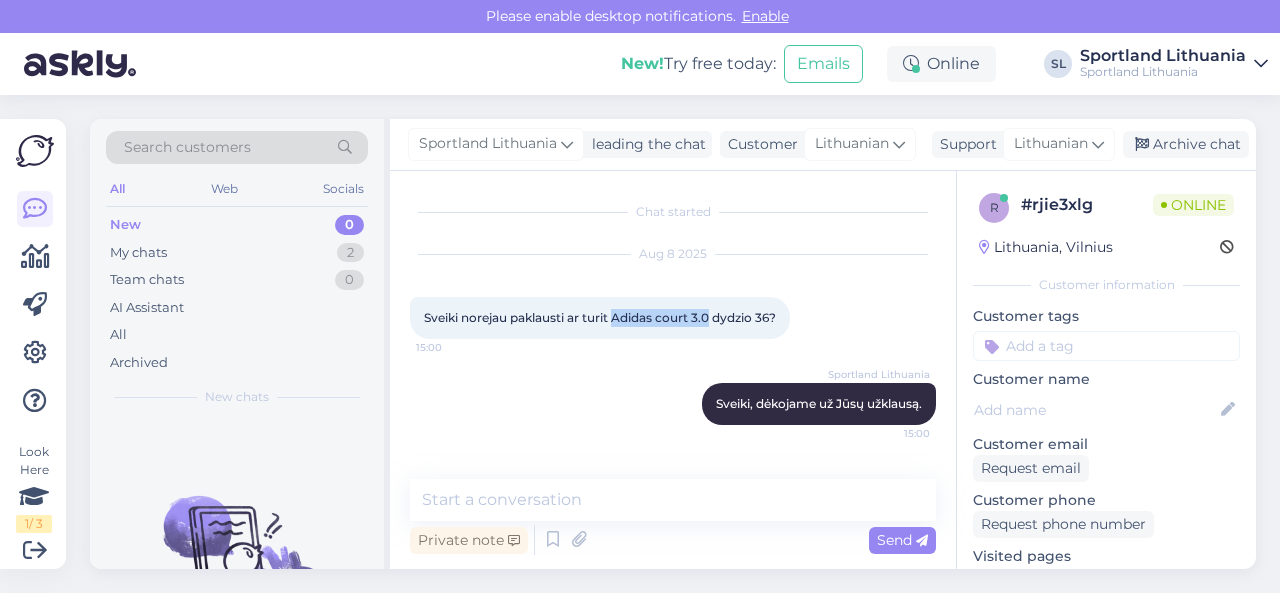 drag, startPoint x: 617, startPoint y: 322, endPoint x: 714, endPoint y: 321, distance: 97.00516 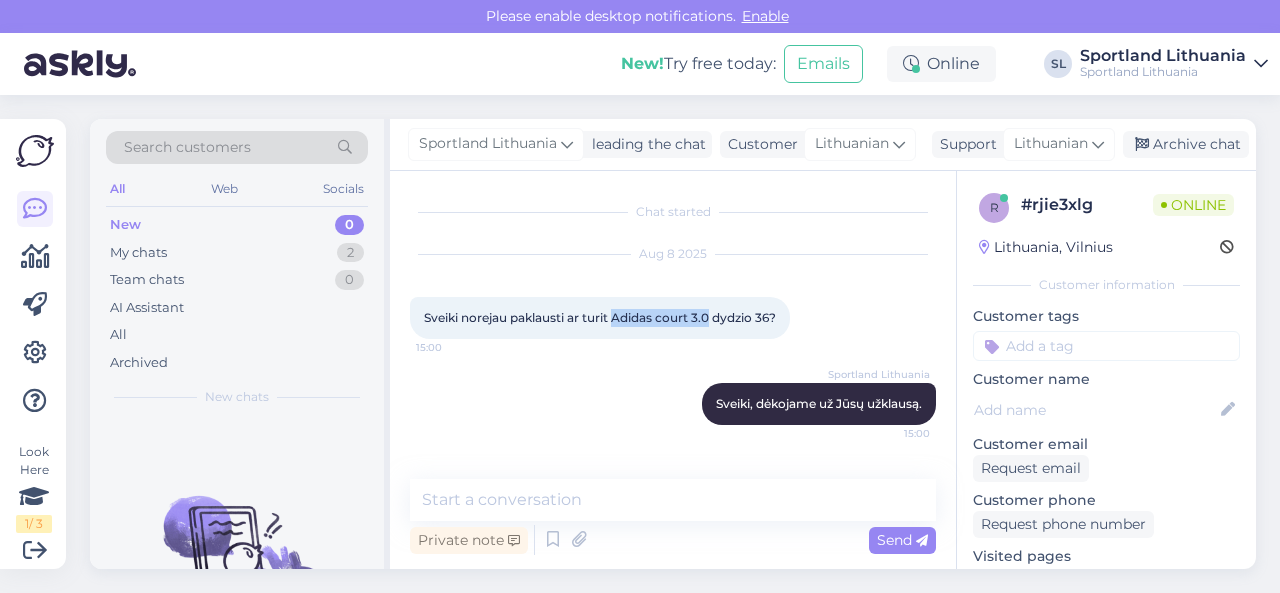 click on "Sveiki norejau paklausti ar turit Adidas court 3.0 dydzio 36?" at bounding box center (600, 317) 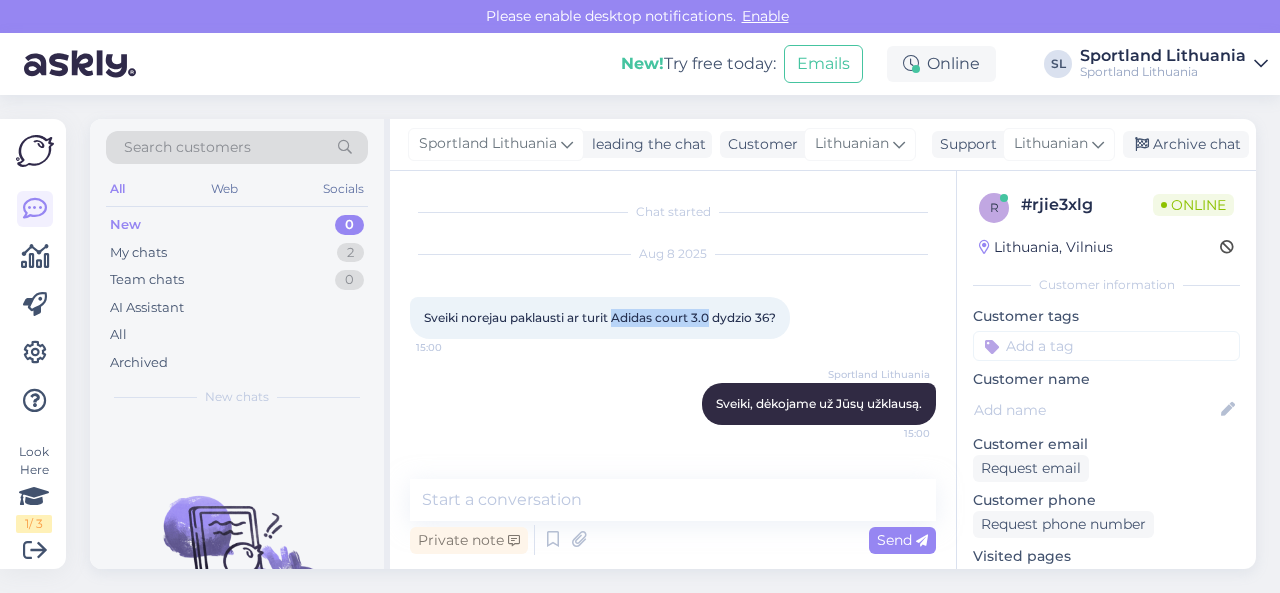copy on "[BRAND] [PRODUCT]" 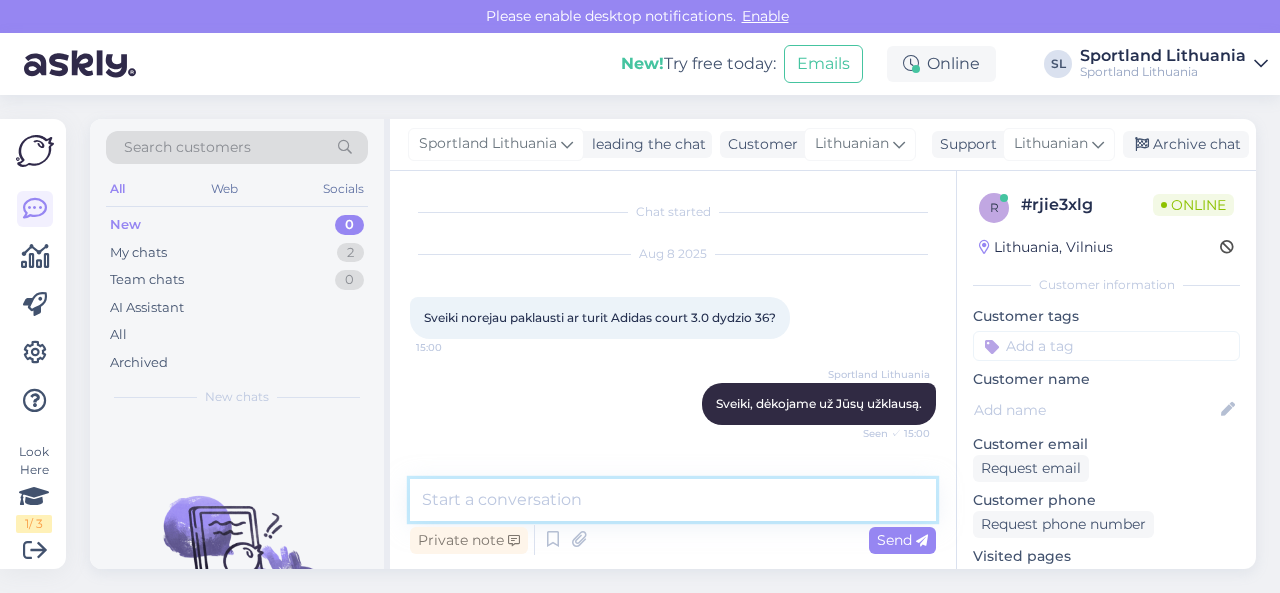click at bounding box center [673, 500] 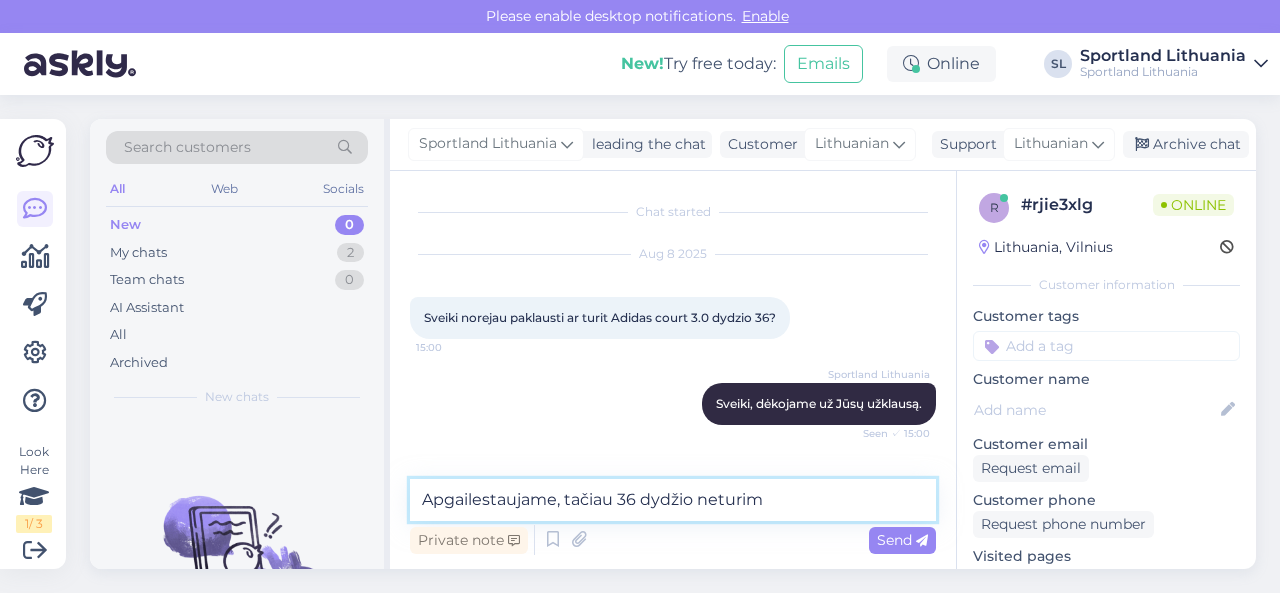 type on "Apgailestaujame, tačiau 36 dydžio neturime" 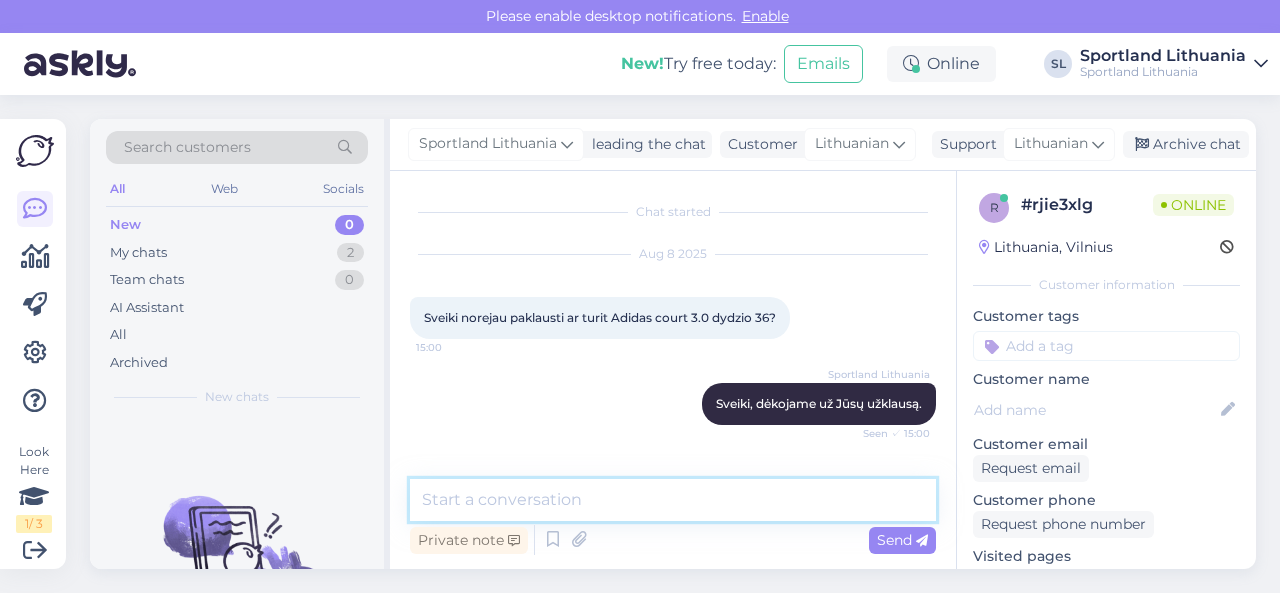 scroll, scrollTop: 71, scrollLeft: 0, axis: vertical 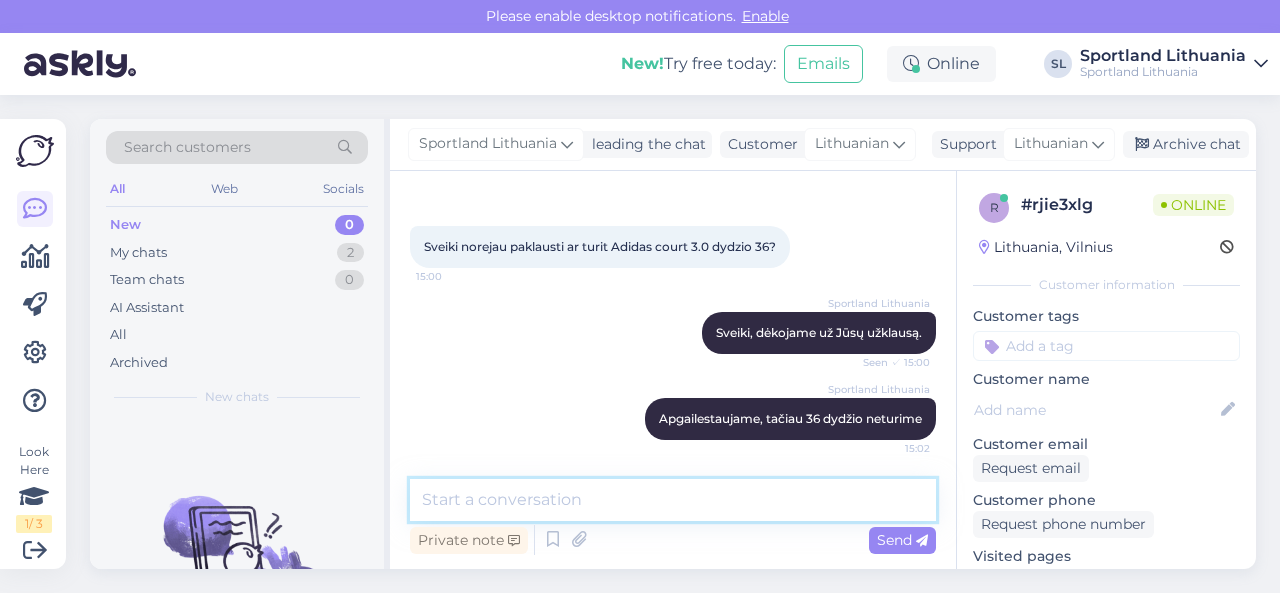 paste on "https://sportland.lt/searchresults?q=Adidas%20court%203.0" 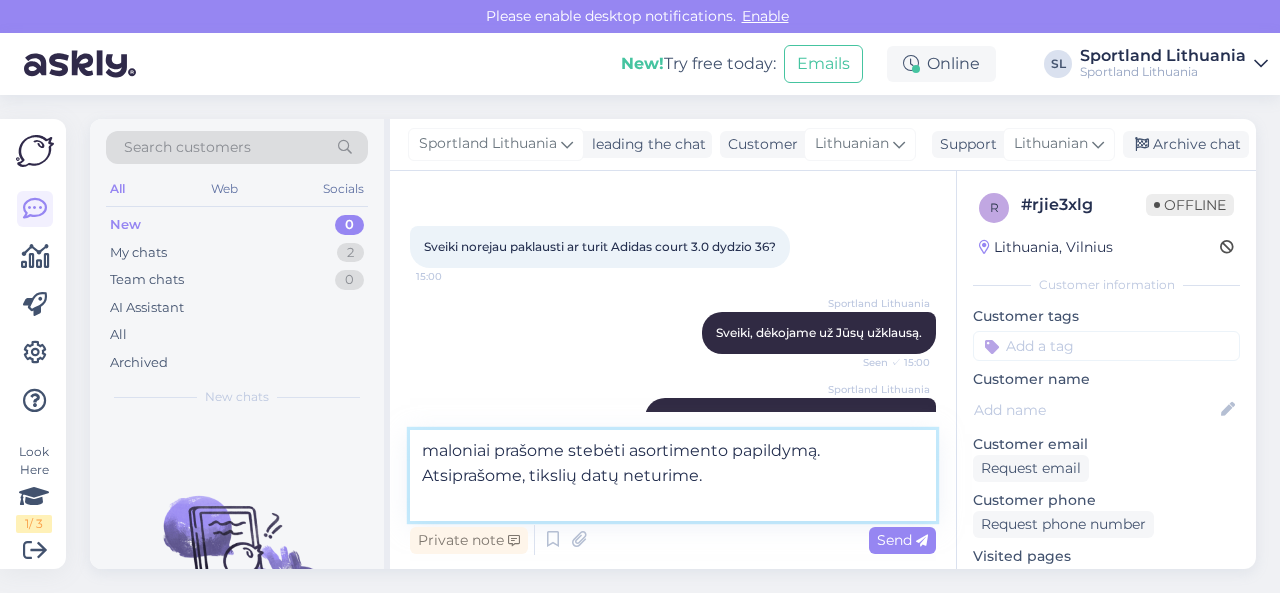 type on "maloniai prašome stebėti asortimento papildymą. Atsiprašome, tikslių datų neturime." 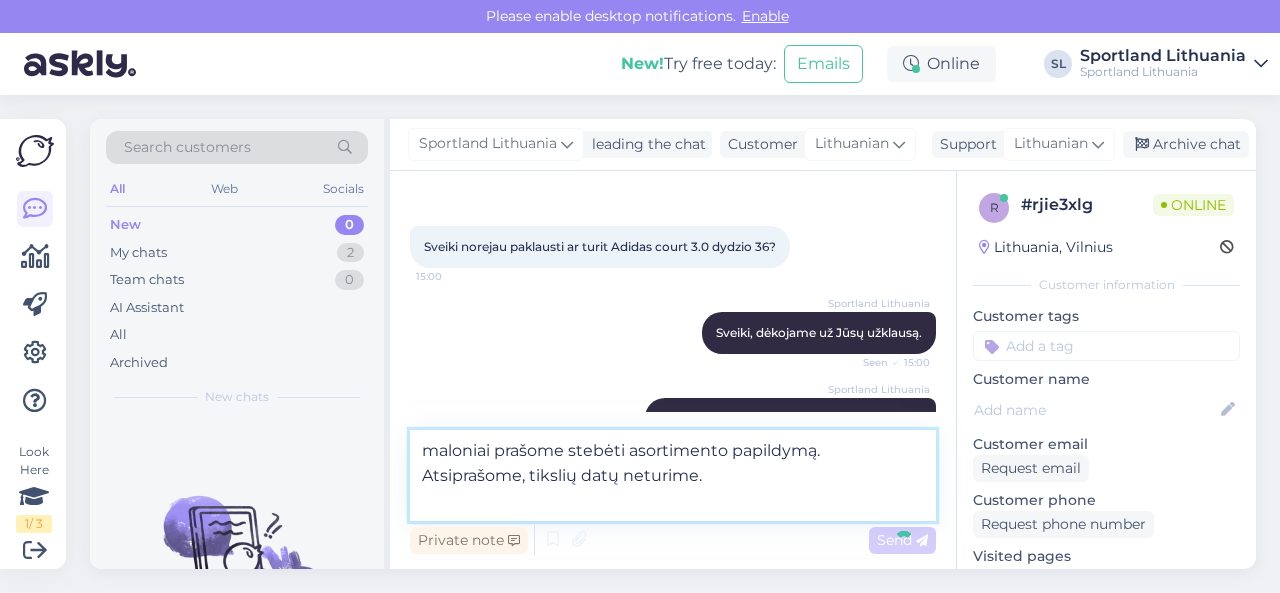 type 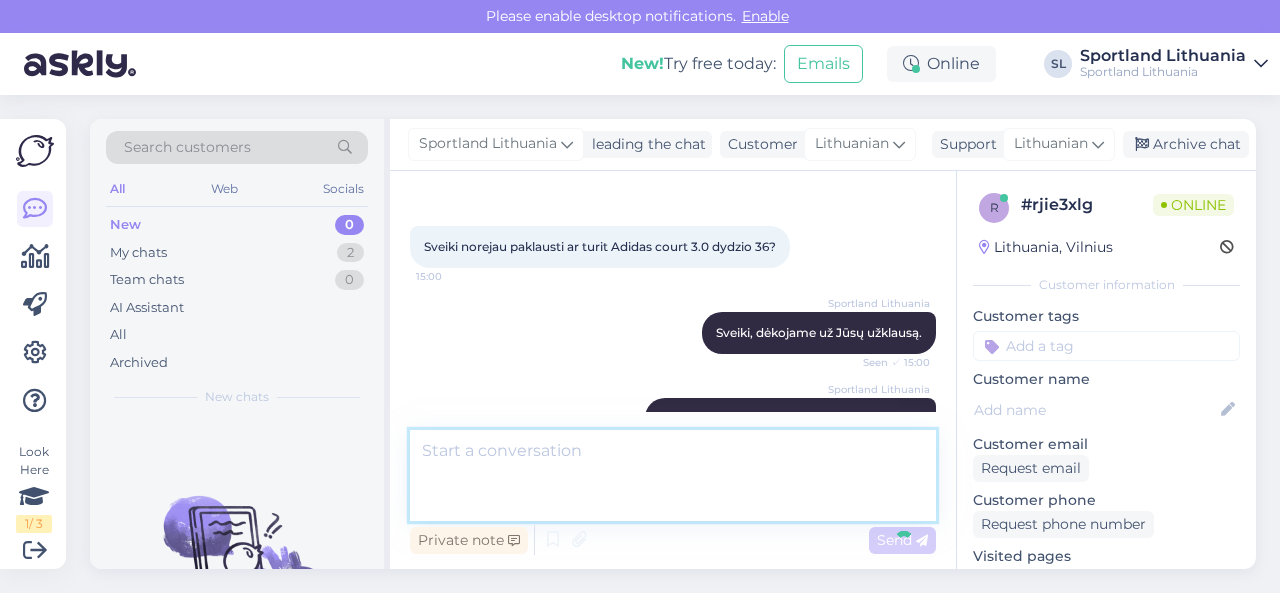 scroll, scrollTop: 193, scrollLeft: 0, axis: vertical 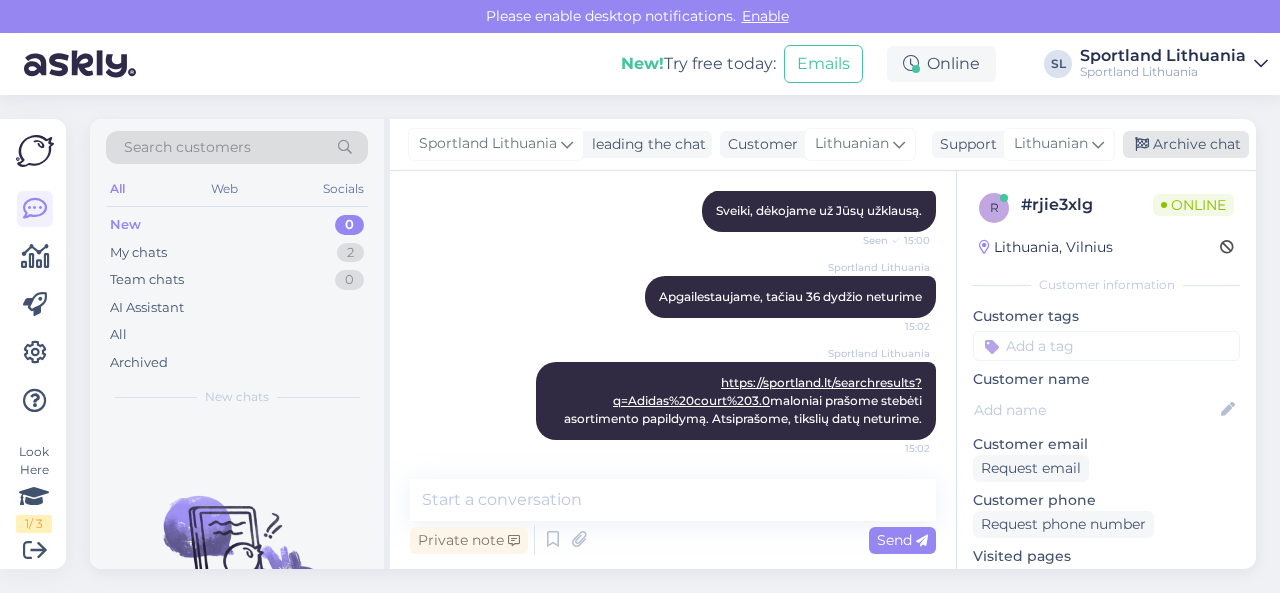 click on "Archive chat" at bounding box center (1186, 144) 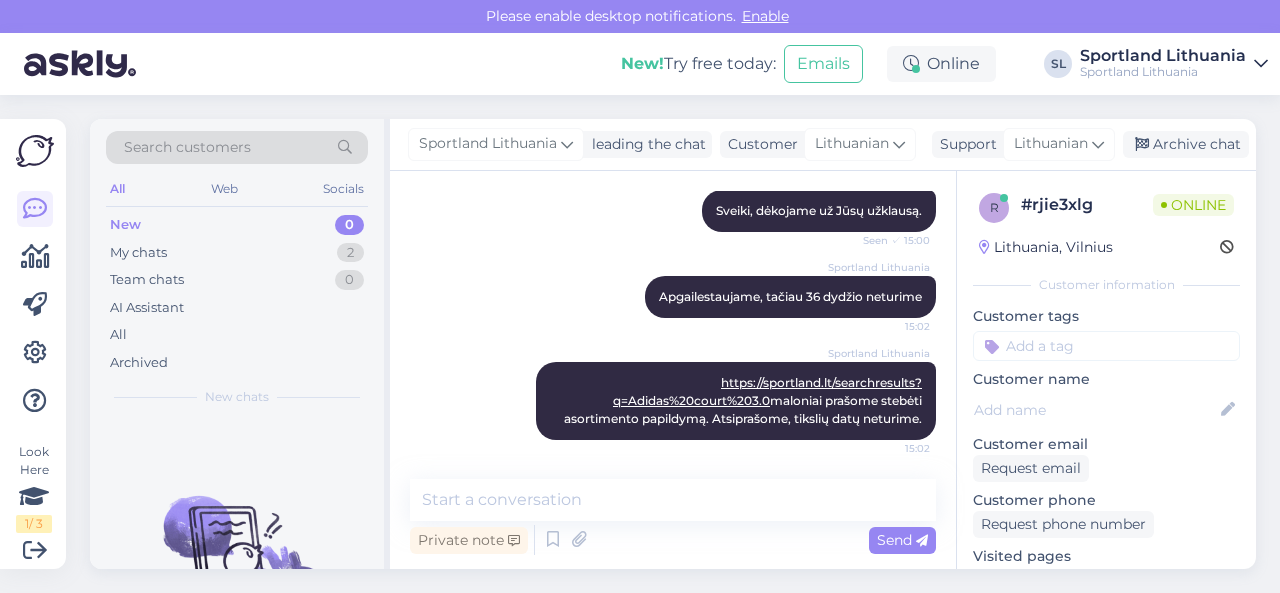 scroll, scrollTop: 200, scrollLeft: 0, axis: vertical 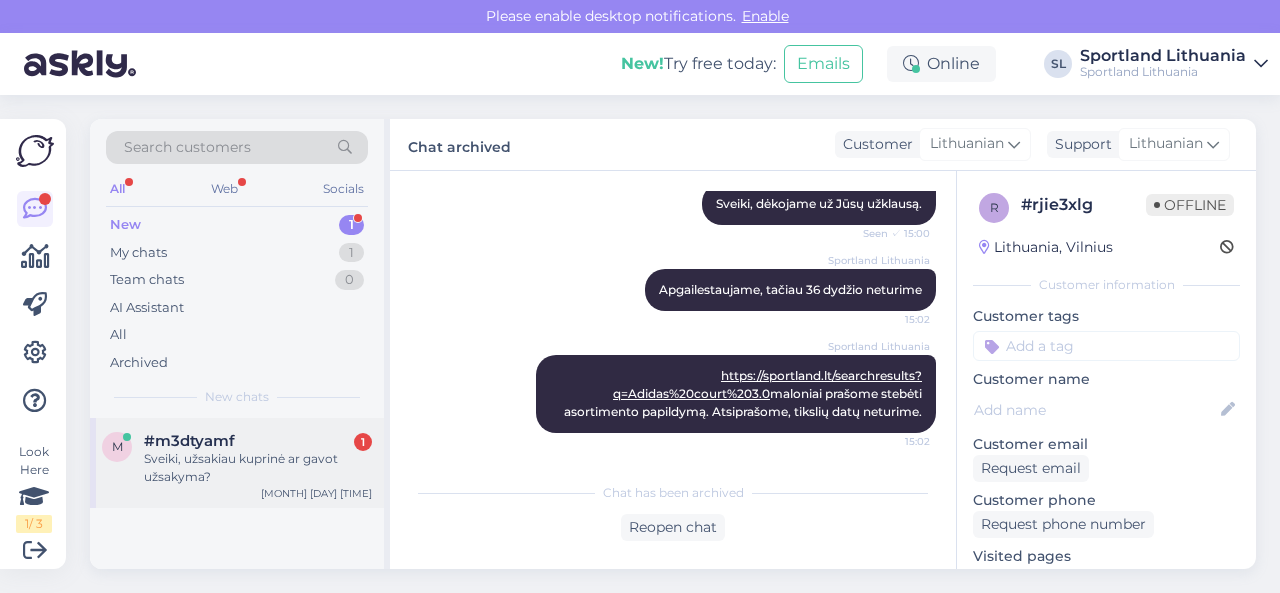 click on "Sveiki, užsakiau kuprinė ar gavot užsakyma?" at bounding box center (258, 468) 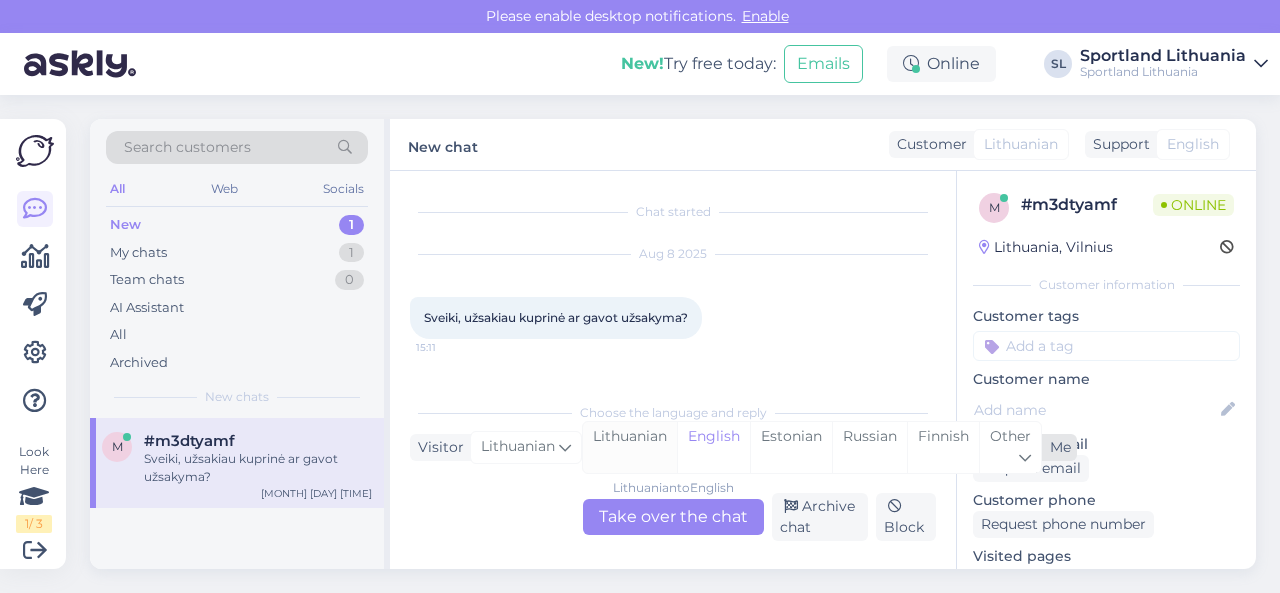 click on "Lithuanian" at bounding box center (630, 447) 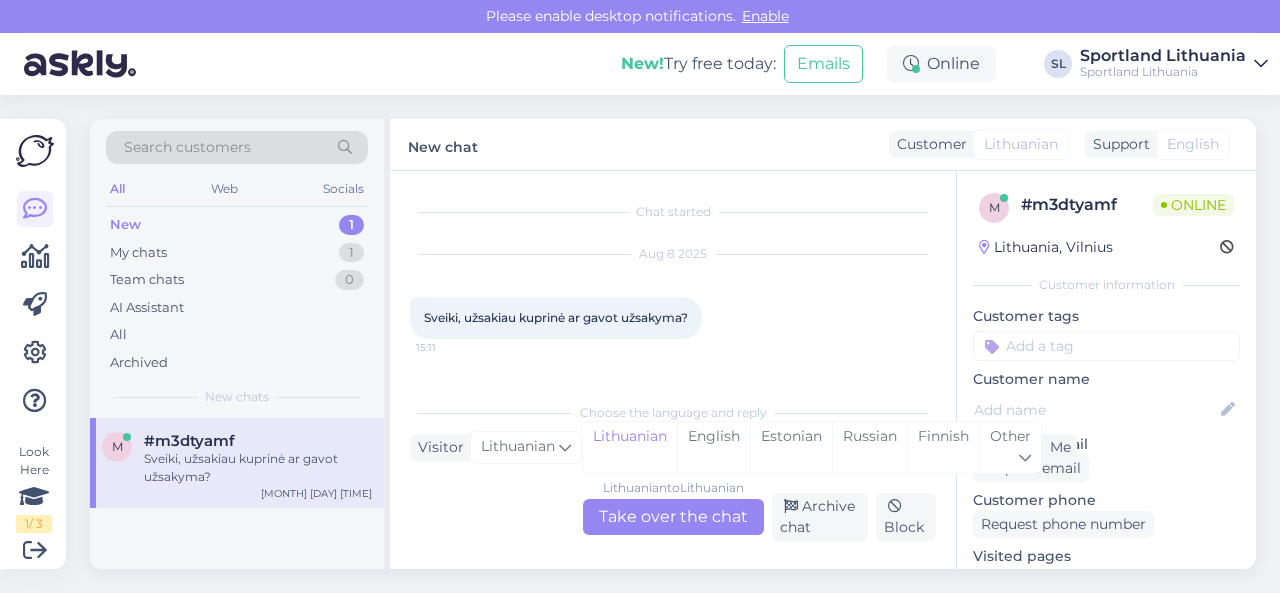 click on "Lithuanian  to  Lithuanian Take over the chat" at bounding box center (673, 517) 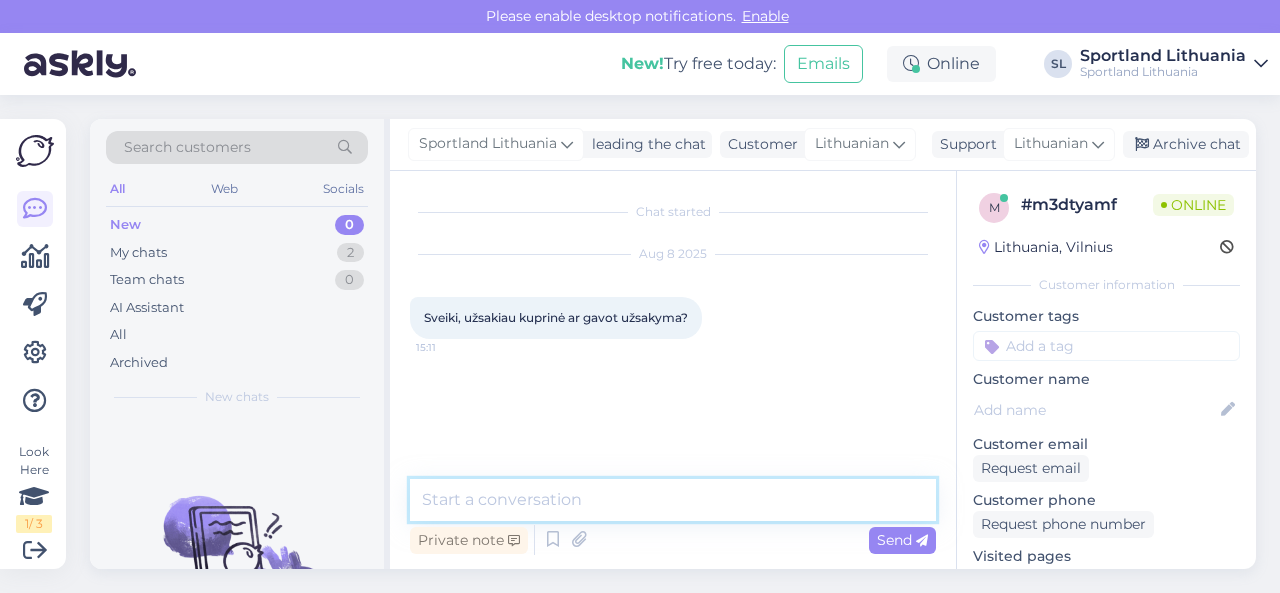 click at bounding box center [673, 500] 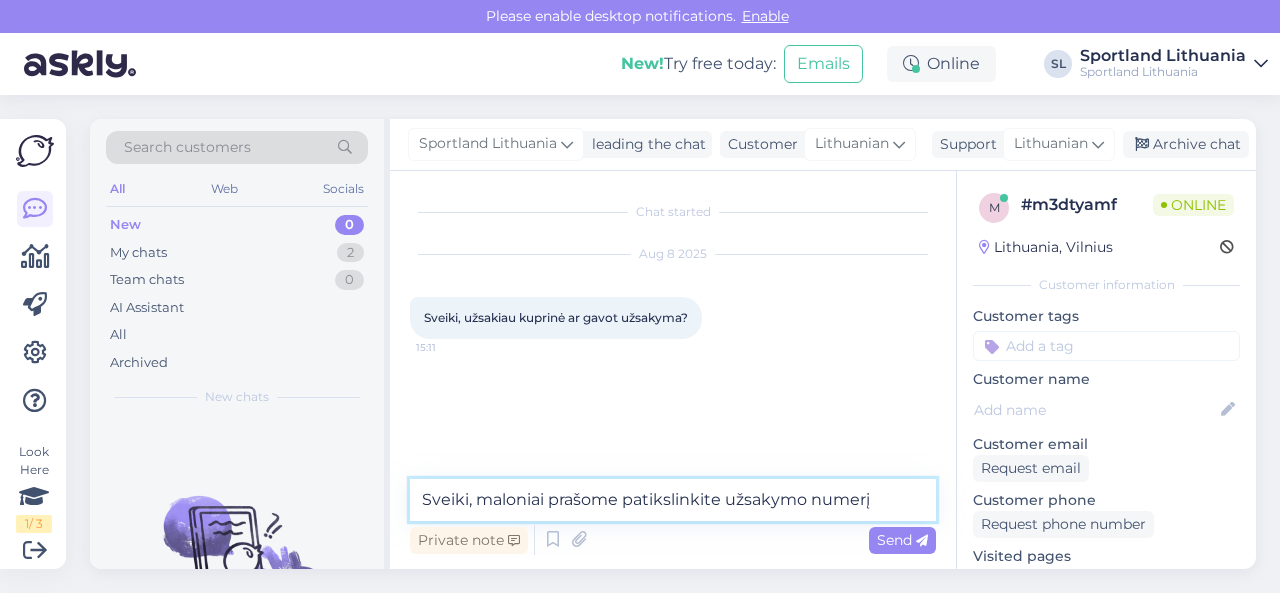 type on "Sveiki, maloniai prašome patikslinkite užsakymo numerį." 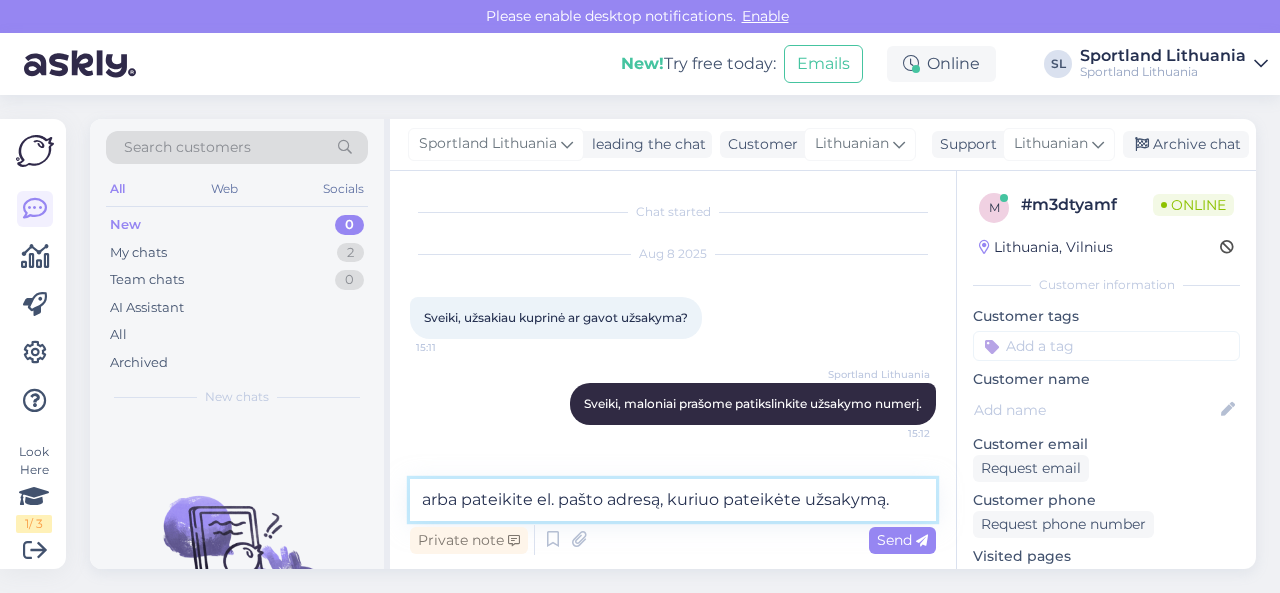 type on "arba pateikite el. pašto adresą, kuriuo pateikėte užsakymą." 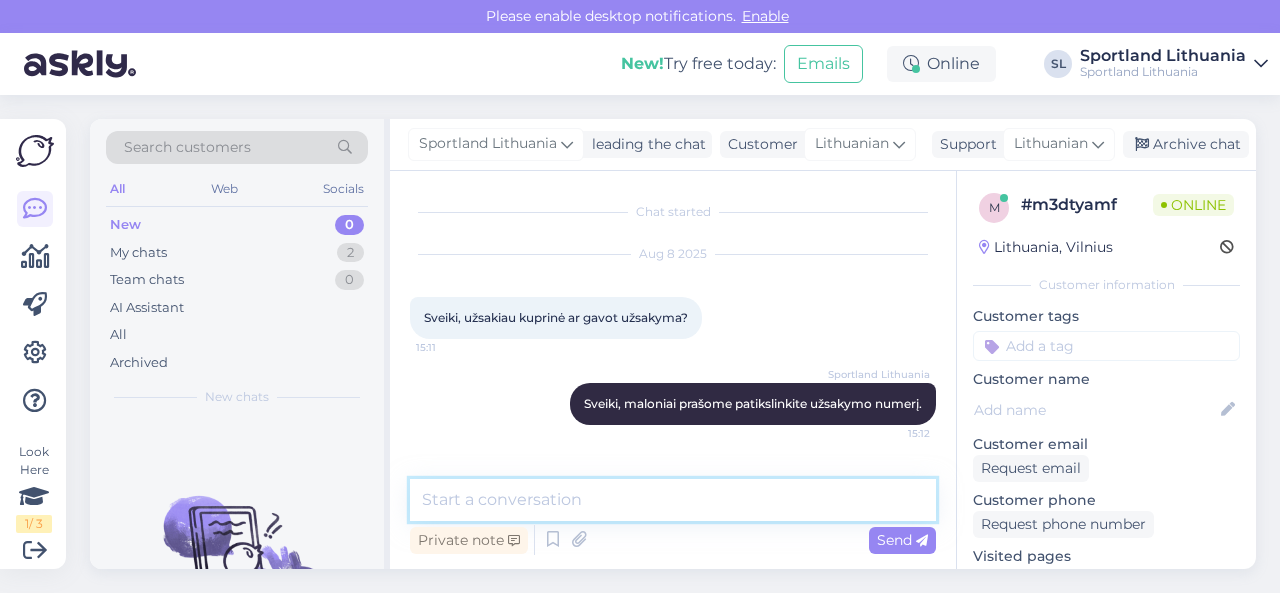 scroll, scrollTop: 71, scrollLeft: 0, axis: vertical 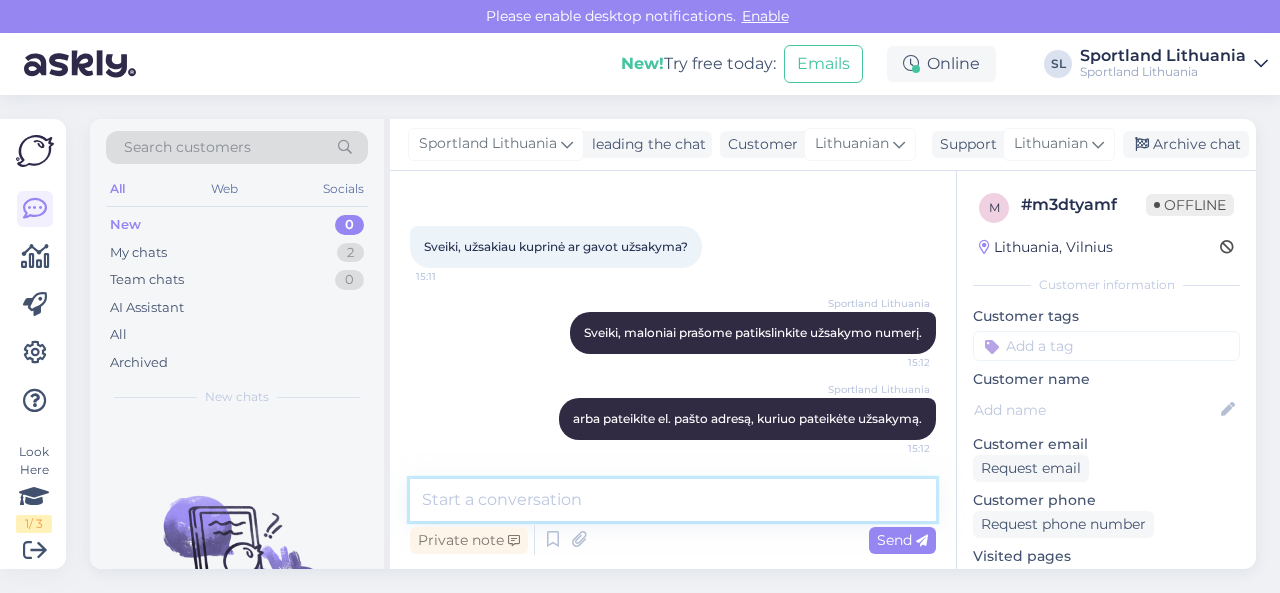click at bounding box center (673, 500) 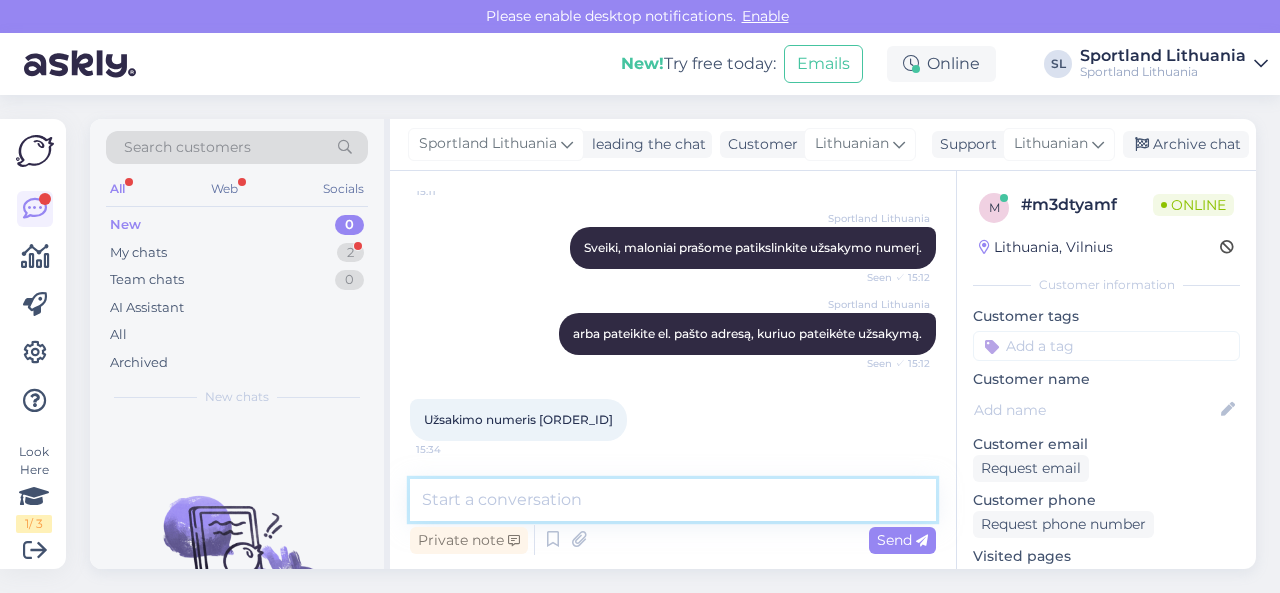 scroll, scrollTop: 157, scrollLeft: 0, axis: vertical 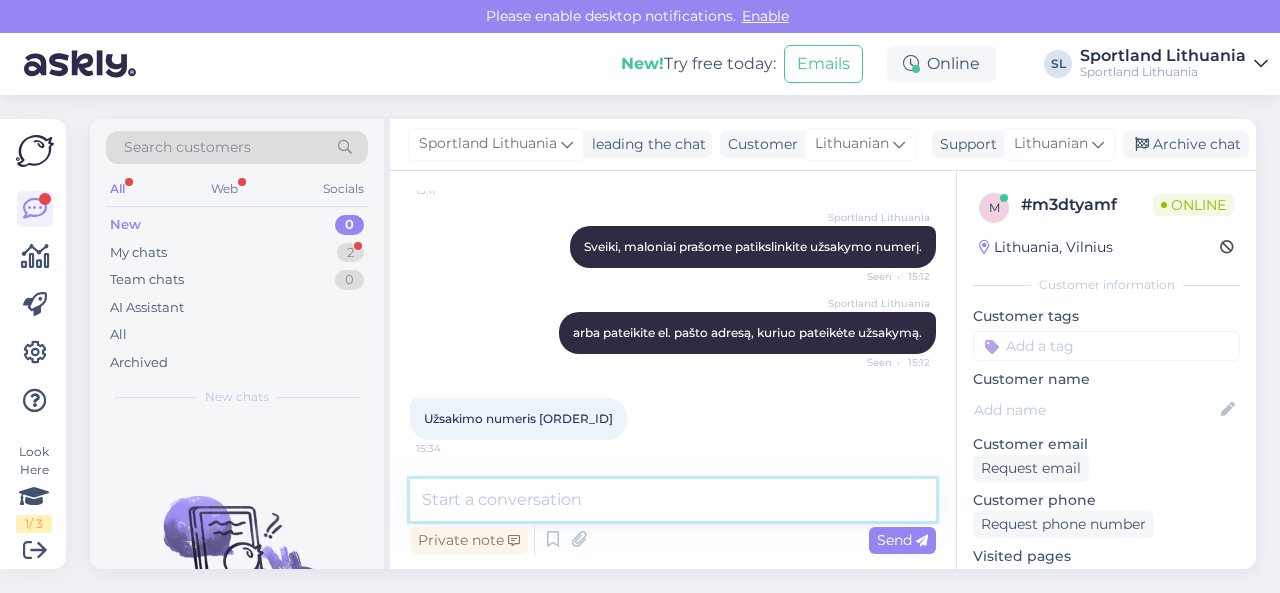 click at bounding box center [673, 500] 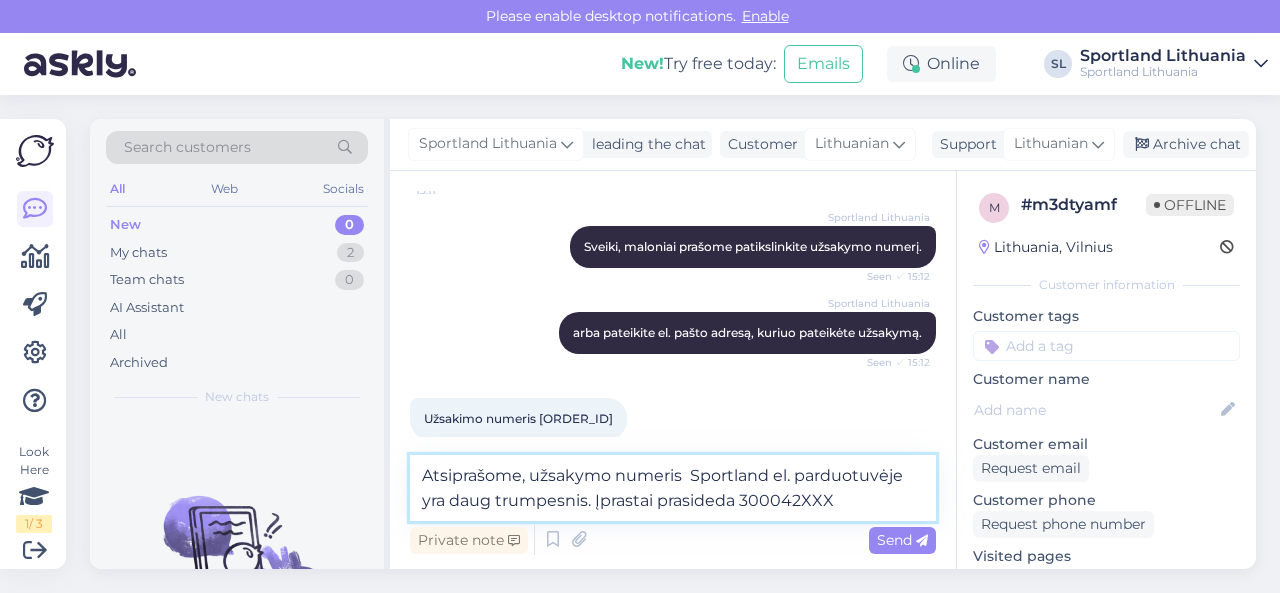 type on "Atsiprašome, užsakymo numeris  Sportland el. parduotuvėje yra daug trumpesnis.Įprastai prasideda [NUMBER]" 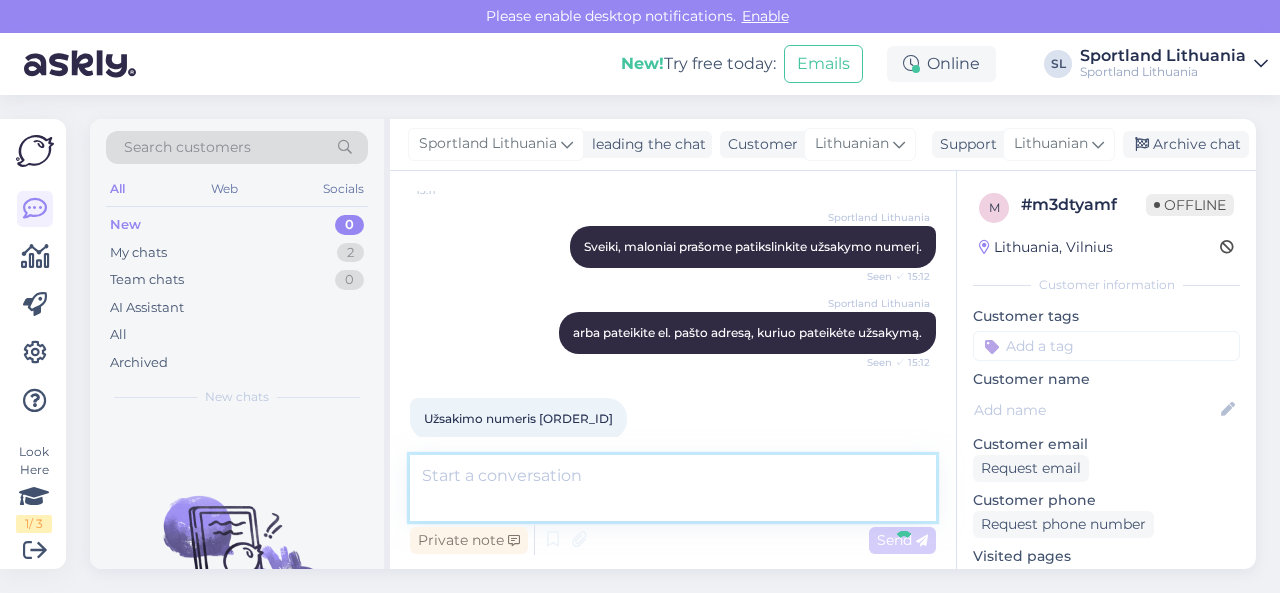 scroll, scrollTop: 261, scrollLeft: 0, axis: vertical 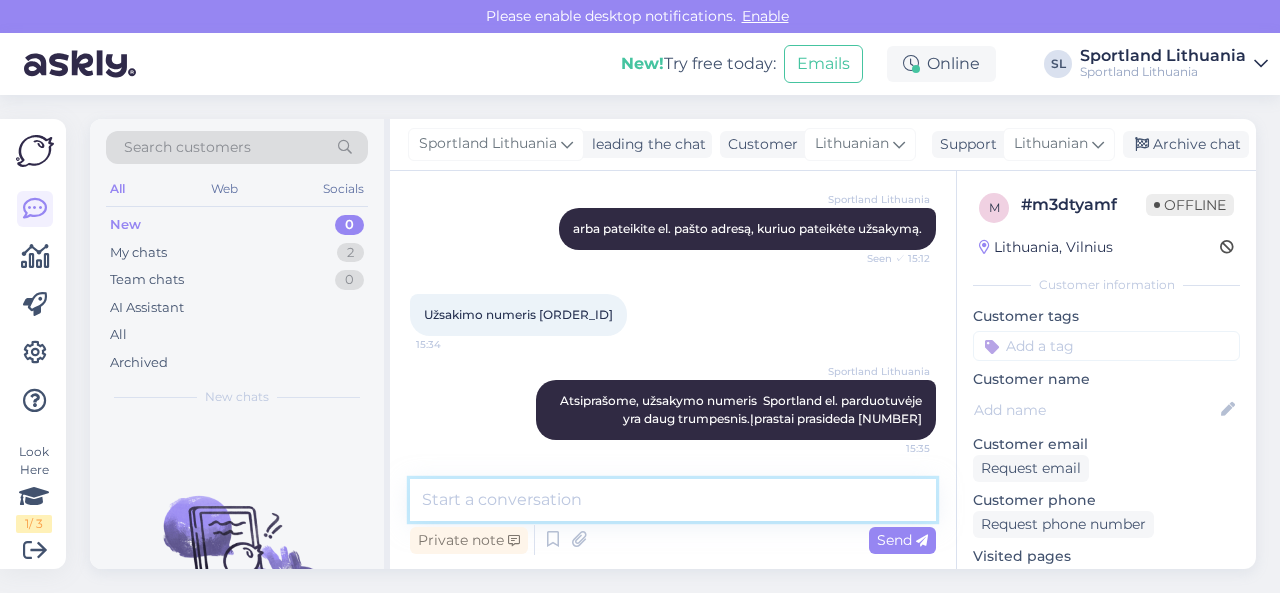 click at bounding box center (673, 500) 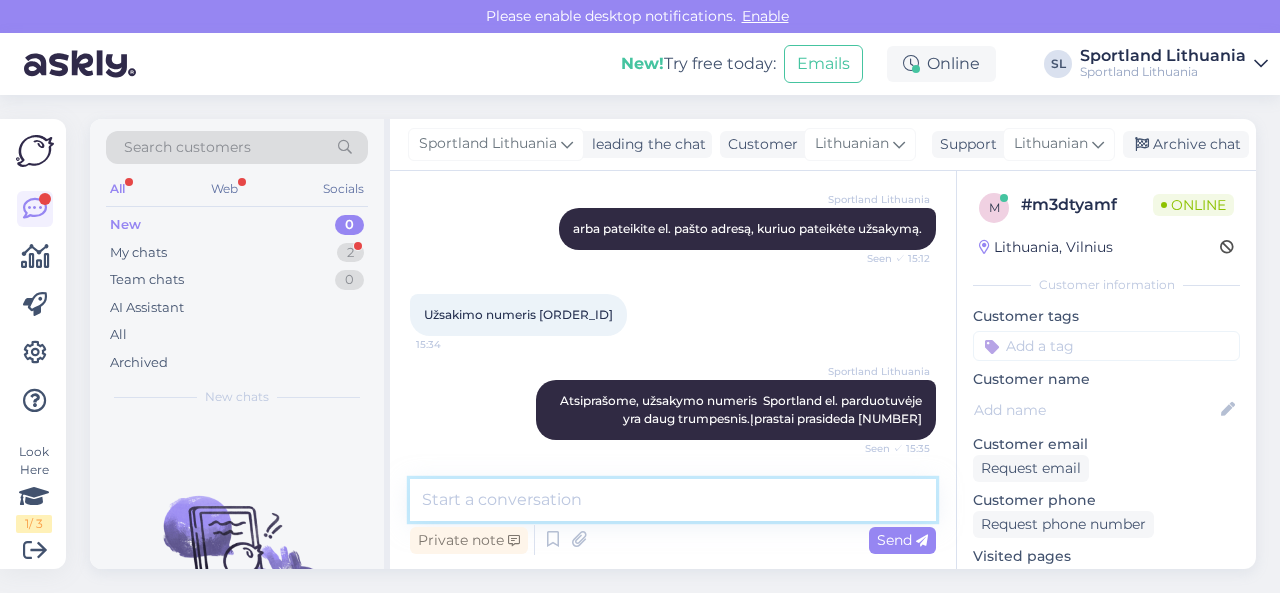 scroll, scrollTop: 451, scrollLeft: 0, axis: vertical 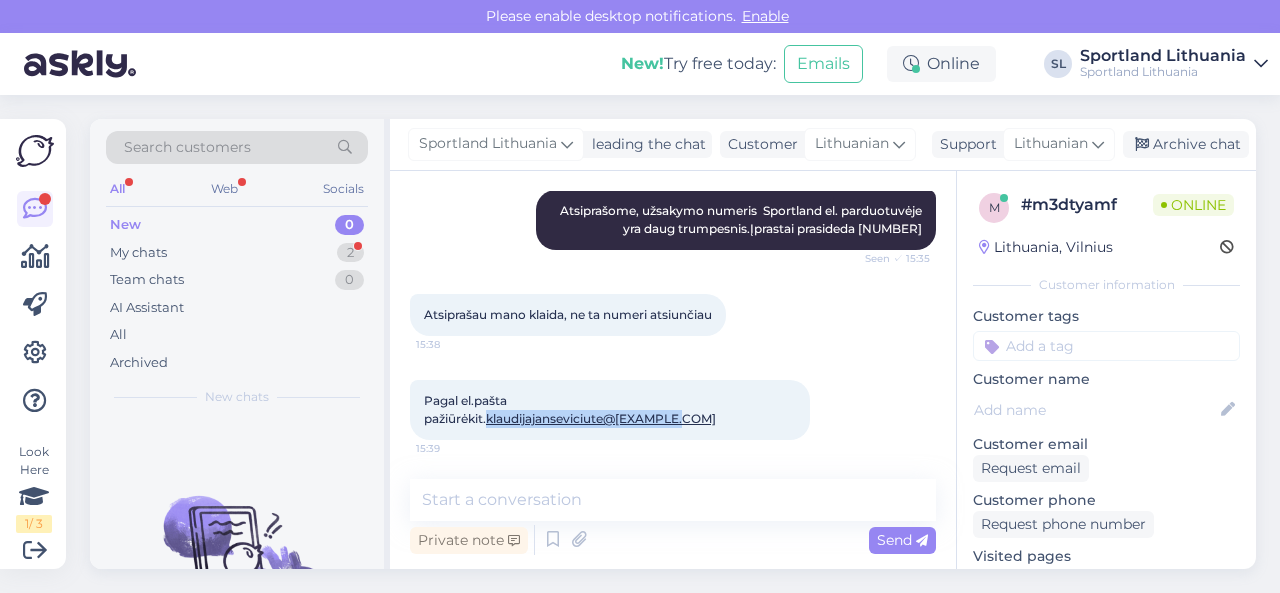 drag, startPoint x: 622, startPoint y: 423, endPoint x: 424, endPoint y: 419, distance: 198.0404 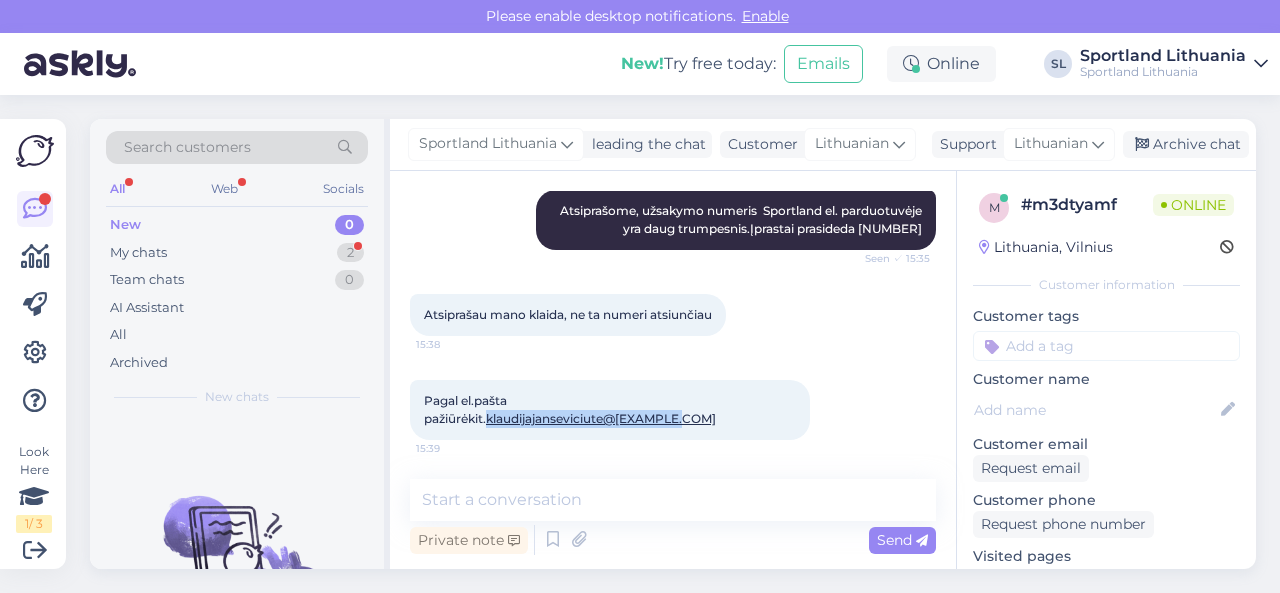 click on "Pagal el.pašta pažiūrėkit.
klaudijajanseviciute@gmail.com" at bounding box center [571, 409] 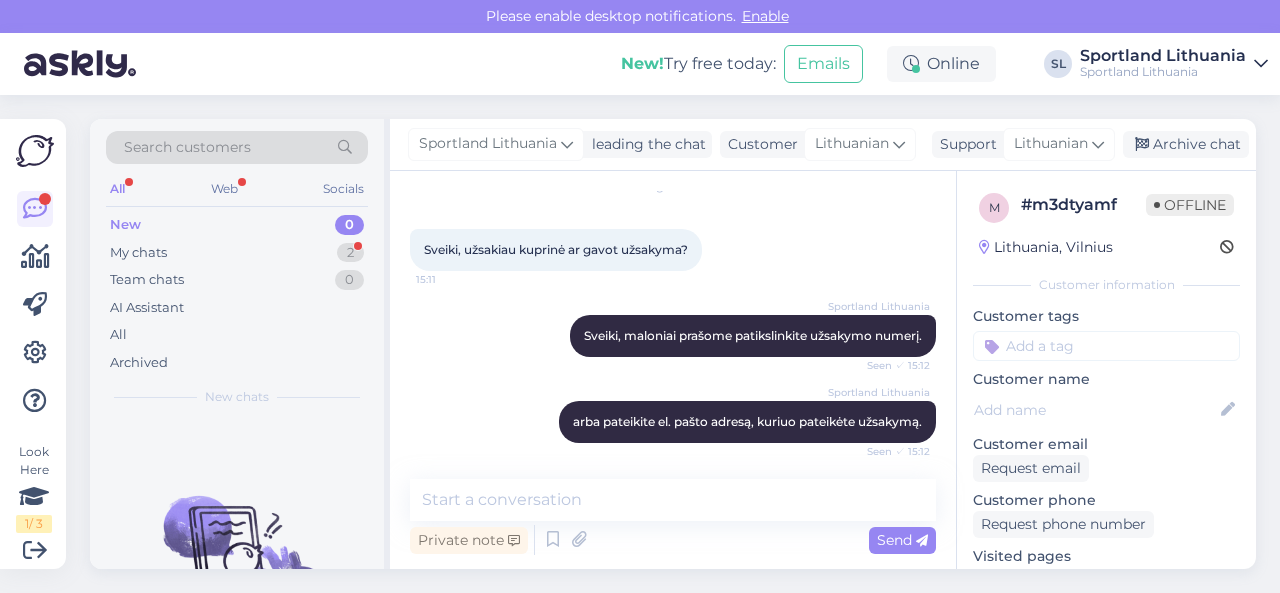 scroll, scrollTop: 0, scrollLeft: 0, axis: both 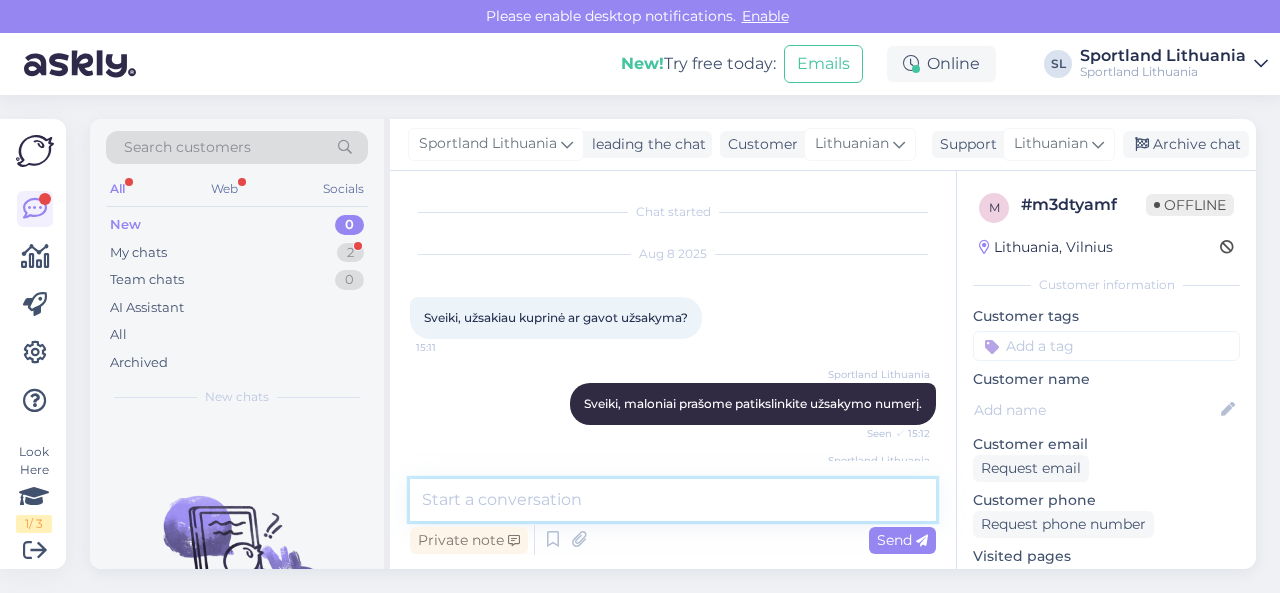 click at bounding box center [673, 500] 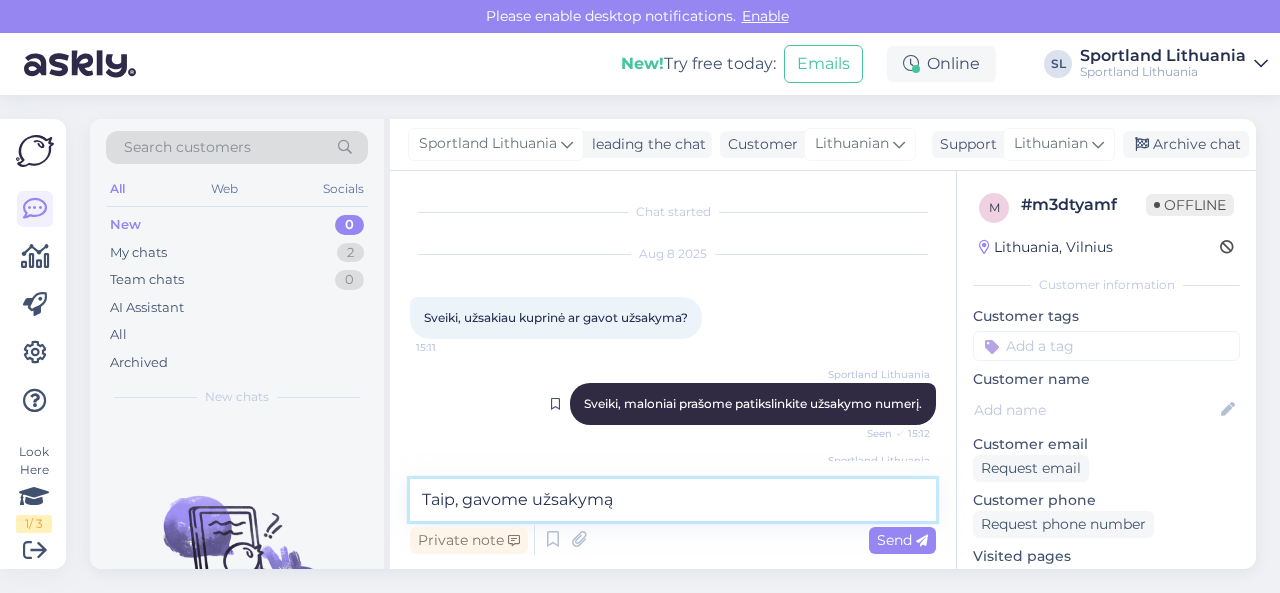 paste on "[ORDER_ID]" 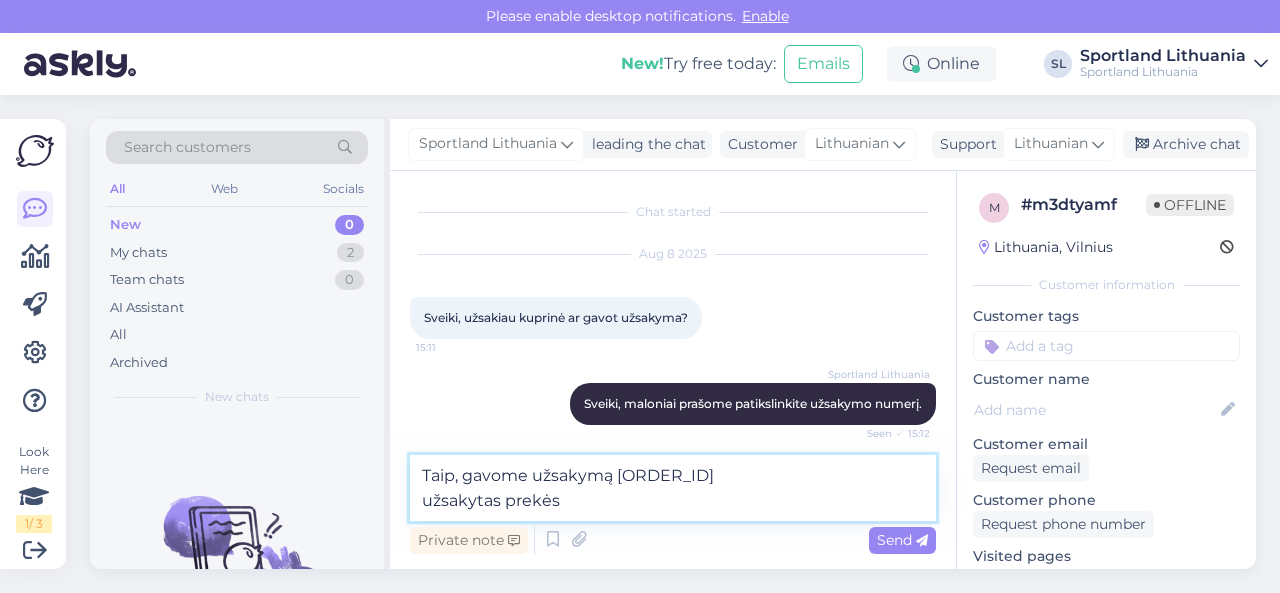 paste on "ADIDAS CLASSIC 3 BAR LOGO BACKPACK - 27.5L SKU: [SKU] SPO: JI6953 Aksesuarų dydis:1SIZE" 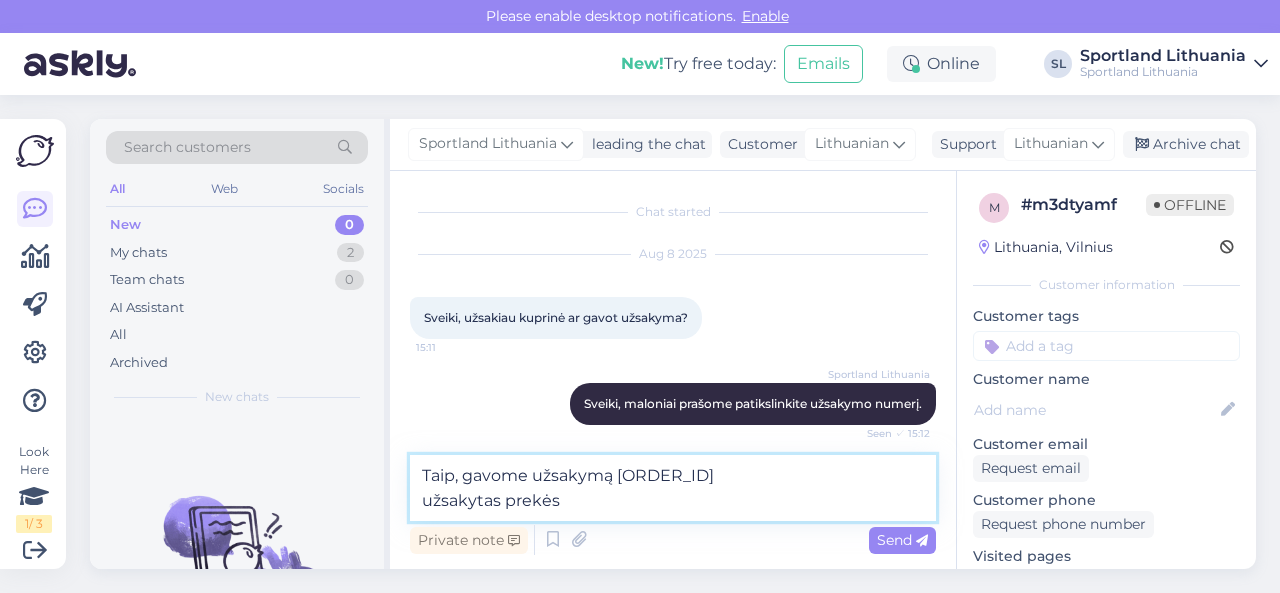 type on "Taip, gavome užsakymą [ORDER_ID]
užsakyta prekė ADIDAS CLASSIC 3 BAR LOGO BACKPACK - 27.5L SKU: 71013603000 SPO: JI6953 Aksesuarų dydis:1SIZE" 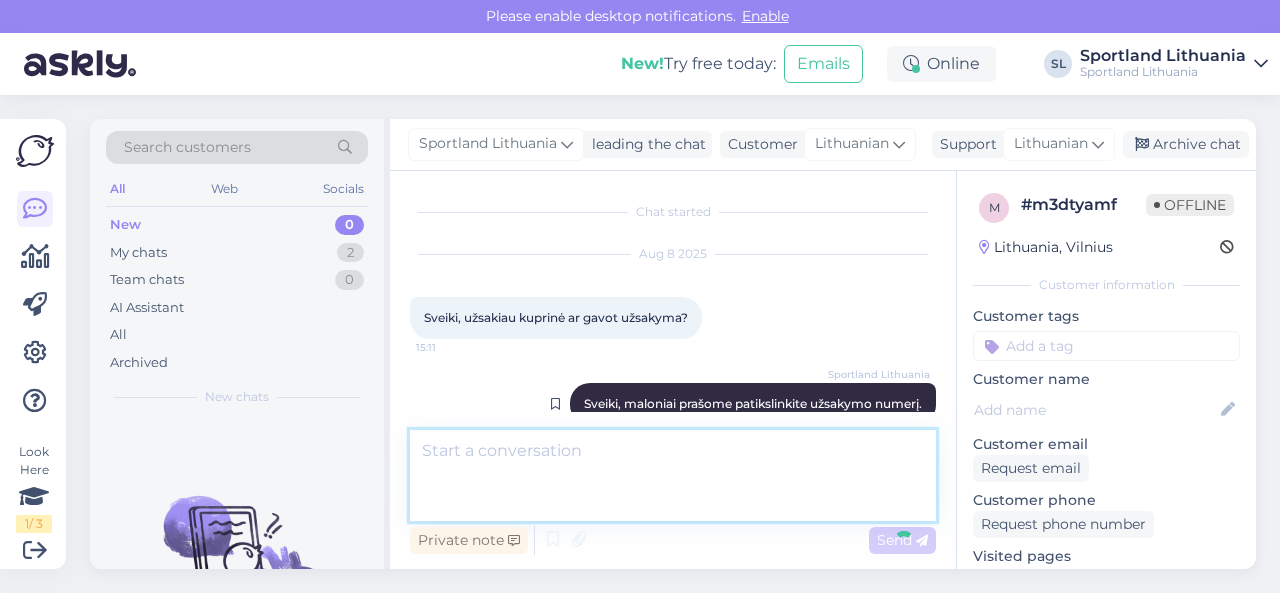 scroll, scrollTop: 659, scrollLeft: 0, axis: vertical 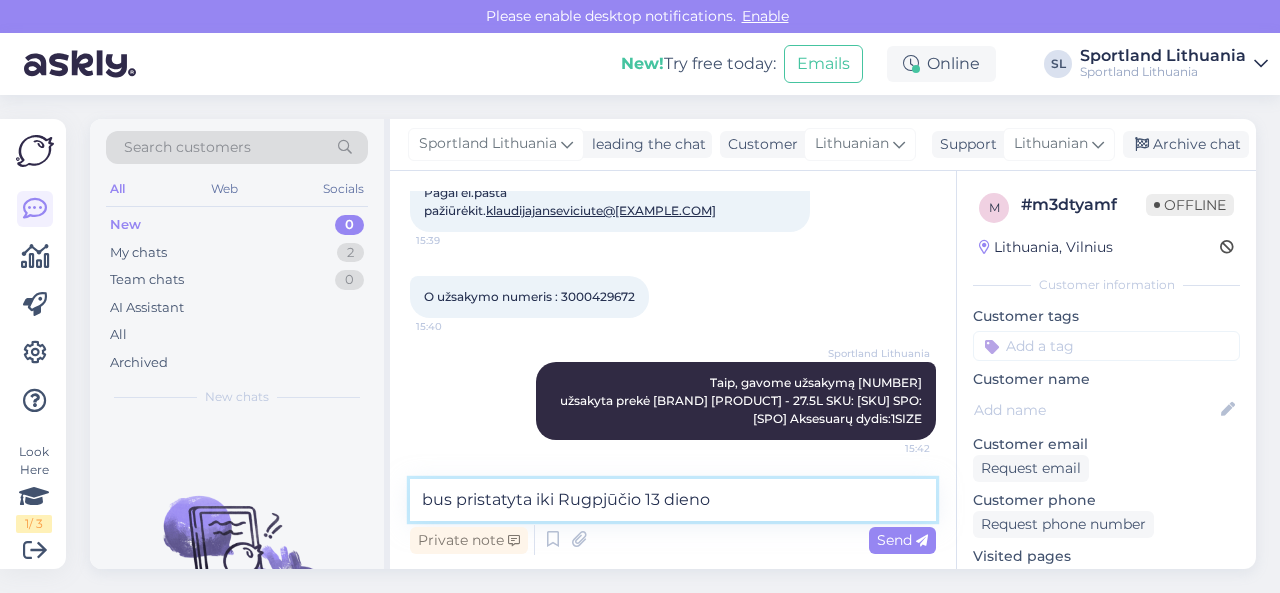 type on "bus pristatyta iki [DATE]" 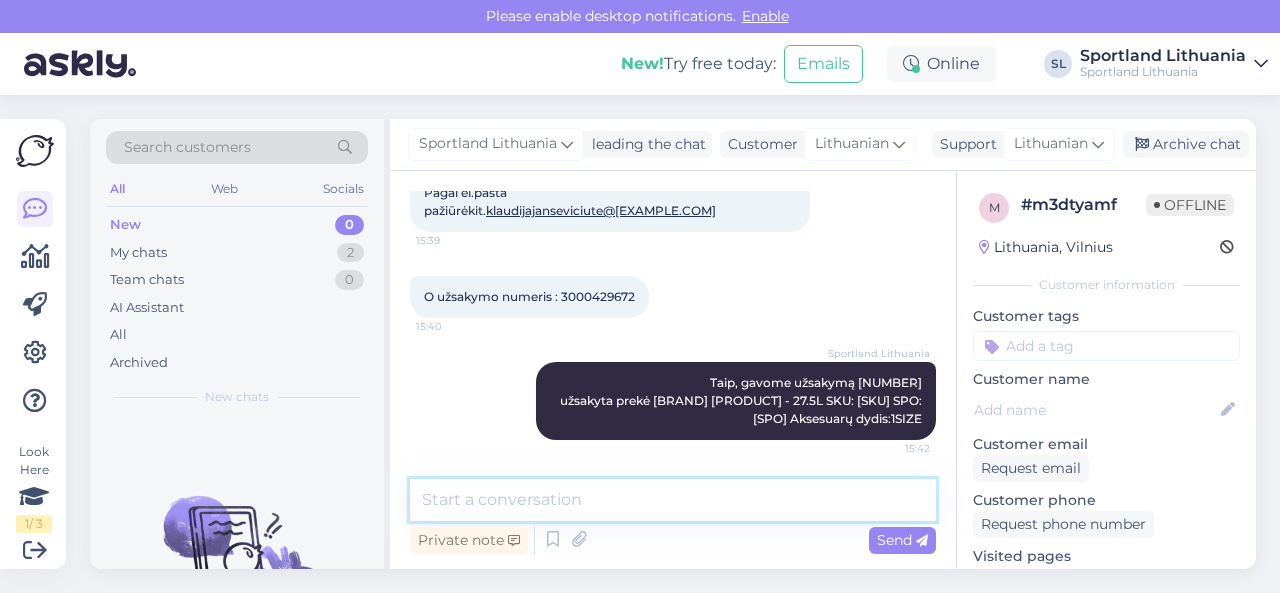 scroll, scrollTop: 745, scrollLeft: 0, axis: vertical 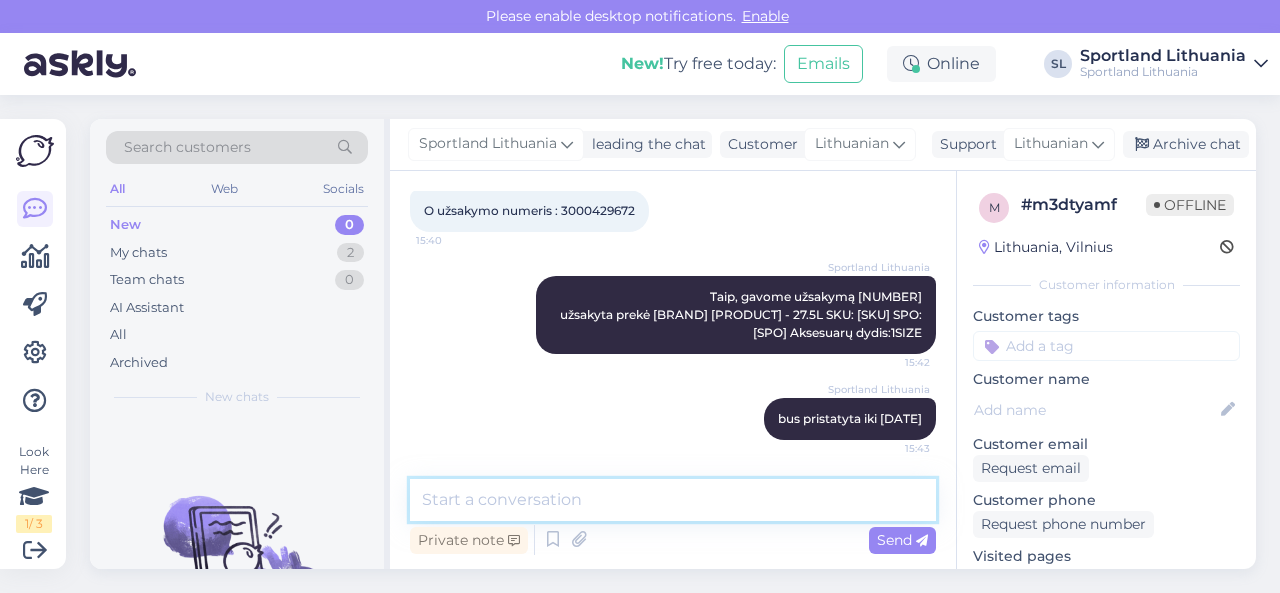 click at bounding box center (673, 500) 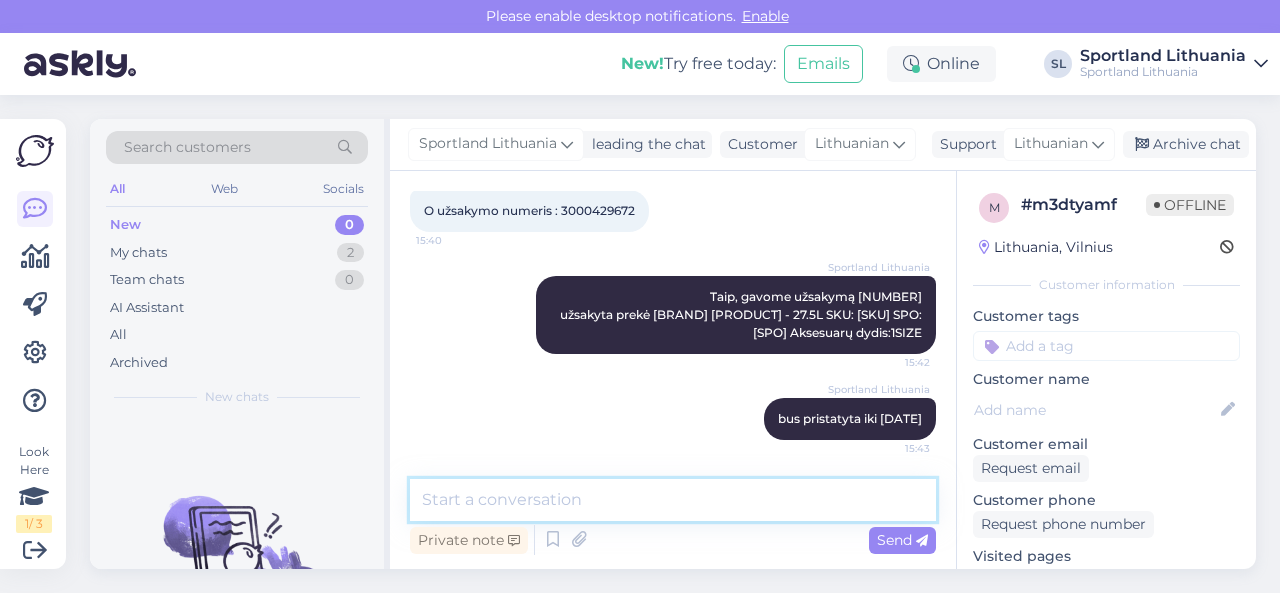type 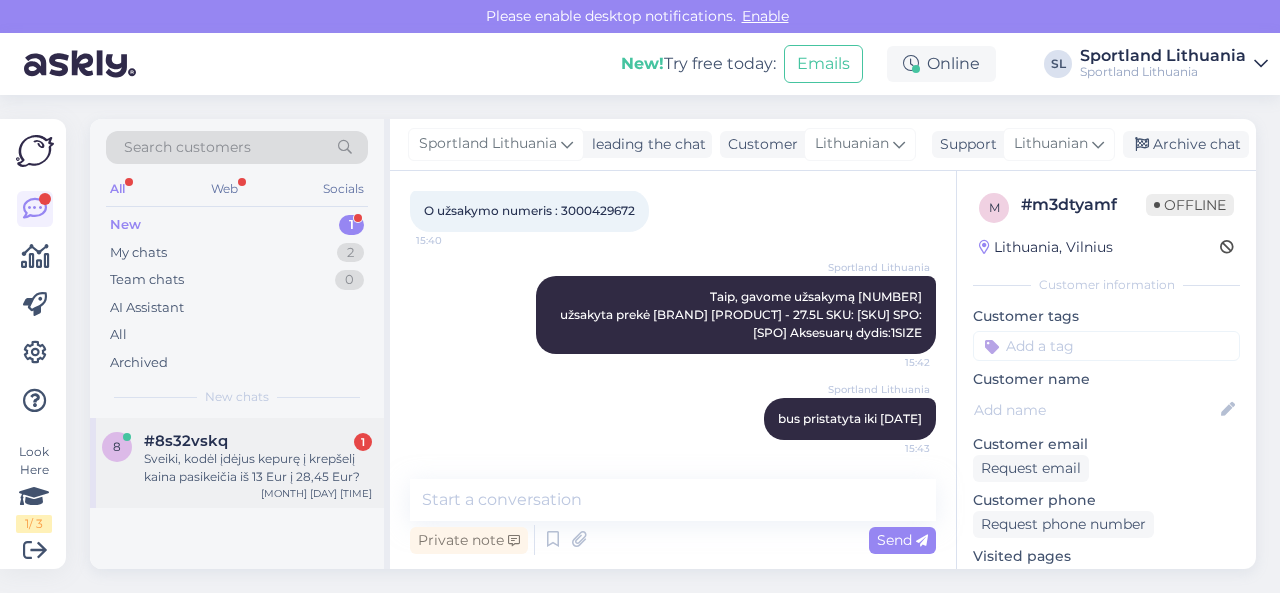 click on "Sveiki, kodėl įdėjus kepurę į krepšelį kaina pasikeičia iš 13 Eur į 28,45 Eur?" at bounding box center (258, 468) 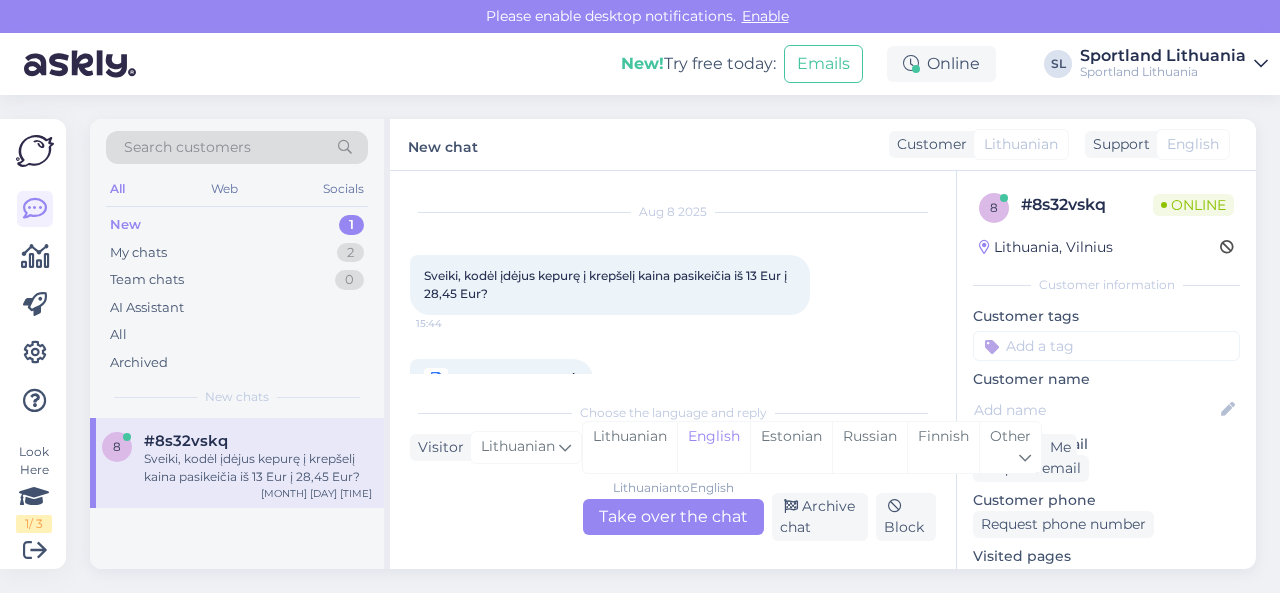 scroll, scrollTop: 91, scrollLeft: 0, axis: vertical 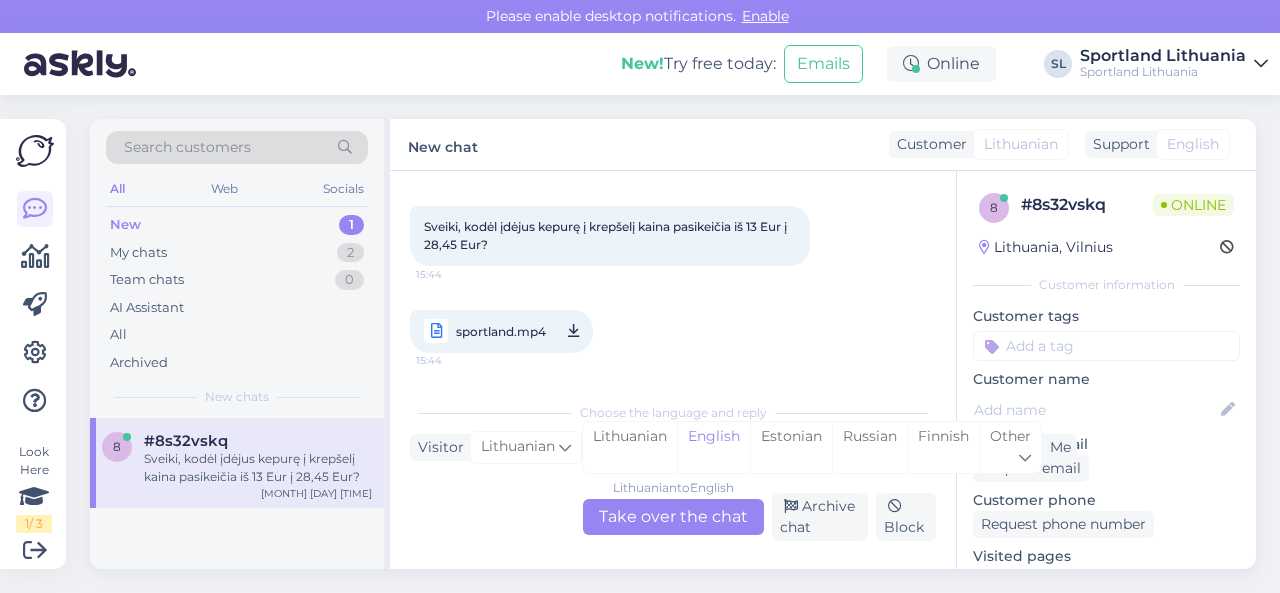 click on "Aug 8 2025 Sveiki, kodėl įdėjus kepurę į krepšelį kaina pasikeičia iš 13 Eur į 28,45 Eur? 15:44  sportland.mp4 15:44" at bounding box center (673, 258) 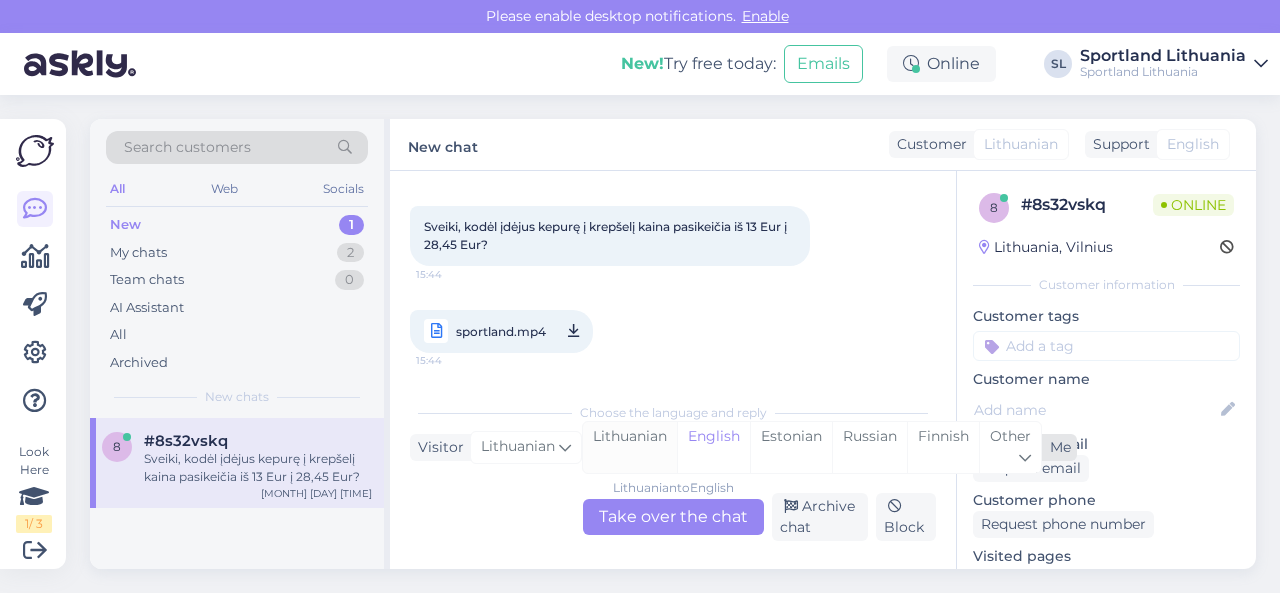 click on "Lithuanian" at bounding box center (630, 447) 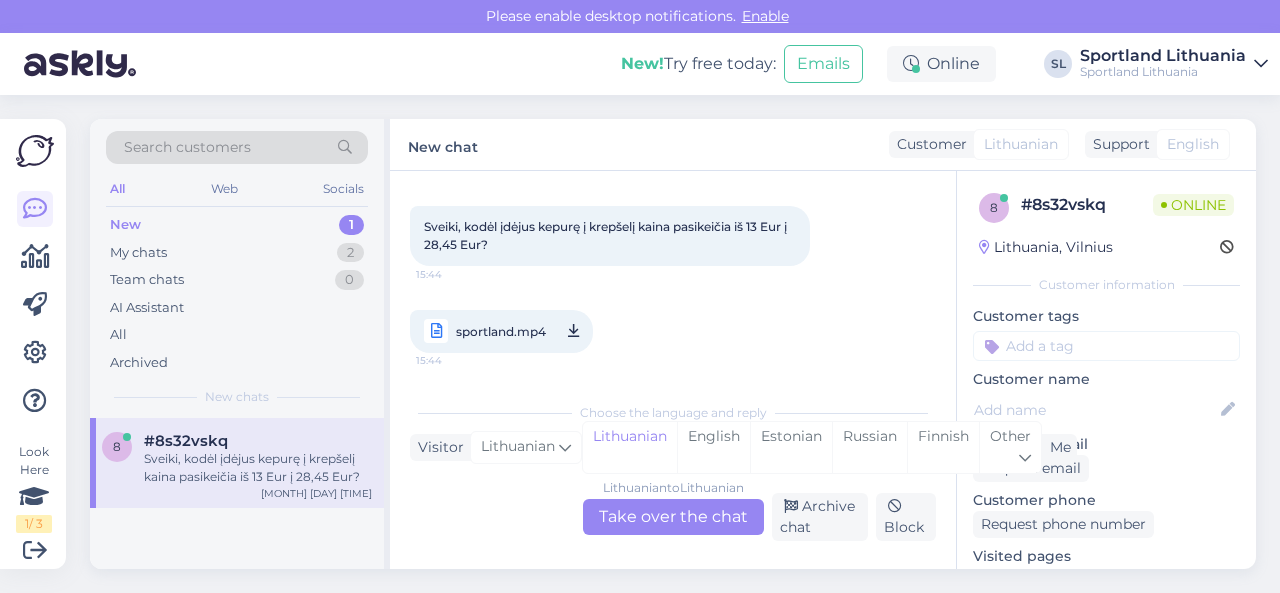 click on "Lithuanian  to  Lithuanian Take over the chat" at bounding box center (673, 517) 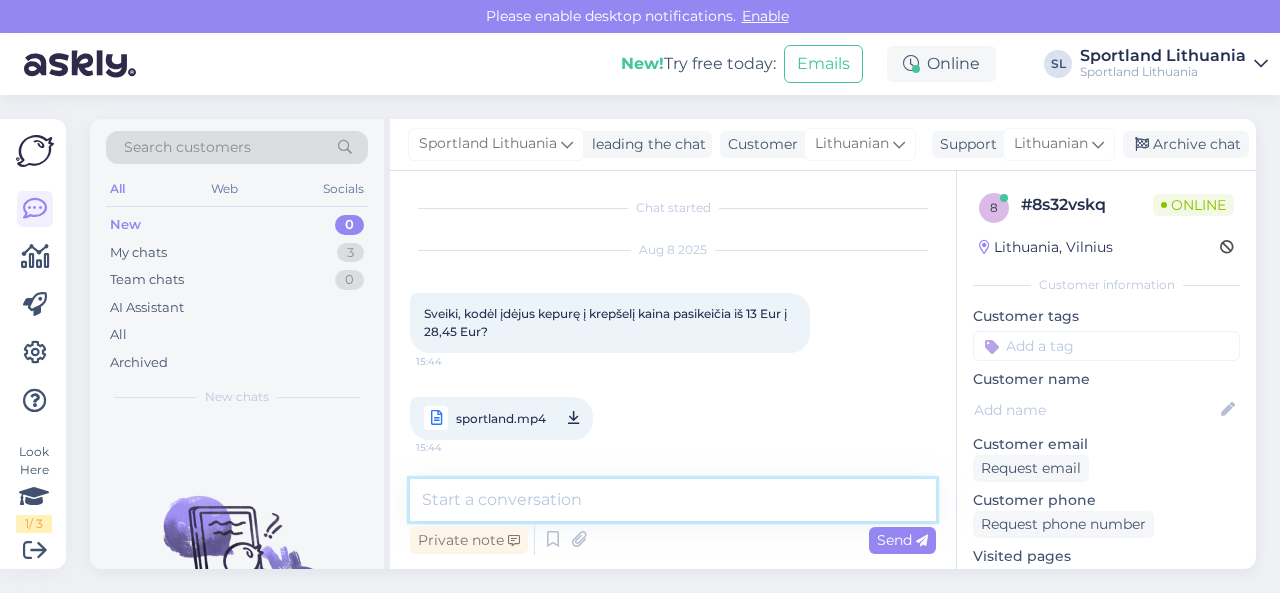 click at bounding box center [673, 500] 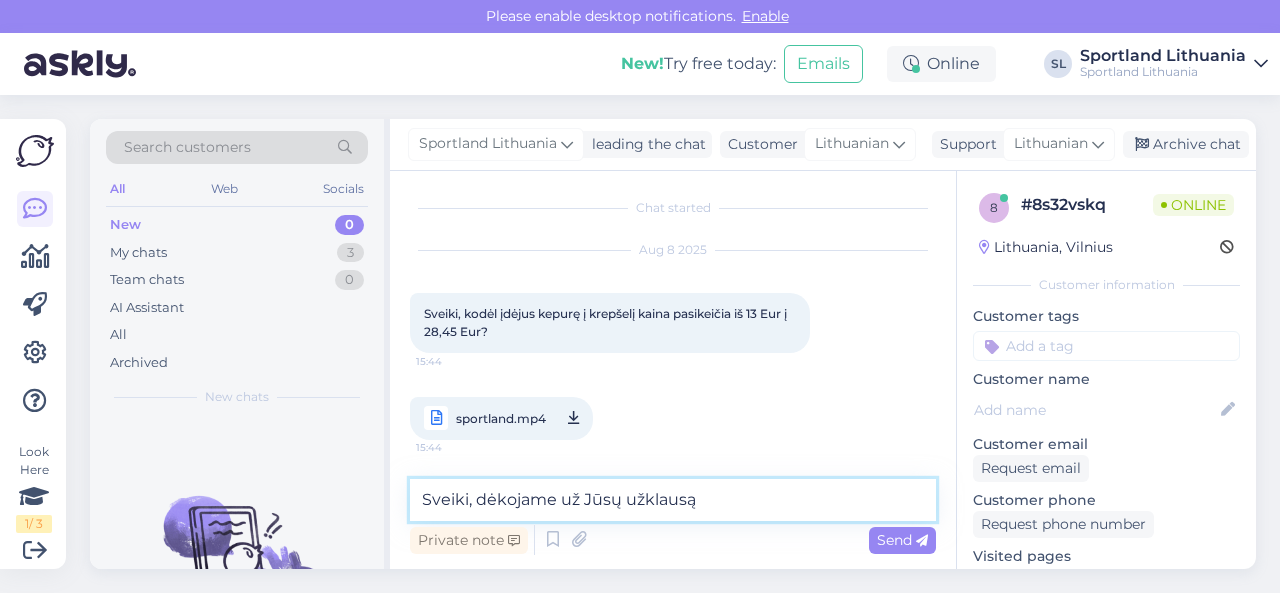 type on "Sveiki, dėkojame už Jūsų užklausą." 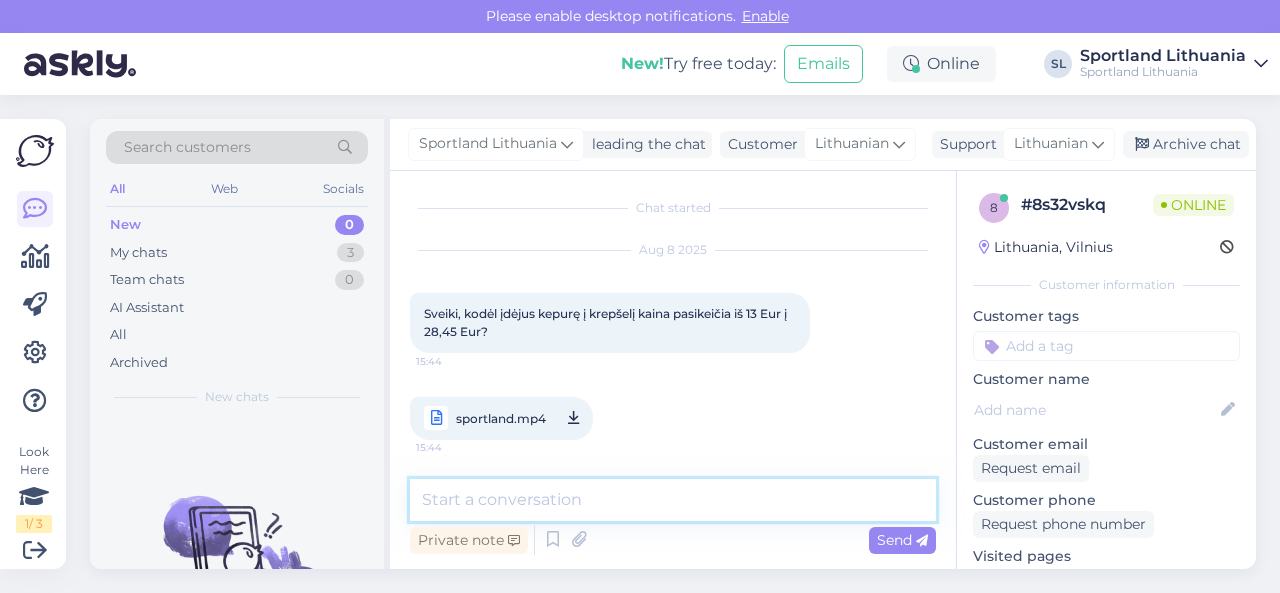 scroll, scrollTop: 90, scrollLeft: 0, axis: vertical 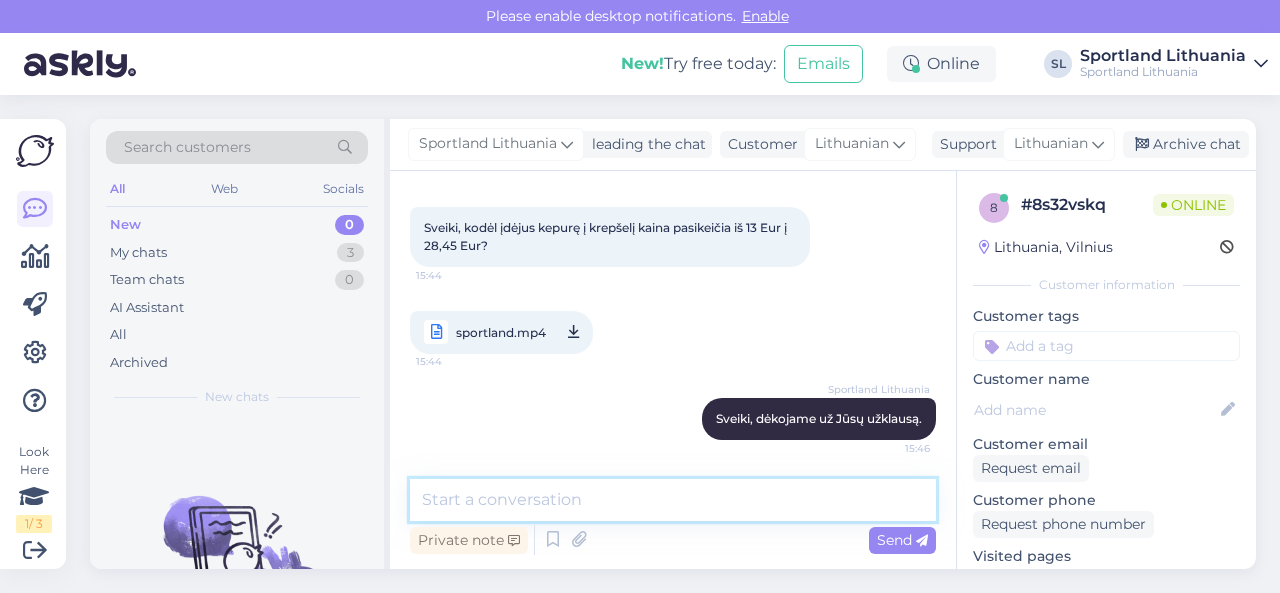 click at bounding box center [673, 500] 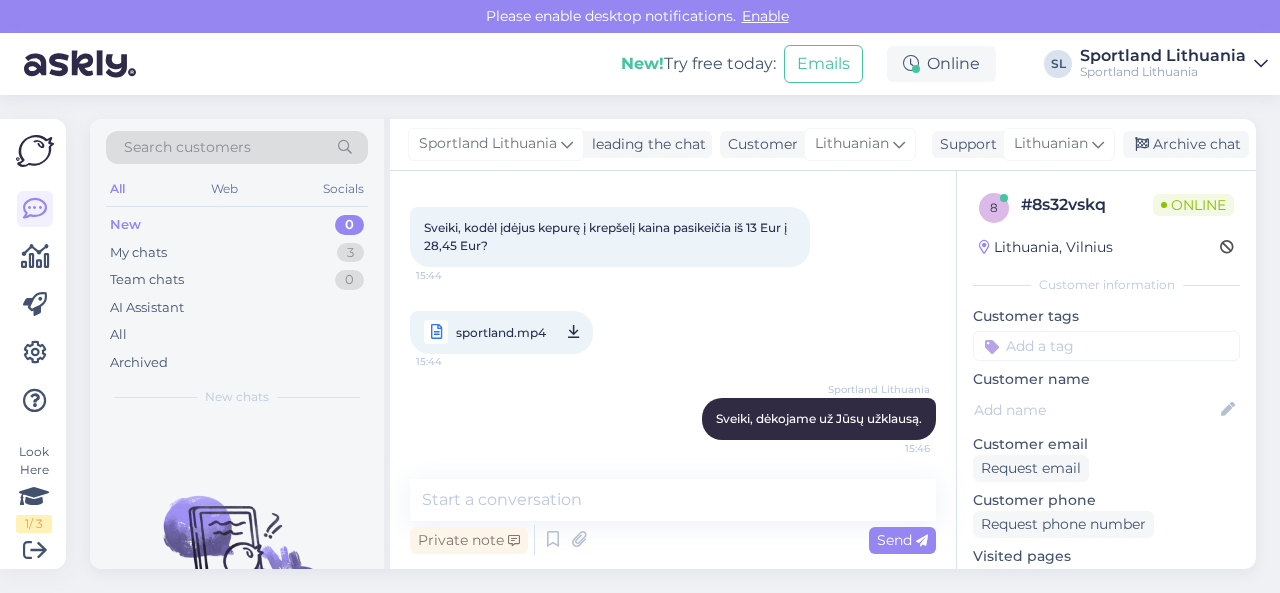 click on "sportland.mp4" at bounding box center [501, 332] 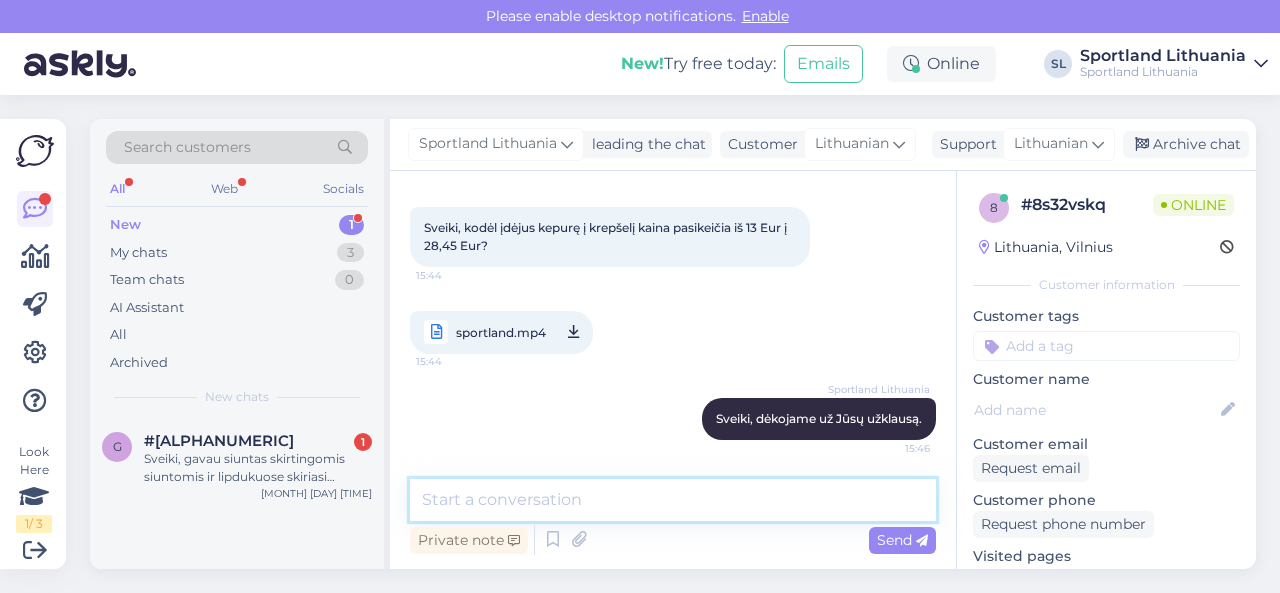 click at bounding box center [673, 500] 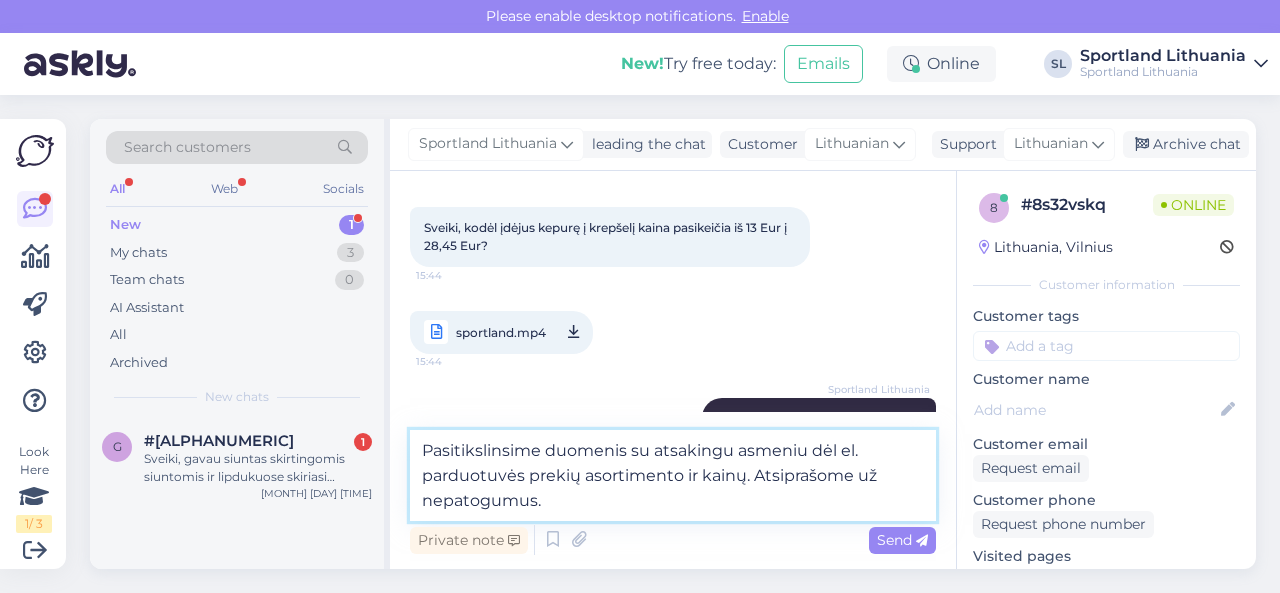 type on "Pasitikslinsime duomenis su atsakingu asmeniu dėl el. parduotuvės prekių asortimento ir kainų. Atsiprašome už nepatogumus." 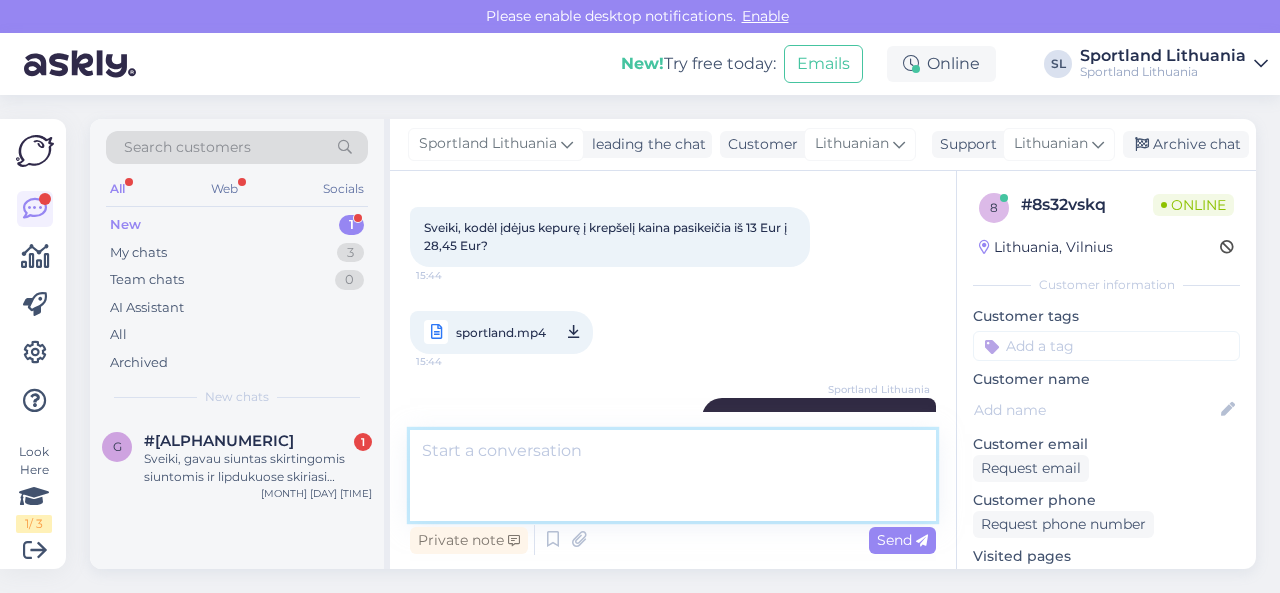 scroll, scrollTop: 212, scrollLeft: 0, axis: vertical 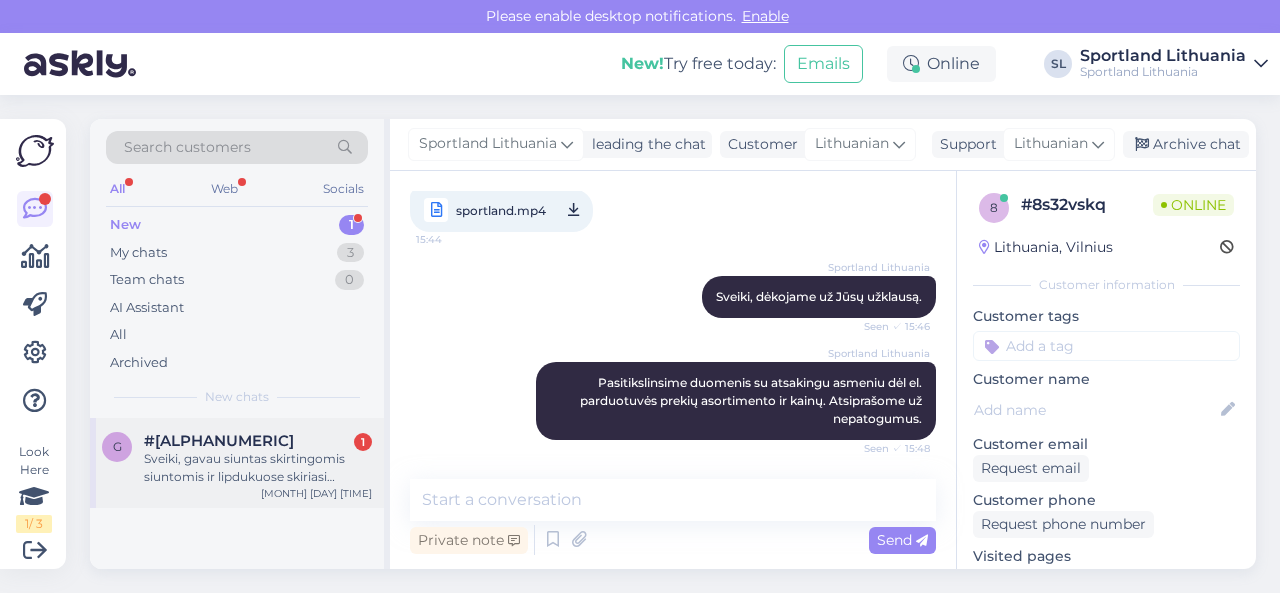 click on "Sveiki, gavau siuntas skirtingomis siuntomis ir lipdukuose skiriasi adresasi - vienur grazinti reikia i ozo g, kitur i lakunu g. O jei siusiu viena siunta, kuriuo adresu siusti?" at bounding box center [258, 468] 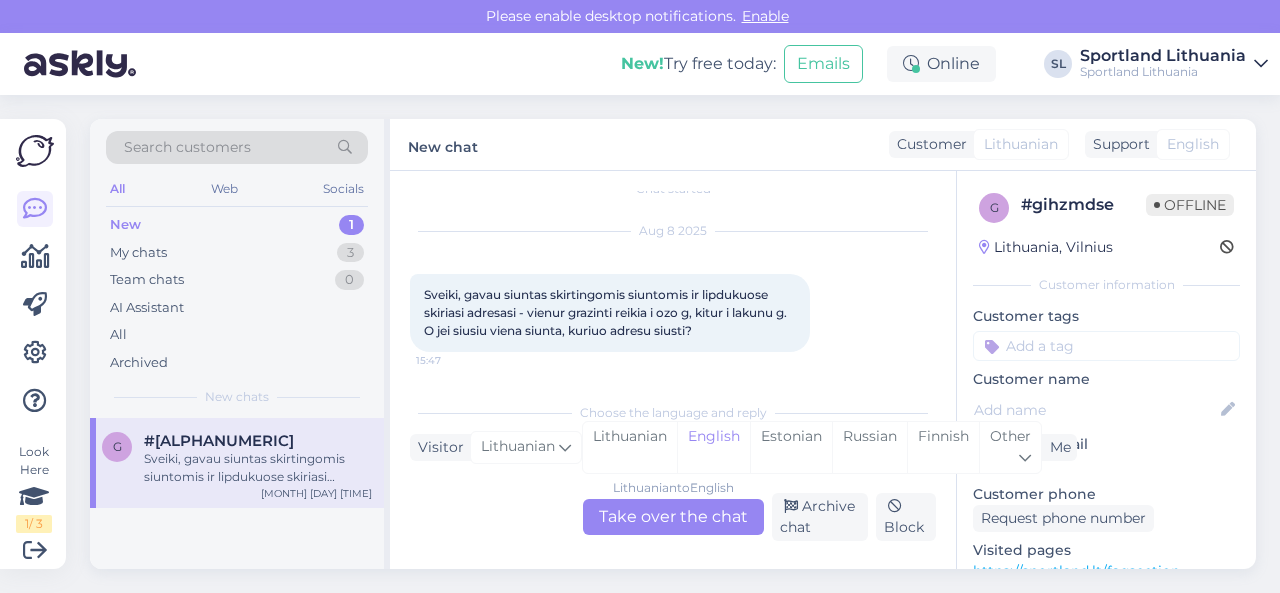 scroll, scrollTop: 22, scrollLeft: 0, axis: vertical 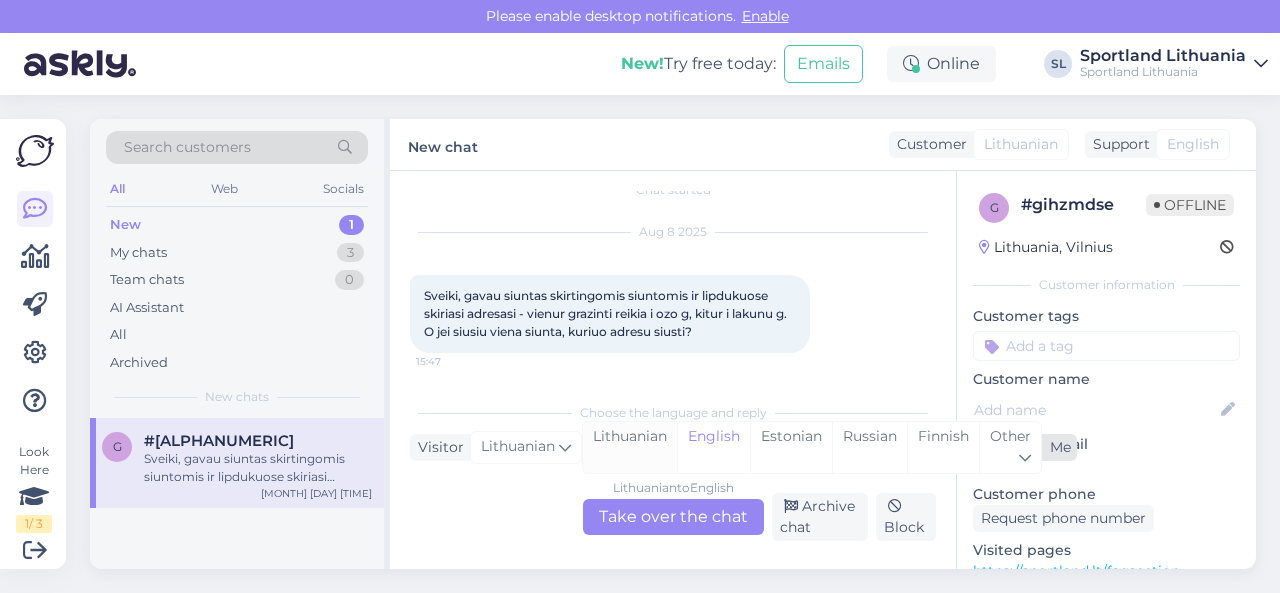 click on "Lithuanian" at bounding box center (630, 447) 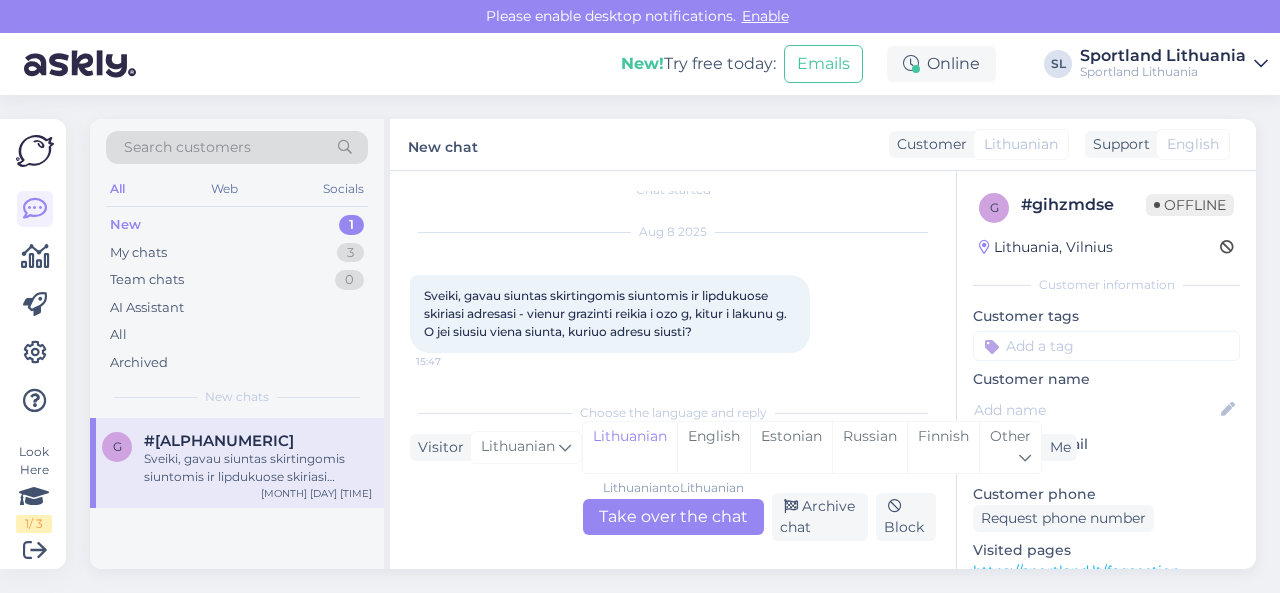 click on "Lithuanian  to  Lithuanian Take over the chat" at bounding box center [673, 517] 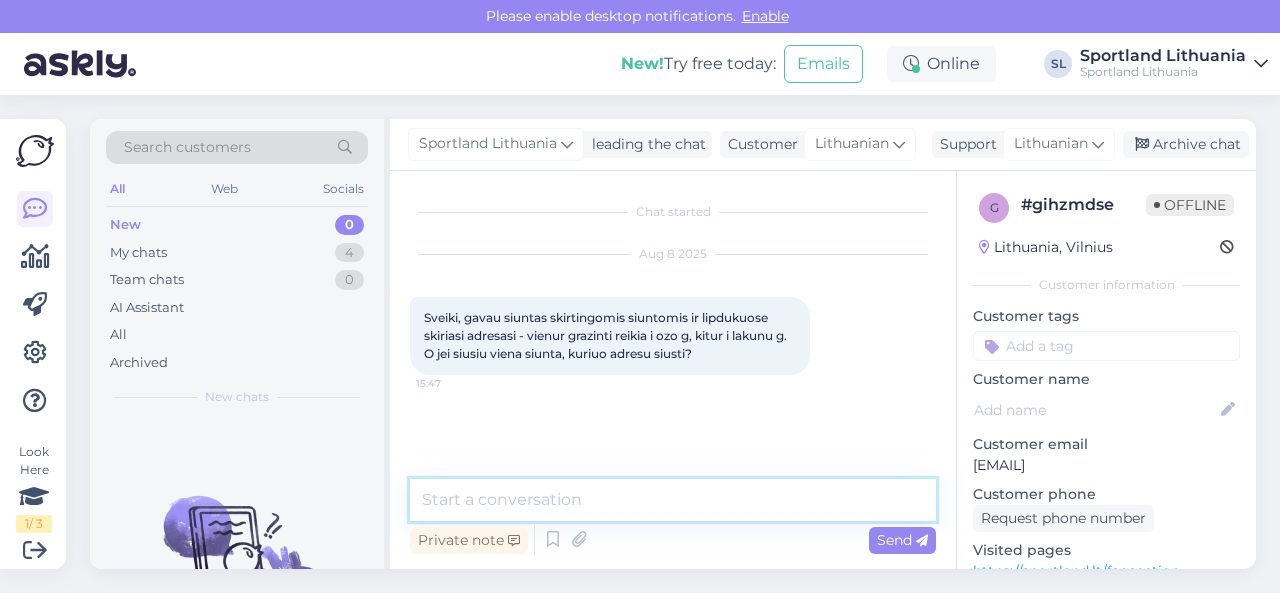 click at bounding box center (673, 500) 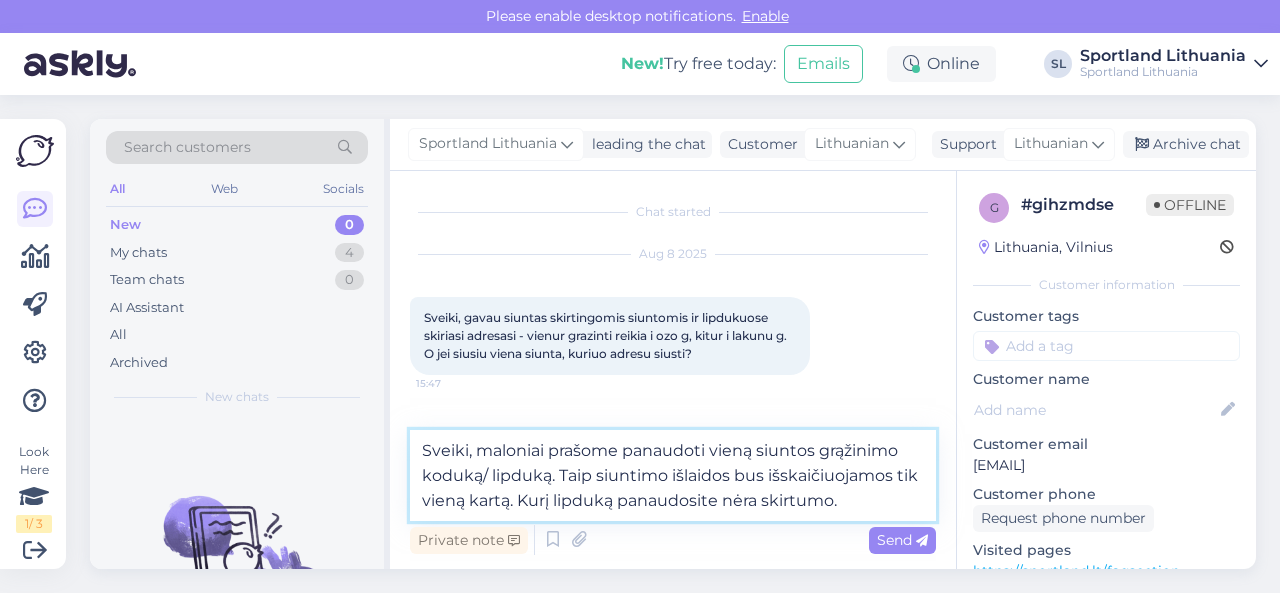 type on "Sveiki, maloniai prašome panaudoti vieną siuntos grąžinimo koduką/ lipduką. Taip siuntimo išlaidos bus išskaičiuojamos tik vieną kartą. Kurį lipduką panaudosite nėra skirtumo." 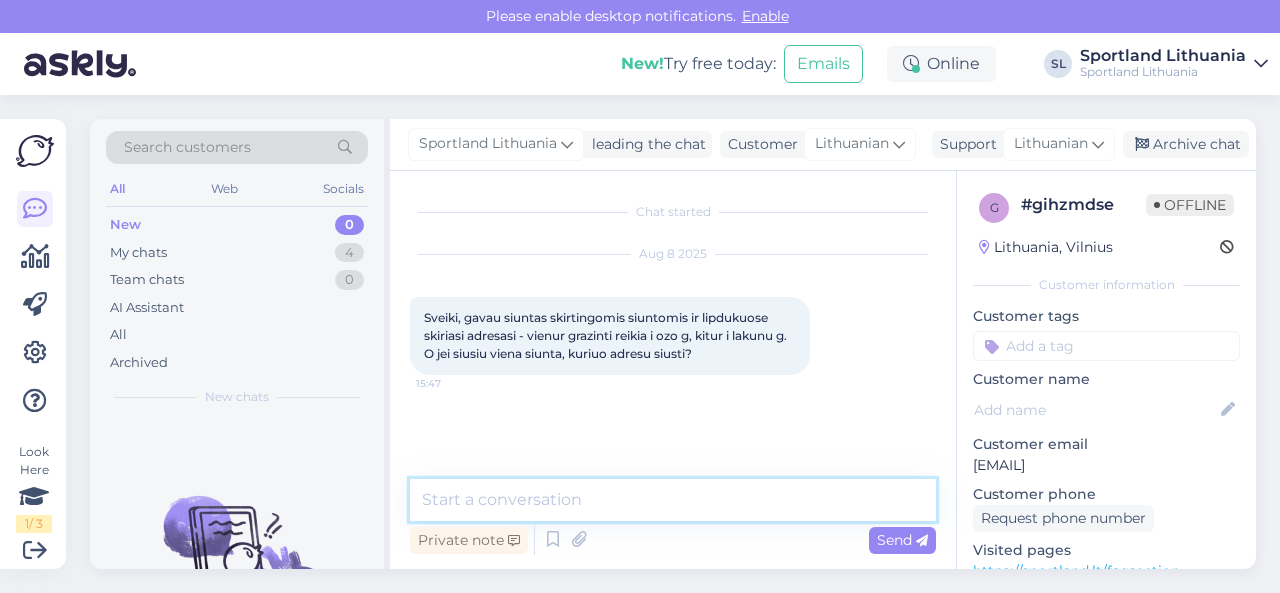 scroll, scrollTop: 57, scrollLeft: 0, axis: vertical 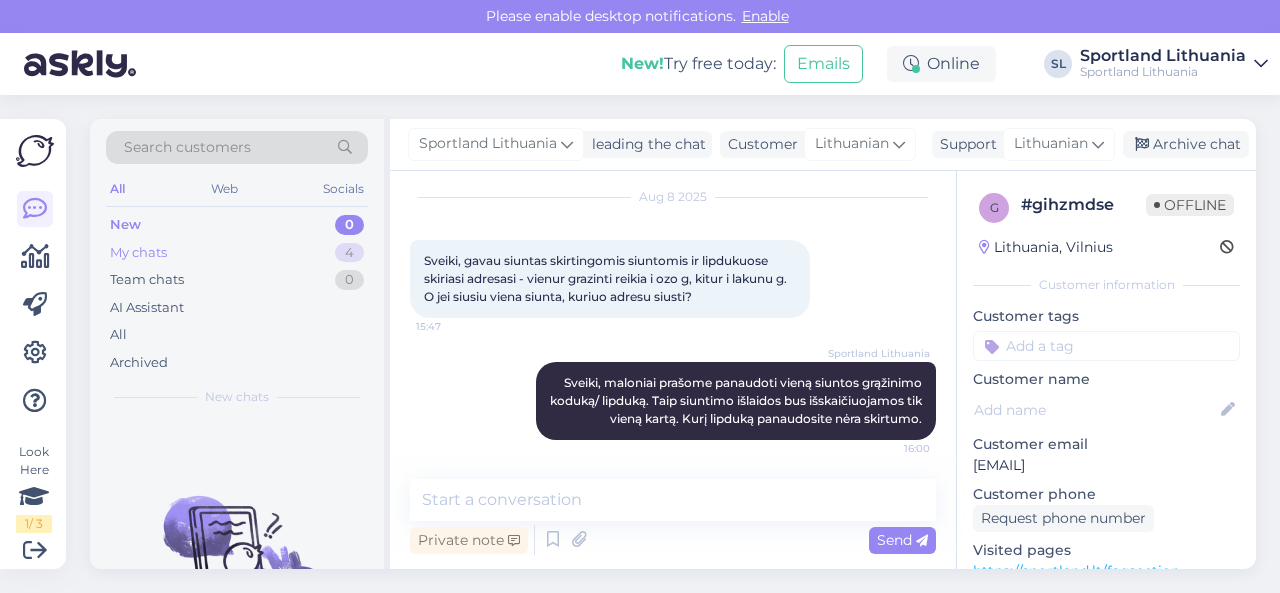 click on "My chats 4" at bounding box center [237, 253] 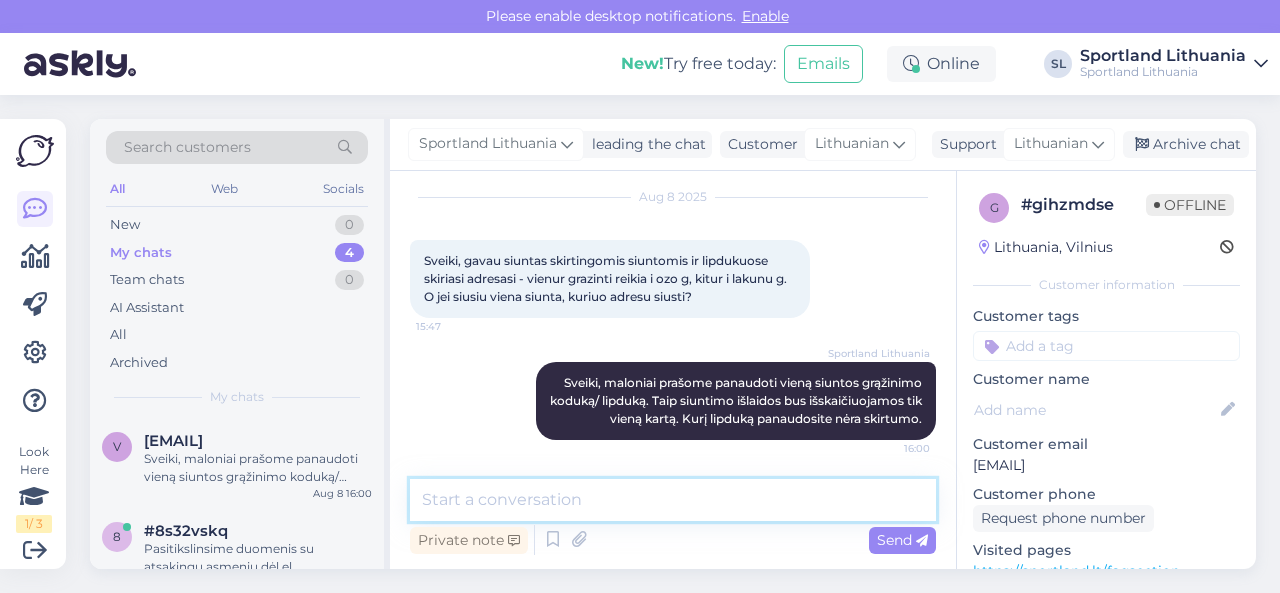 click at bounding box center (673, 500) 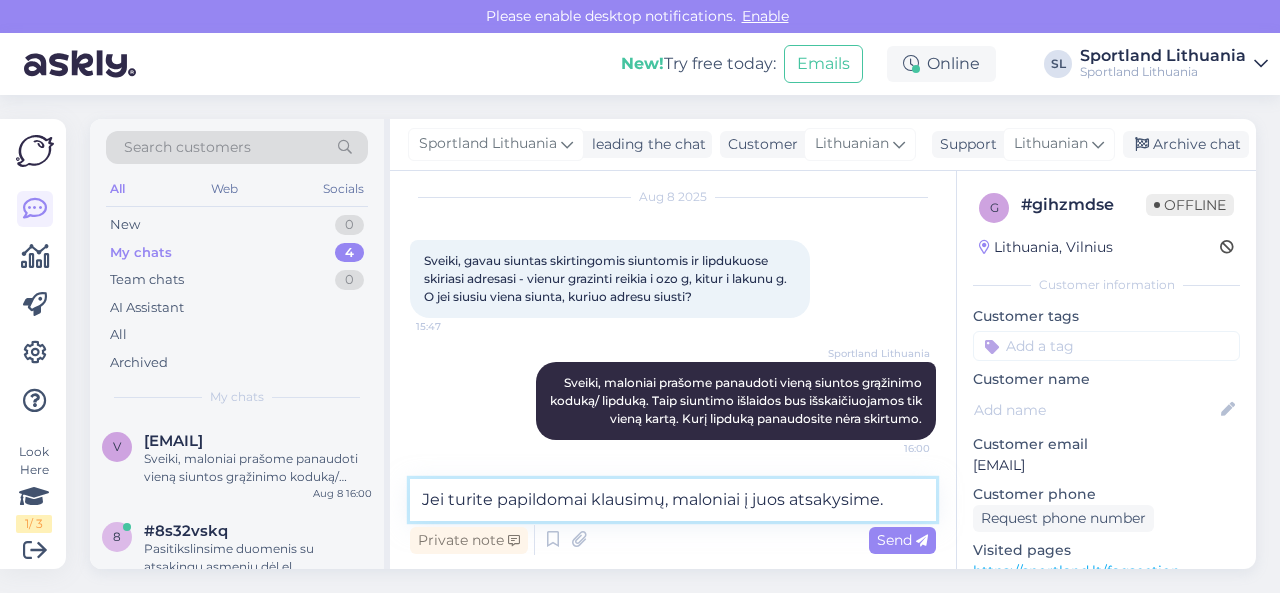 type on "Jei turite papildomai klausimų, maloniai į juos atsakysime." 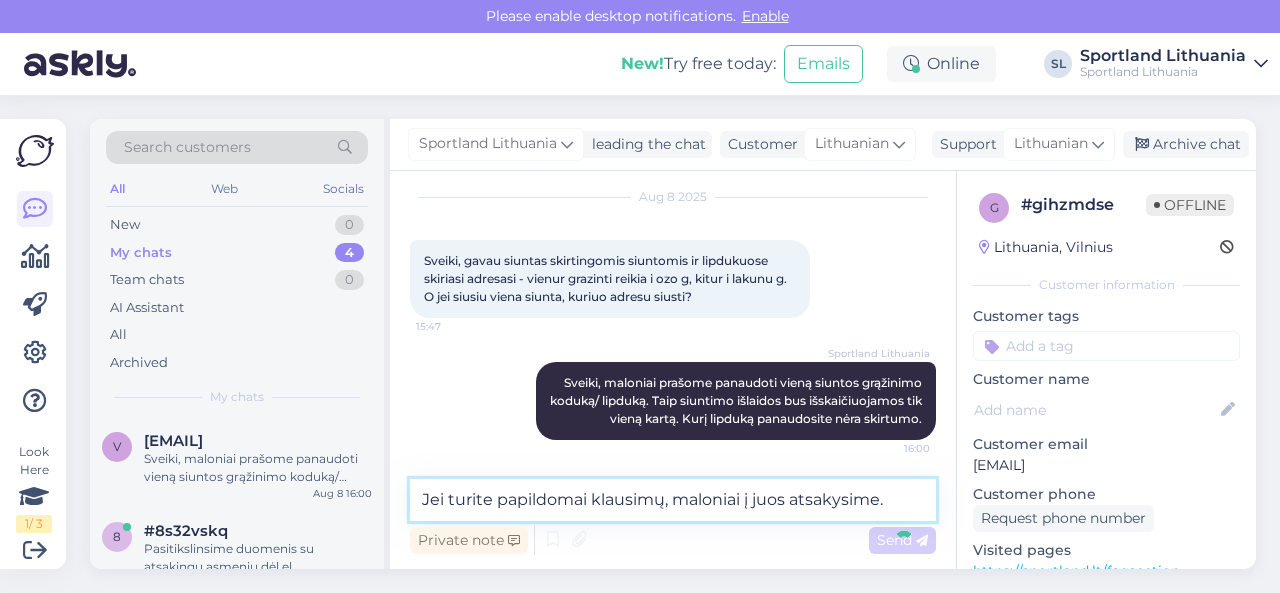 scroll, scrollTop: 143, scrollLeft: 0, axis: vertical 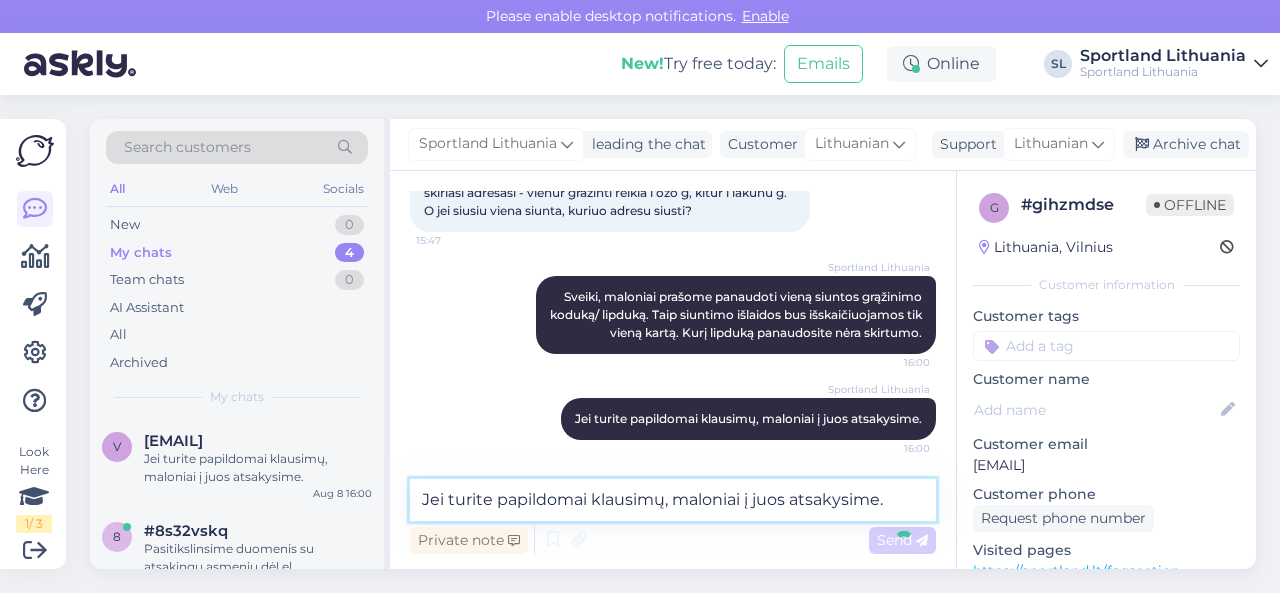 type 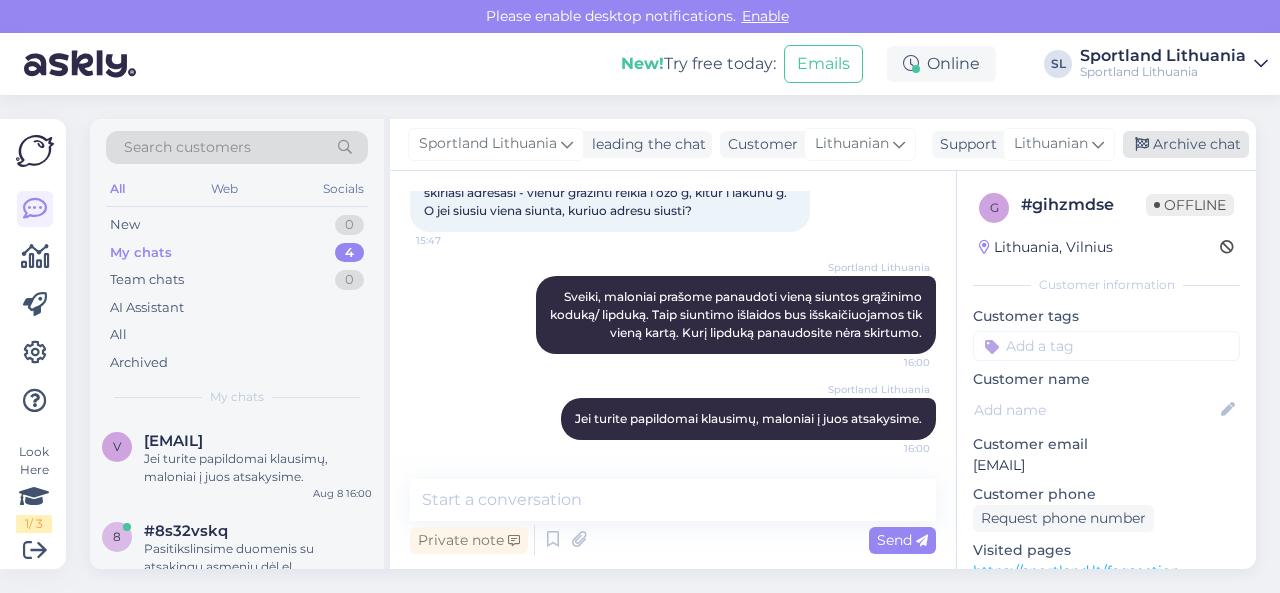 click on "Archive chat" at bounding box center [1186, 144] 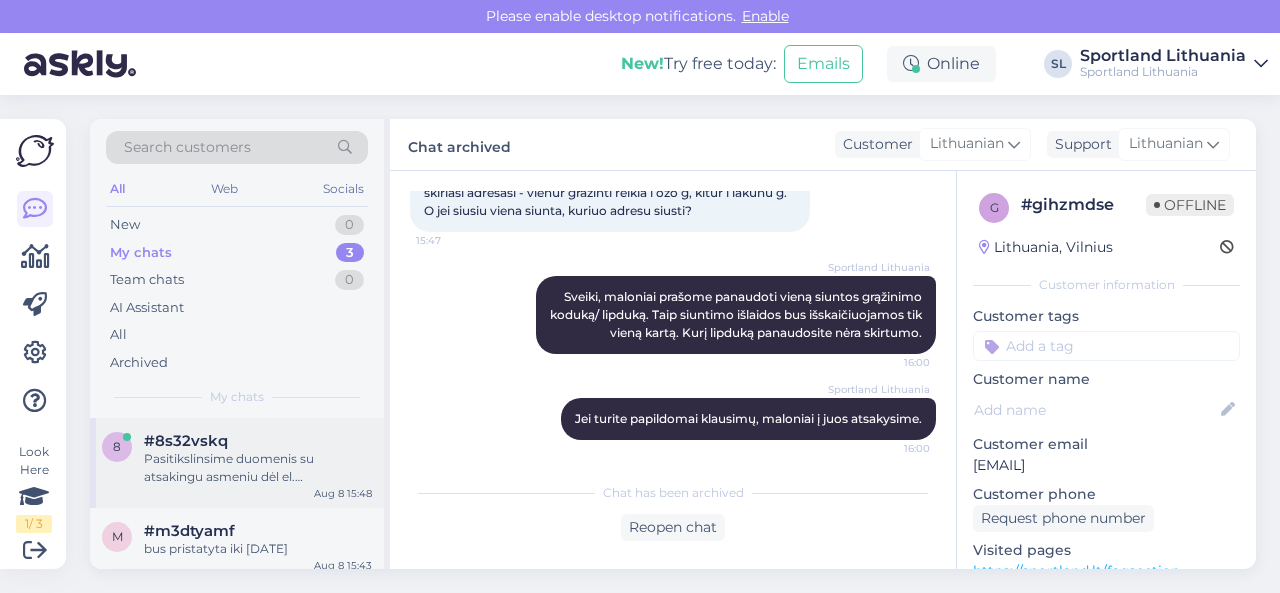 click on "Pasitikslinsime duomenis su atsakingu asmeniu dėl el. parduotuvės prekių asortimento ir kainų. Atsiprašome už nepatogumus." at bounding box center [258, 468] 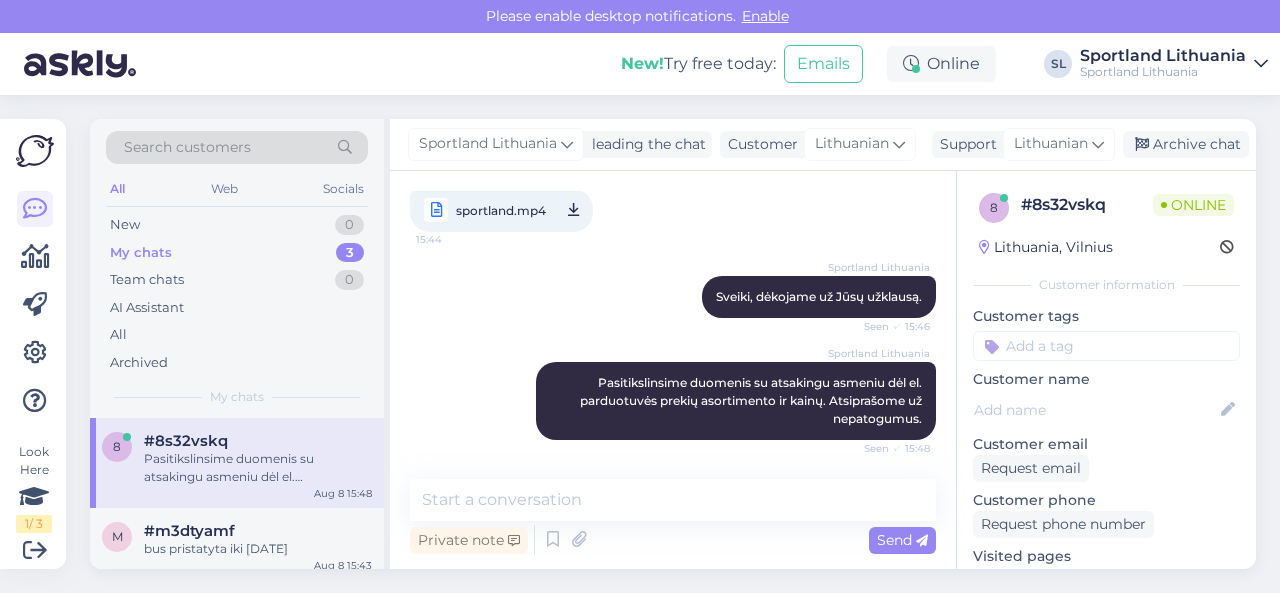 scroll, scrollTop: 112, scrollLeft: 0, axis: vertical 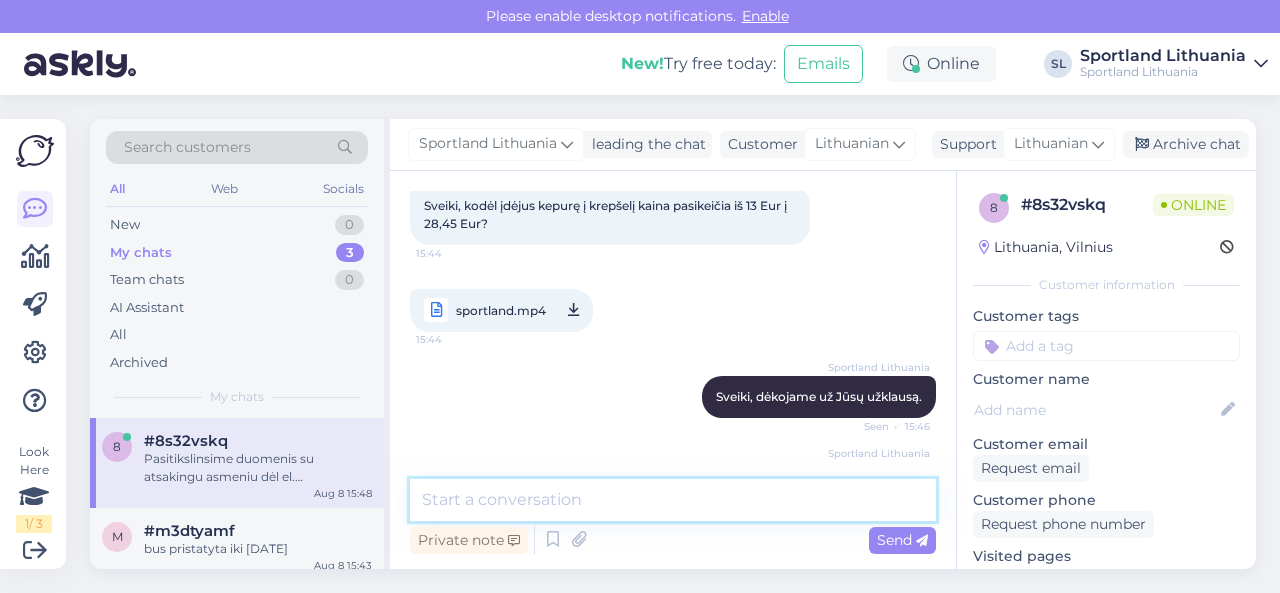 click at bounding box center (673, 500) 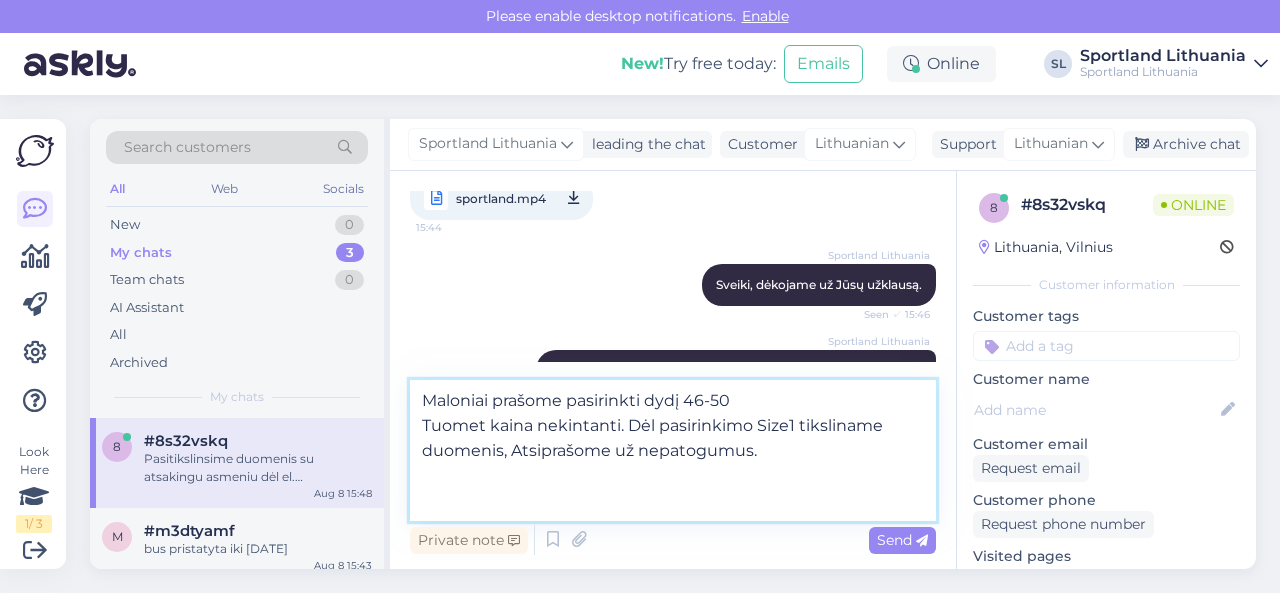 scroll, scrollTop: 311, scrollLeft: 0, axis: vertical 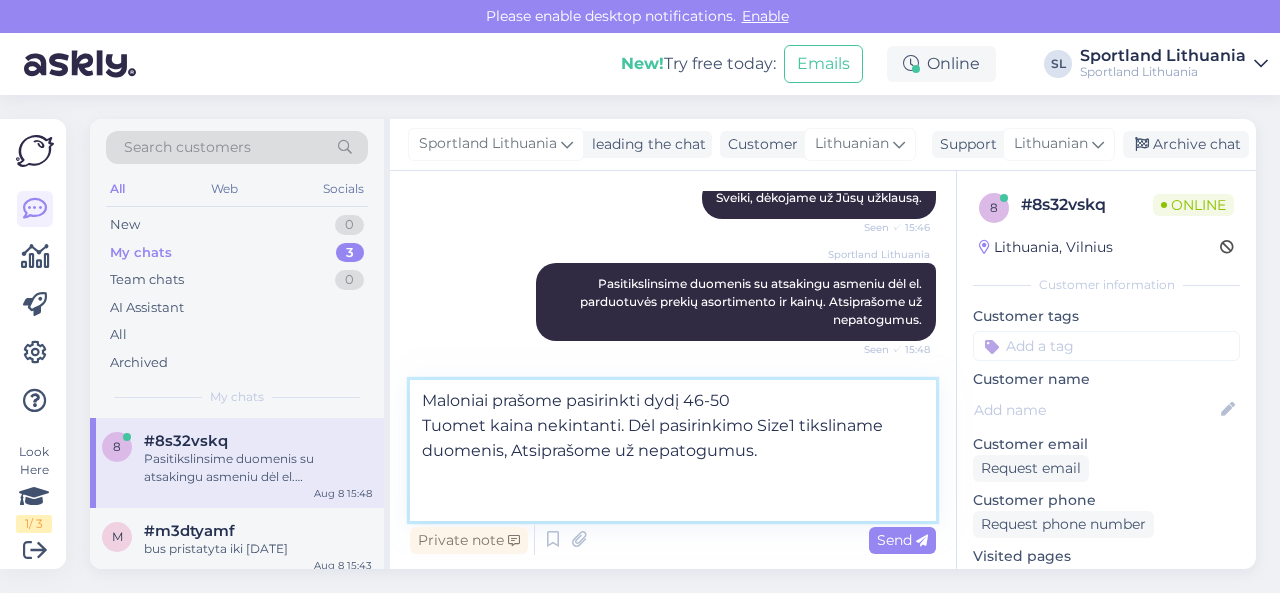 type on "Maloniai prašome pasirinkti dydį 46-50
Tuomet kaina nekintanti. Dėl pasirinkimo Size1 tiksliname duomenis, Atsiprašome už nepatogumus." 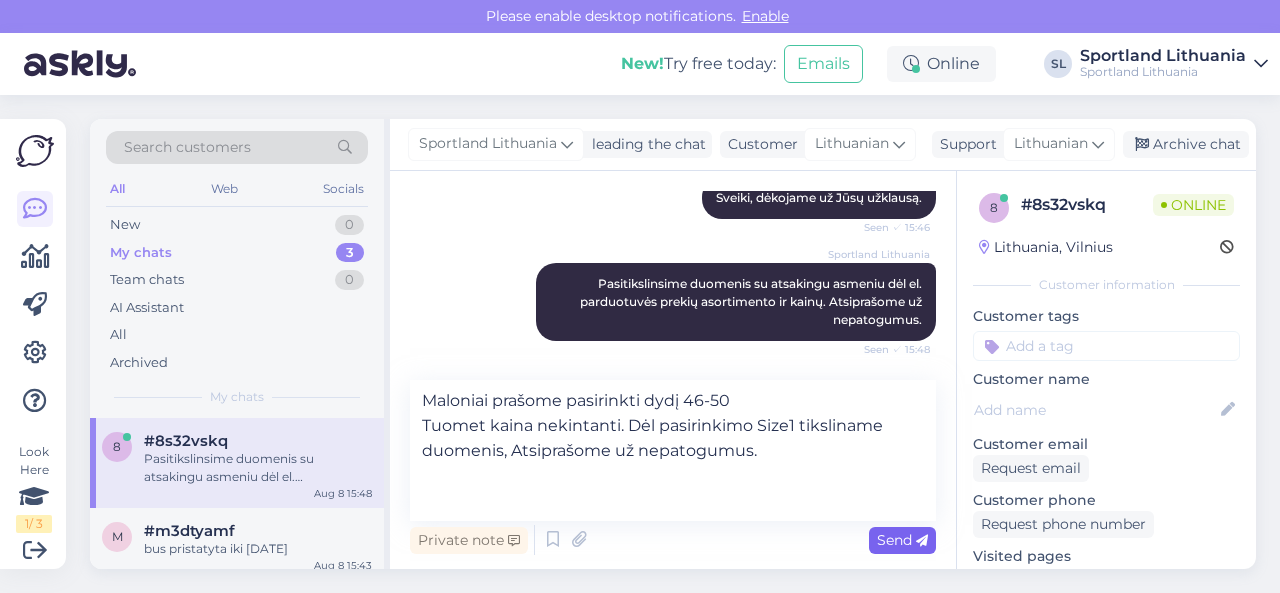click on "Send" at bounding box center (902, 540) 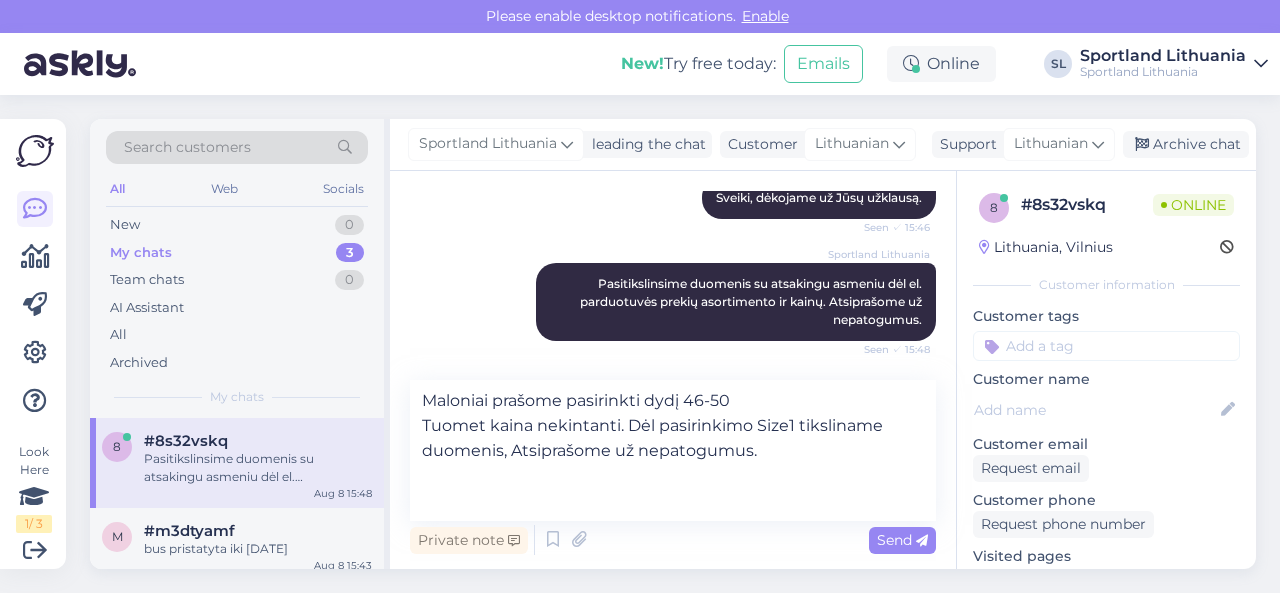 type 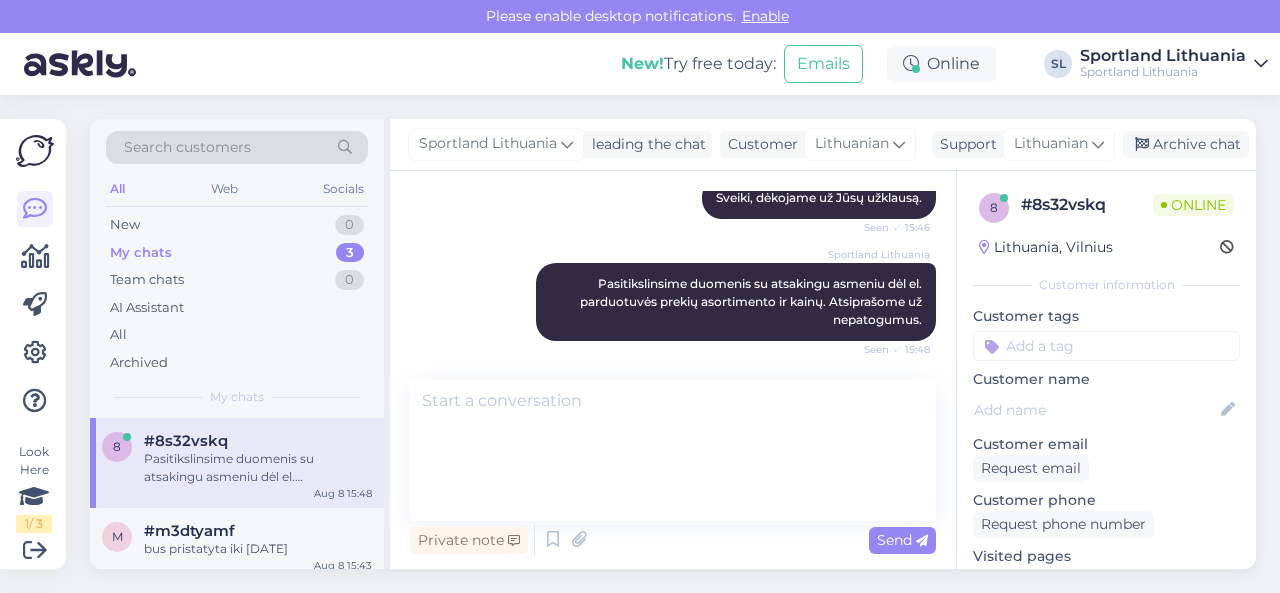 scroll, scrollTop: 370, scrollLeft: 0, axis: vertical 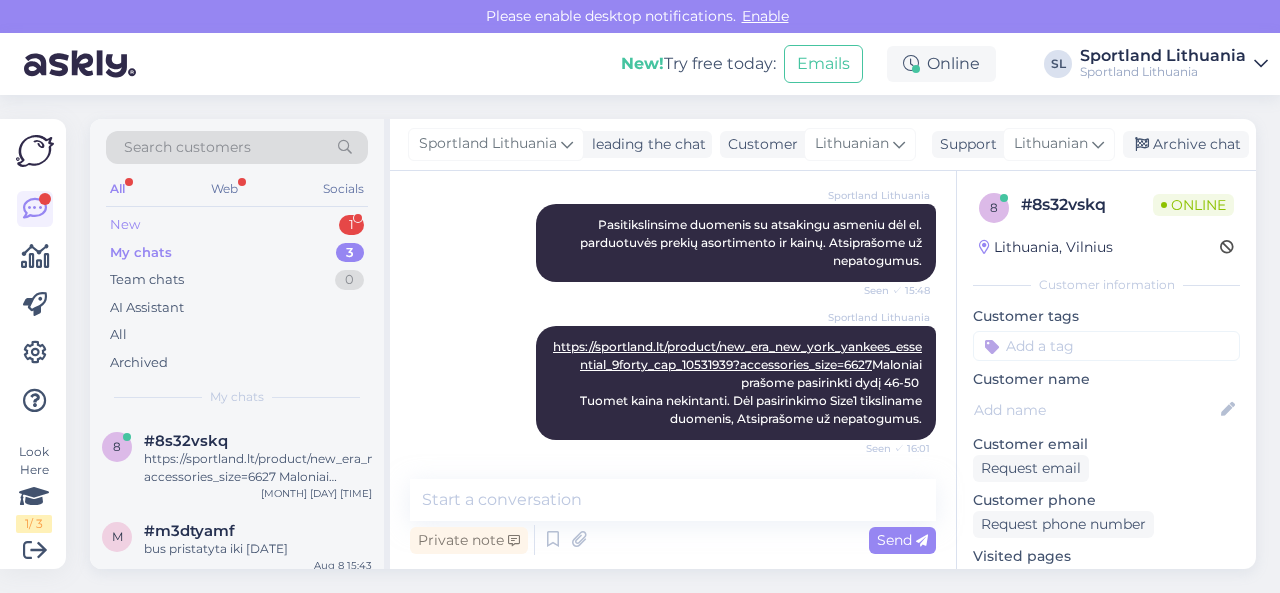 click on "New 1" at bounding box center [237, 225] 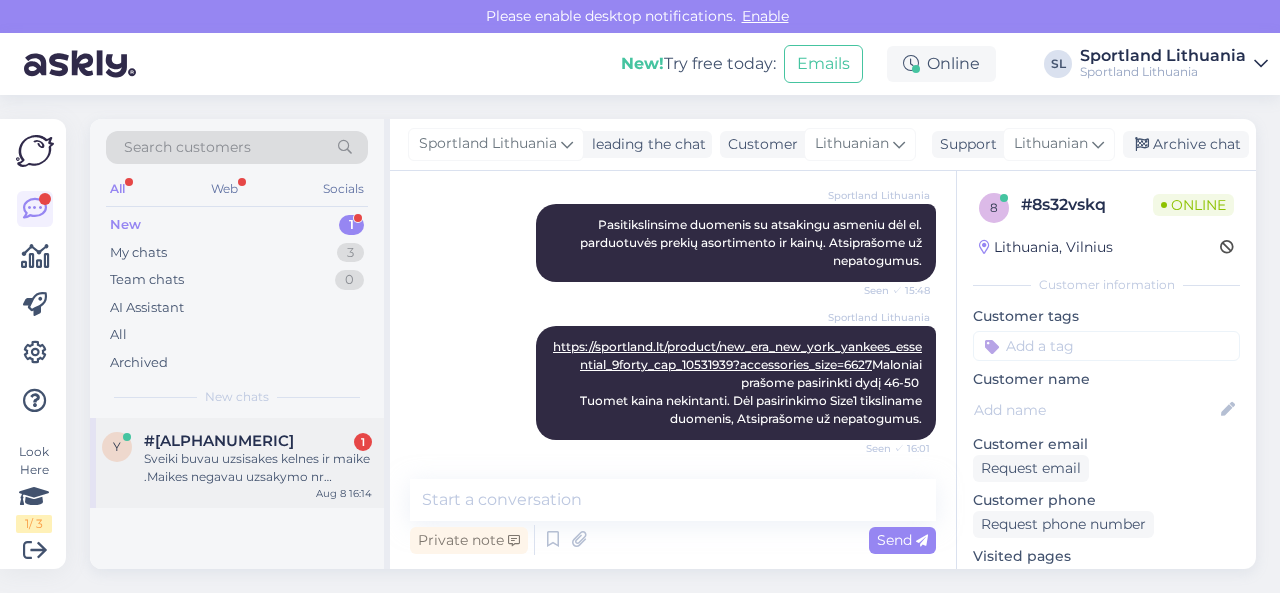 click on "Sveiki buvau uzsisakes kelnes ir maike .Maikes negavau uzsakymo nr Užsakymo #[ORDER_ID]" at bounding box center [258, 468] 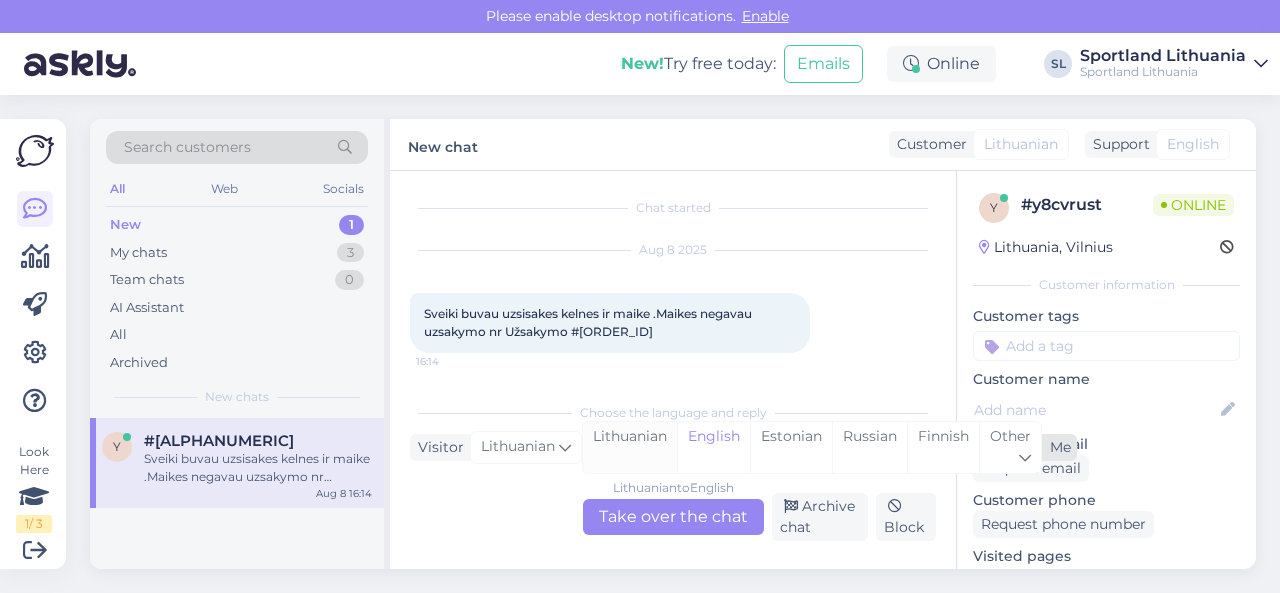 click on "Lithuanian" at bounding box center (630, 447) 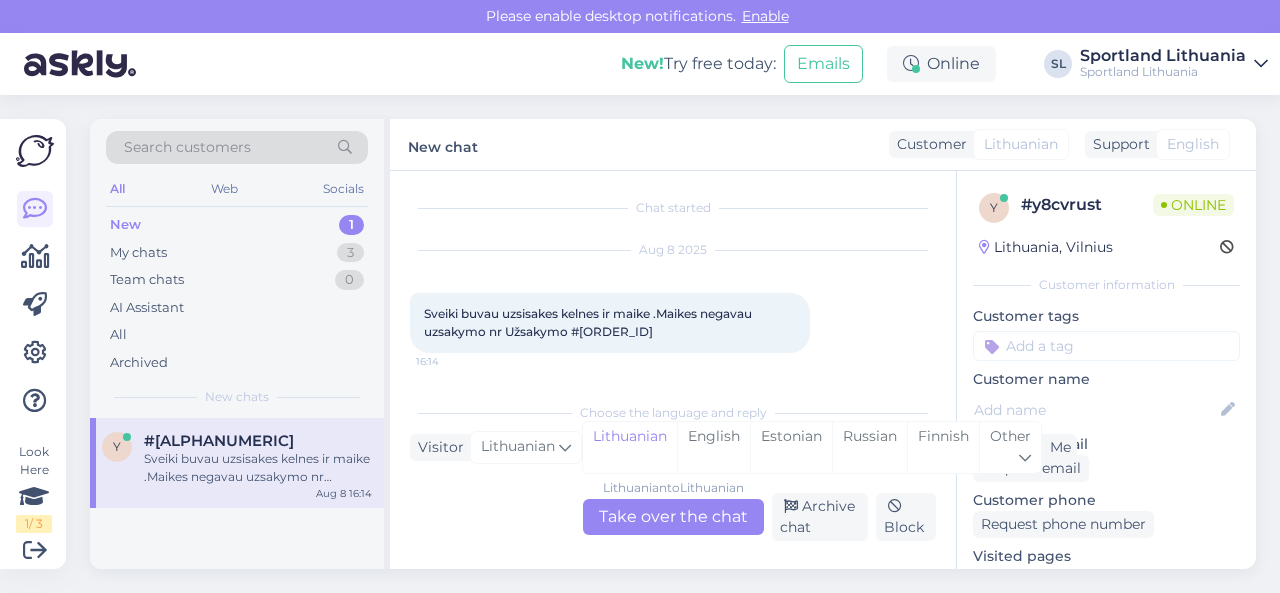 click on "Lithuanian  to  Lithuanian Take over the chat" at bounding box center (673, 517) 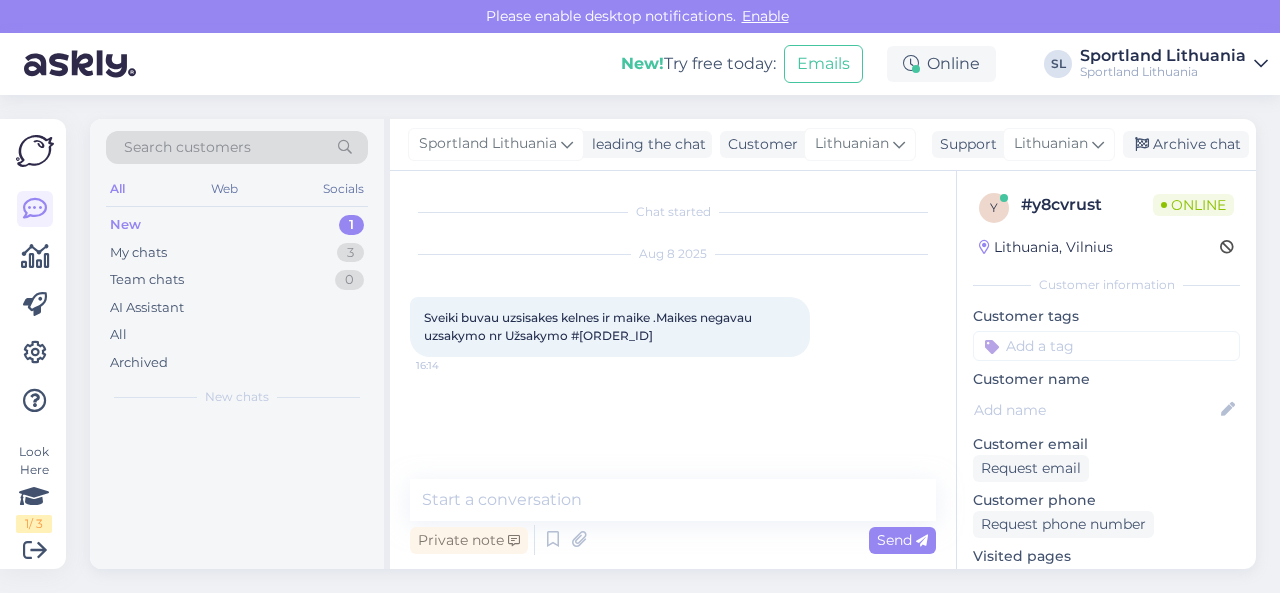 scroll, scrollTop: 0, scrollLeft: 0, axis: both 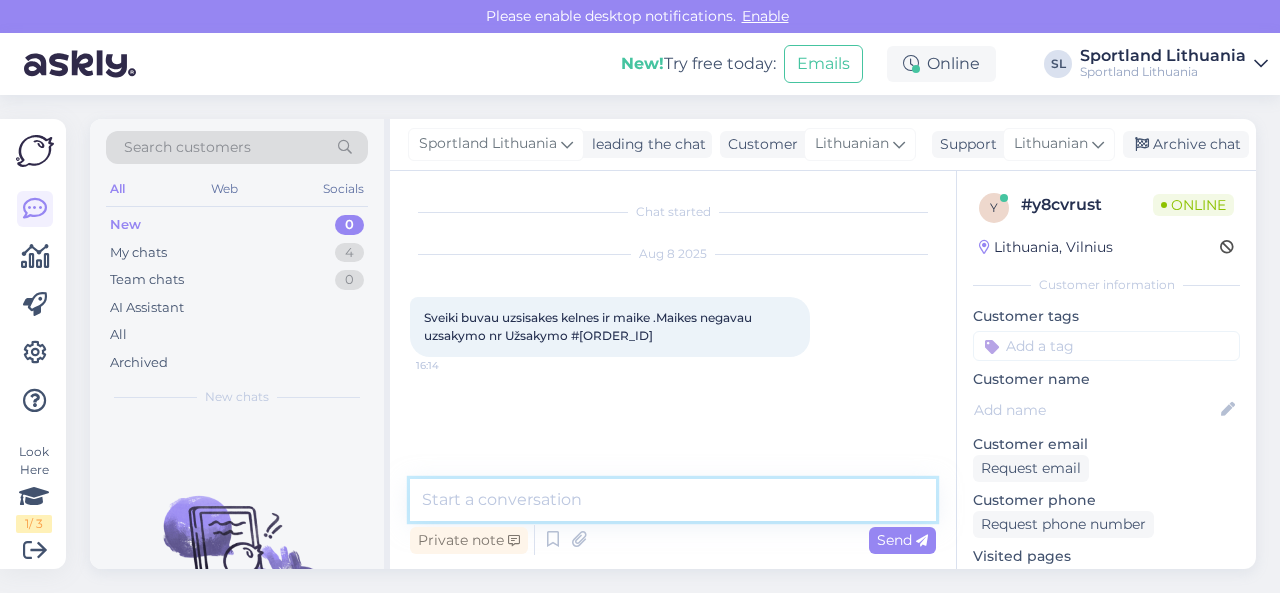 click at bounding box center [673, 500] 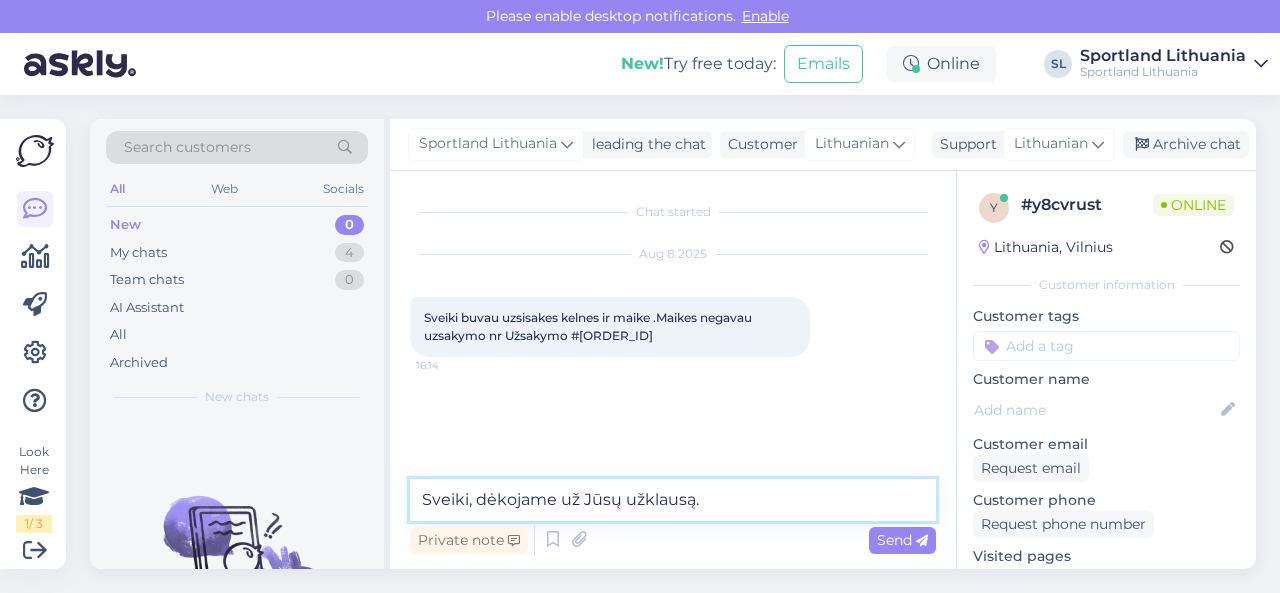 type on "Sveiki, dėkojame už Jūsų užklausą." 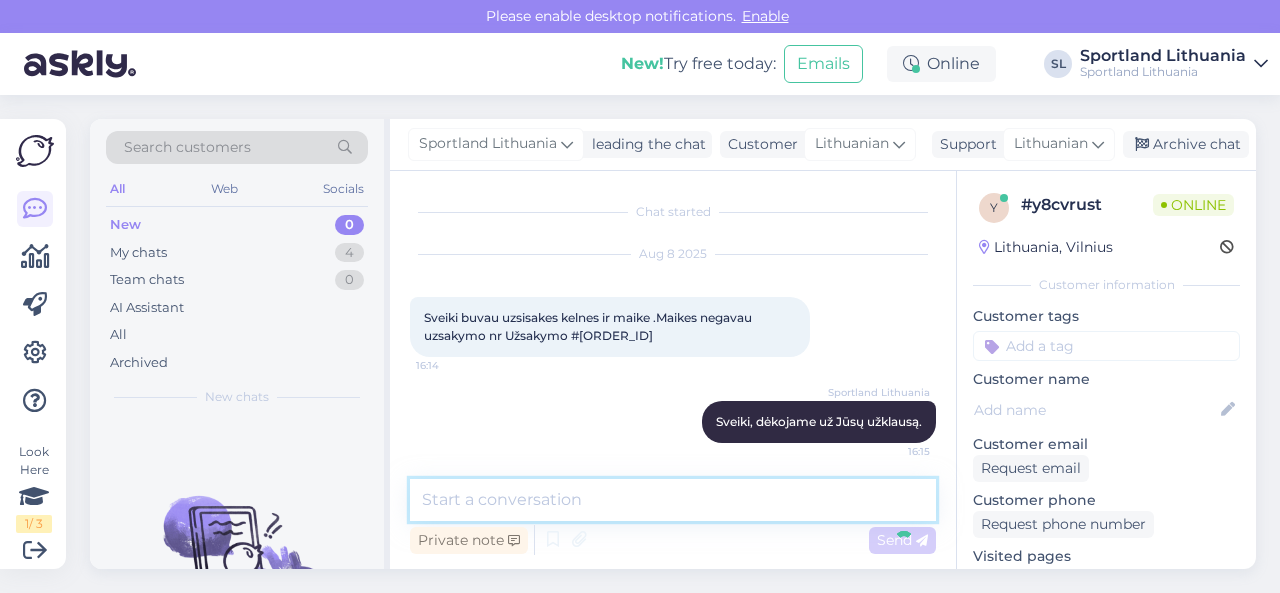 scroll, scrollTop: 3, scrollLeft: 0, axis: vertical 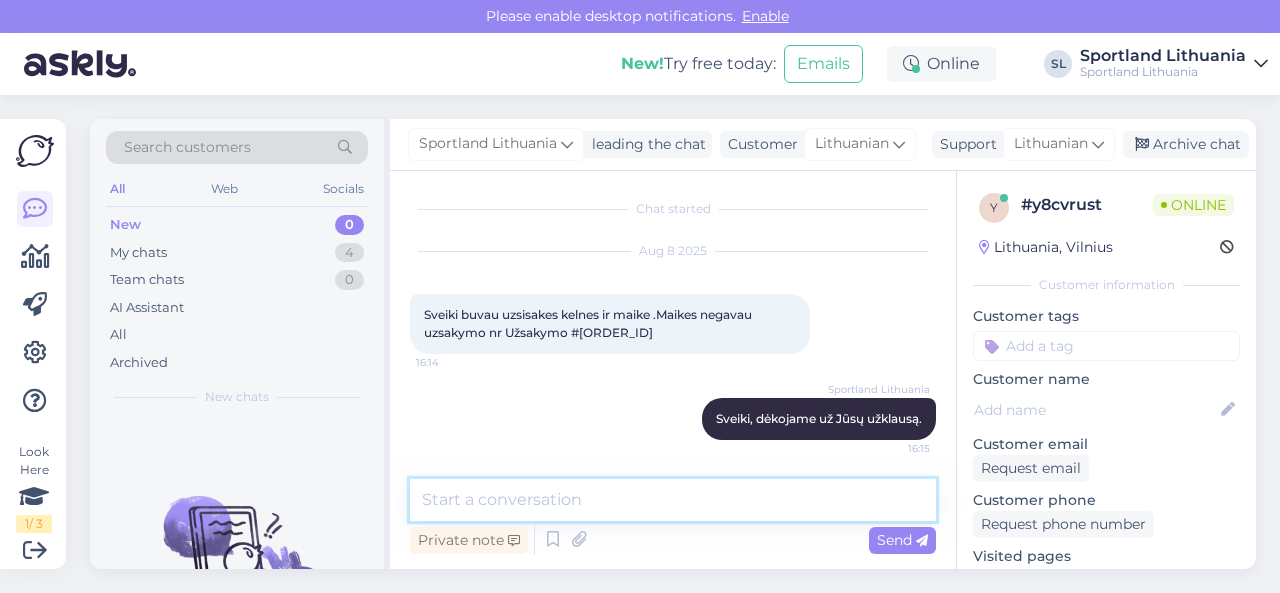 click at bounding box center [673, 500] 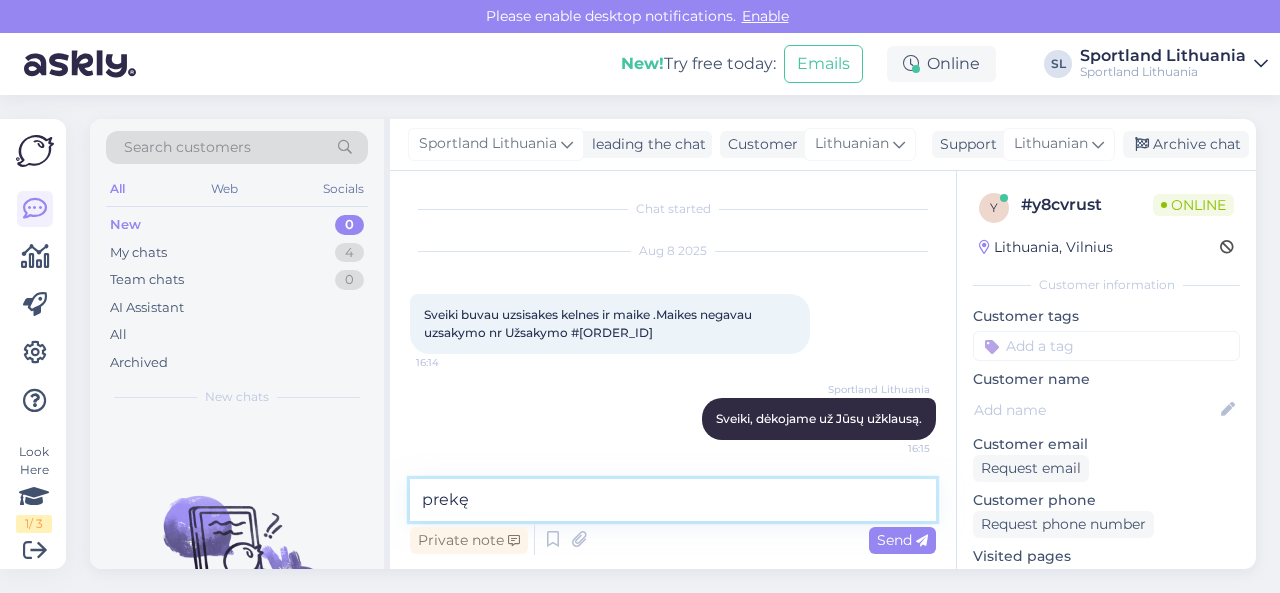 paste on "UNDER ARMOUR HEATGEAR®
SKU: [SKU]
Drabužių dydis:L" 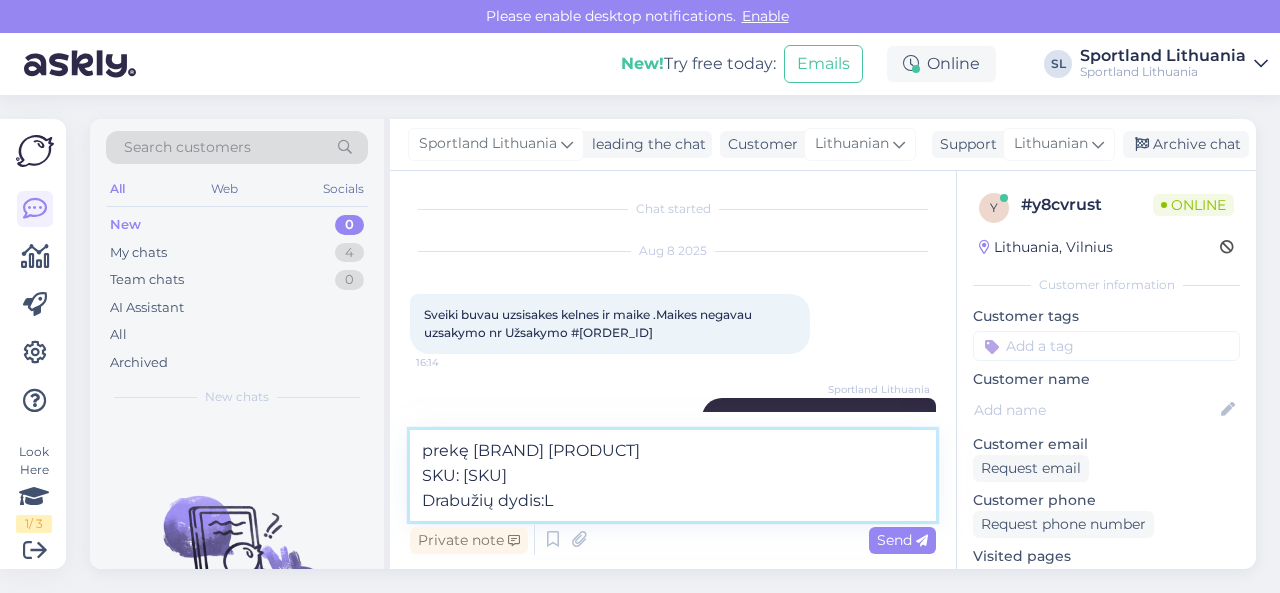 type on "prekę UNDER ARMOUR HEATGEAR®
SKU: 42704640430
Drabužių dydis: L" 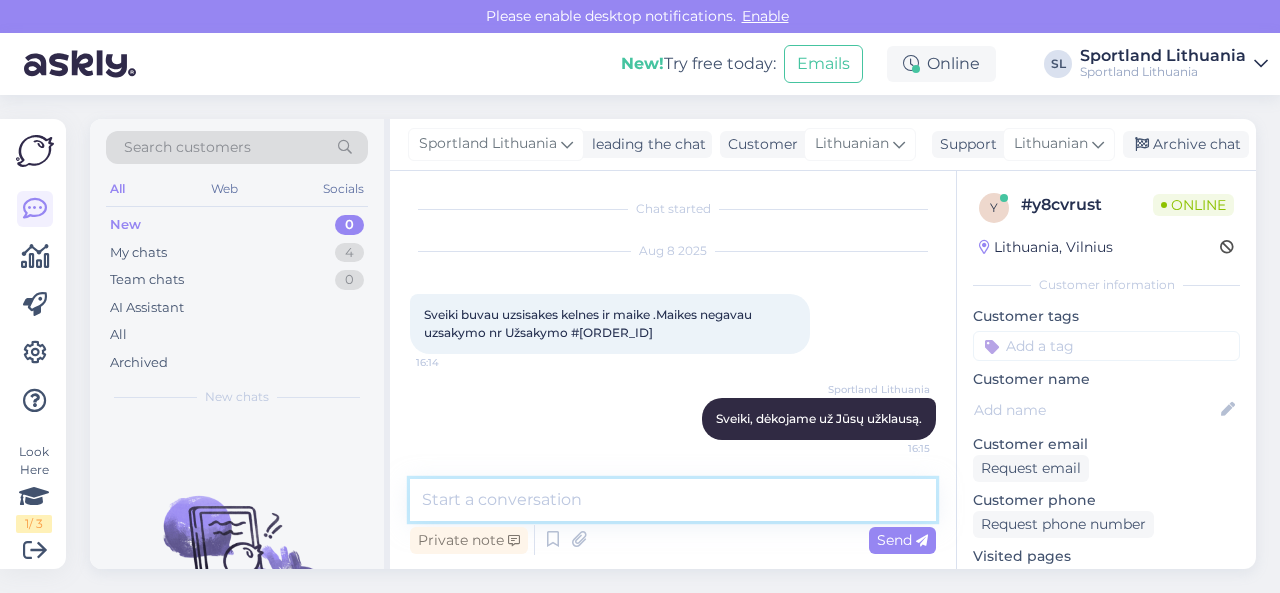 scroll, scrollTop: 125, scrollLeft: 0, axis: vertical 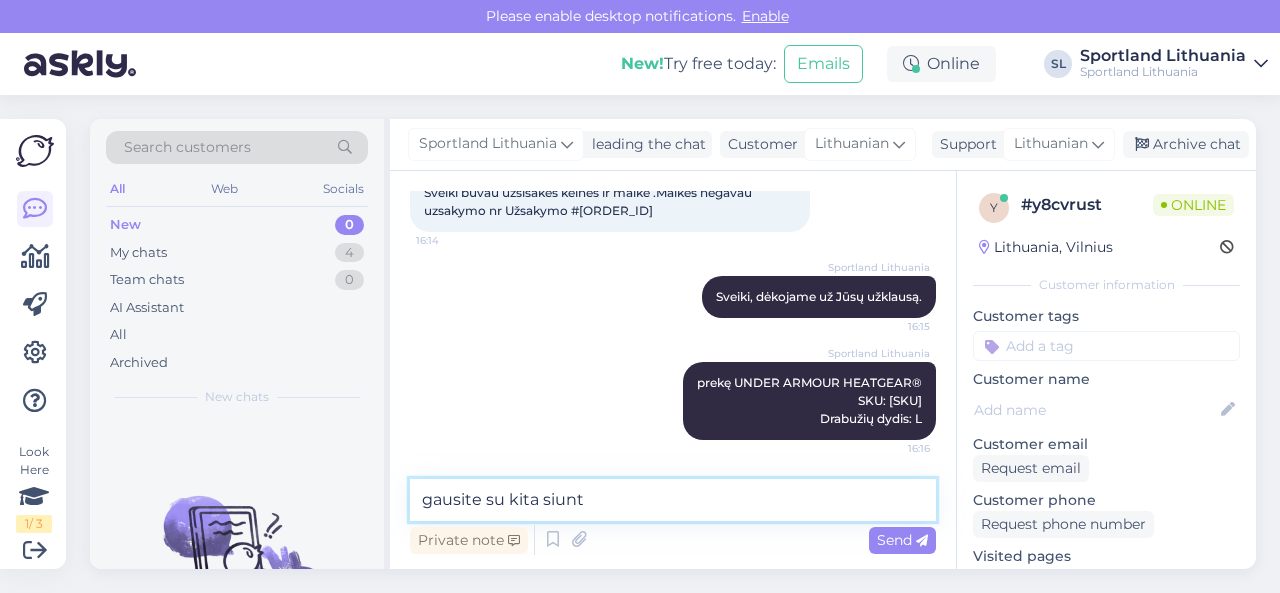 type on "gausite su kita siunta" 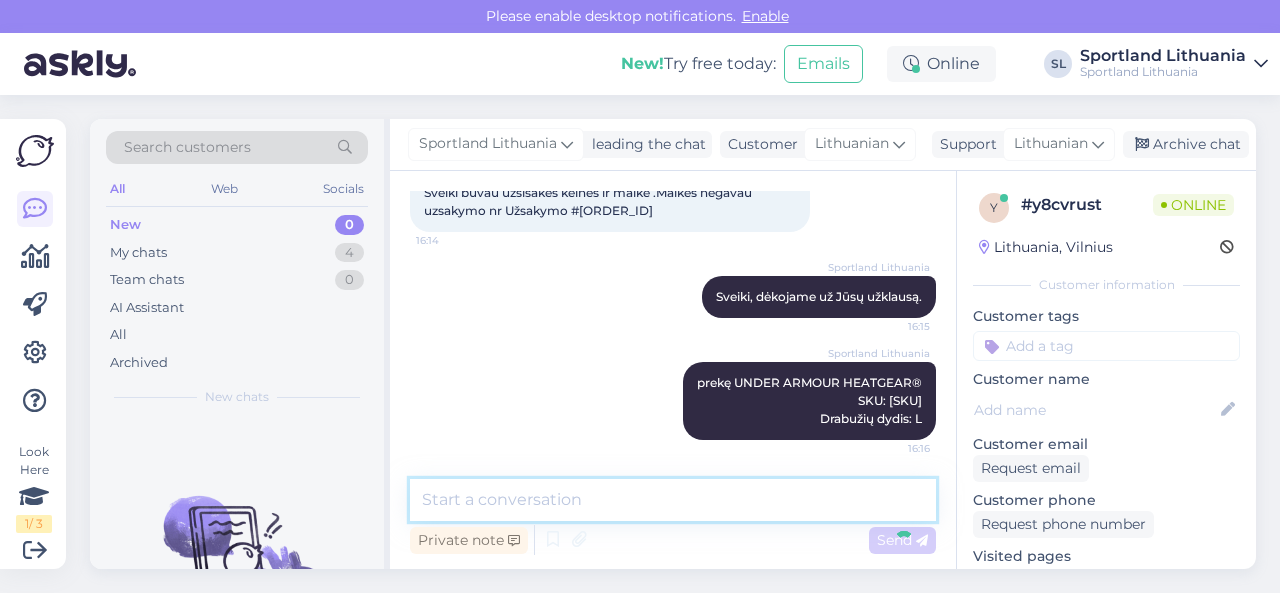 scroll, scrollTop: 211, scrollLeft: 0, axis: vertical 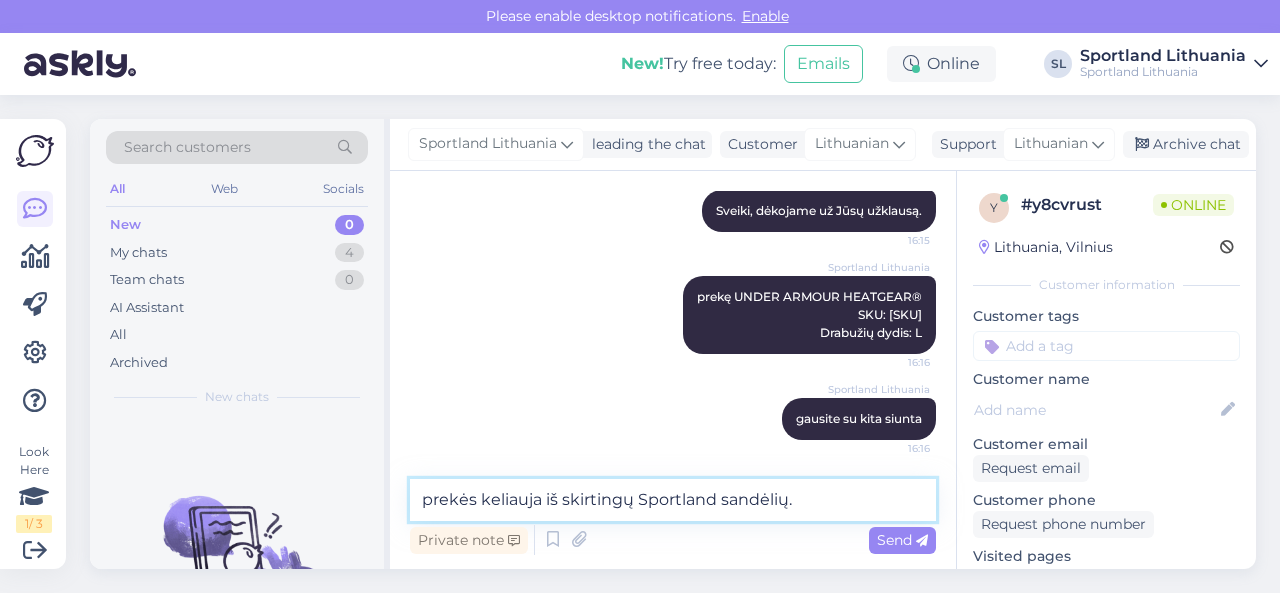 type on "prekės keliauja iš skirtingų Sportland sandėlių." 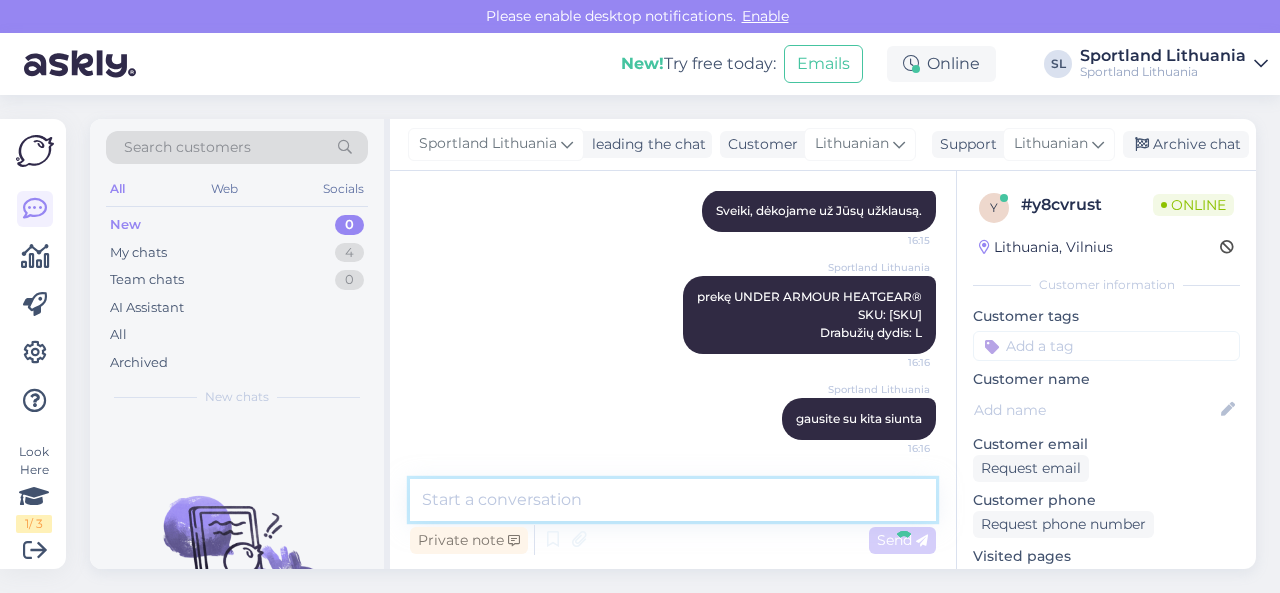 scroll, scrollTop: 297, scrollLeft: 0, axis: vertical 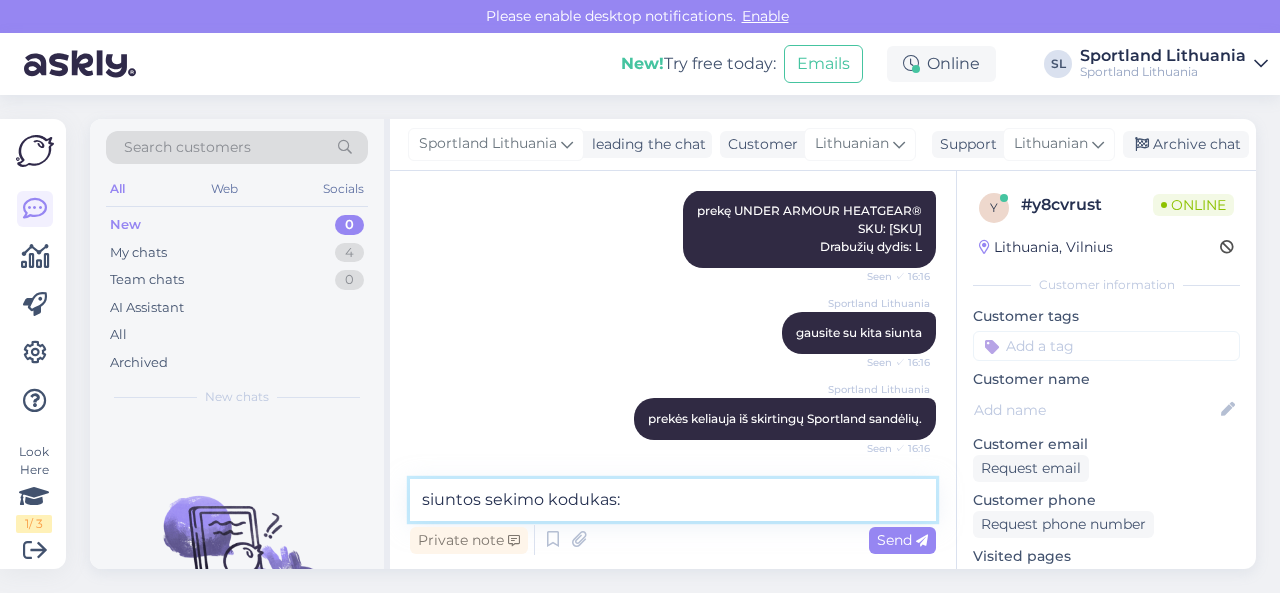 paste on "[PHONE]" 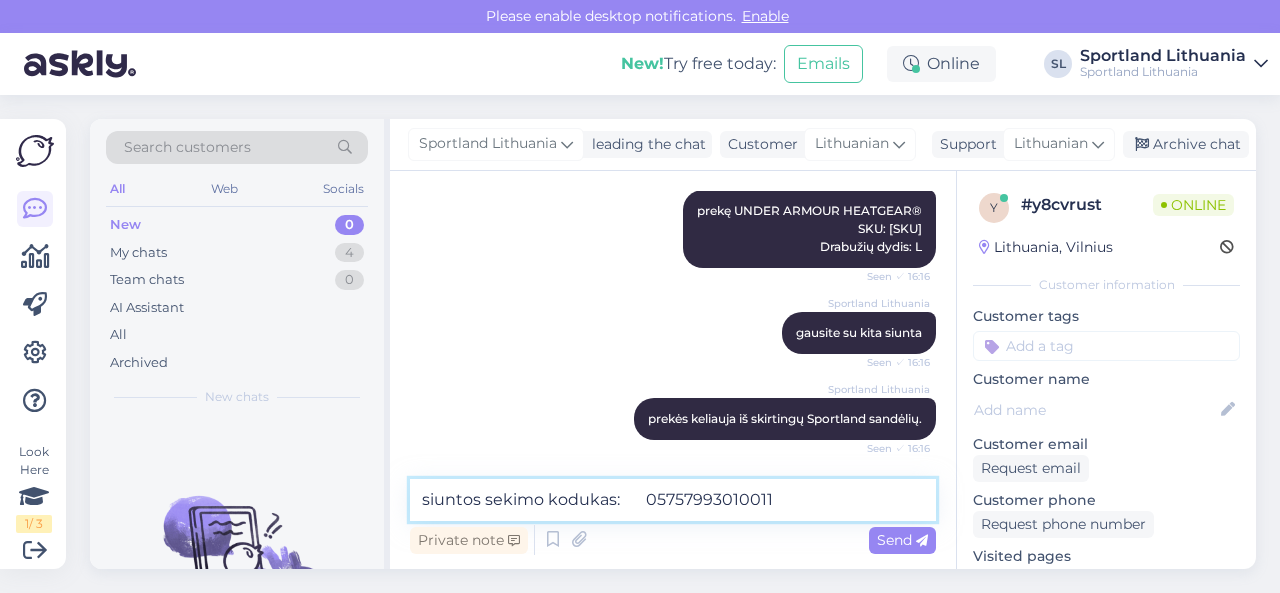 click on "siuntos sekimo kodukas: 	05757993010011" at bounding box center (673, 500) 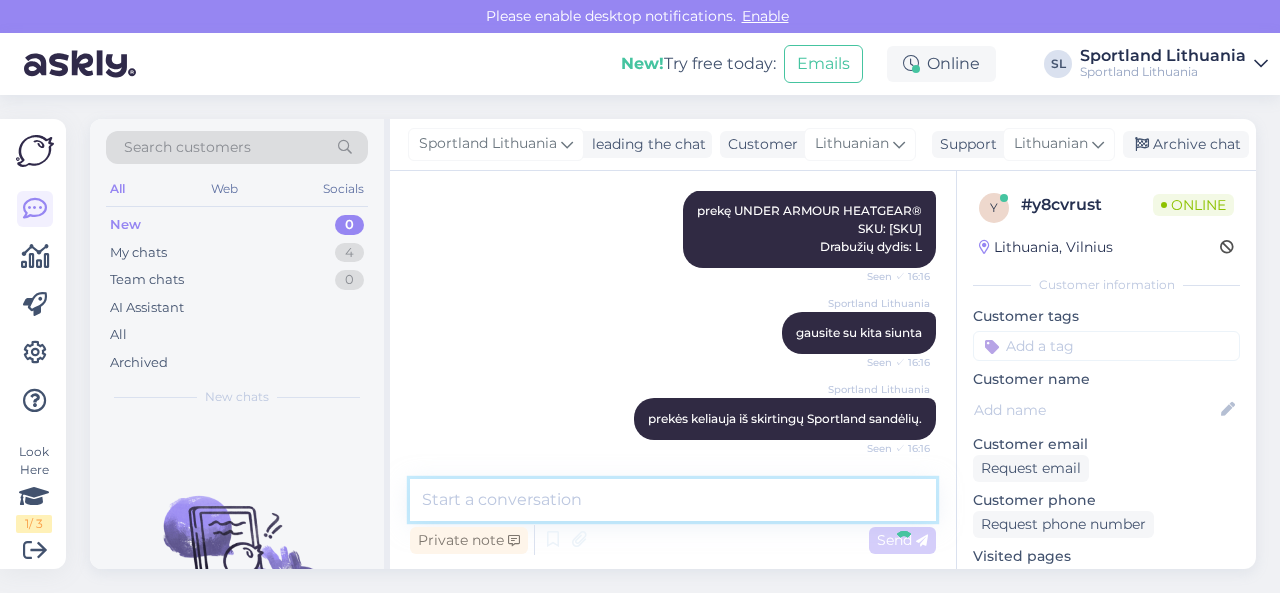 scroll, scrollTop: 383, scrollLeft: 0, axis: vertical 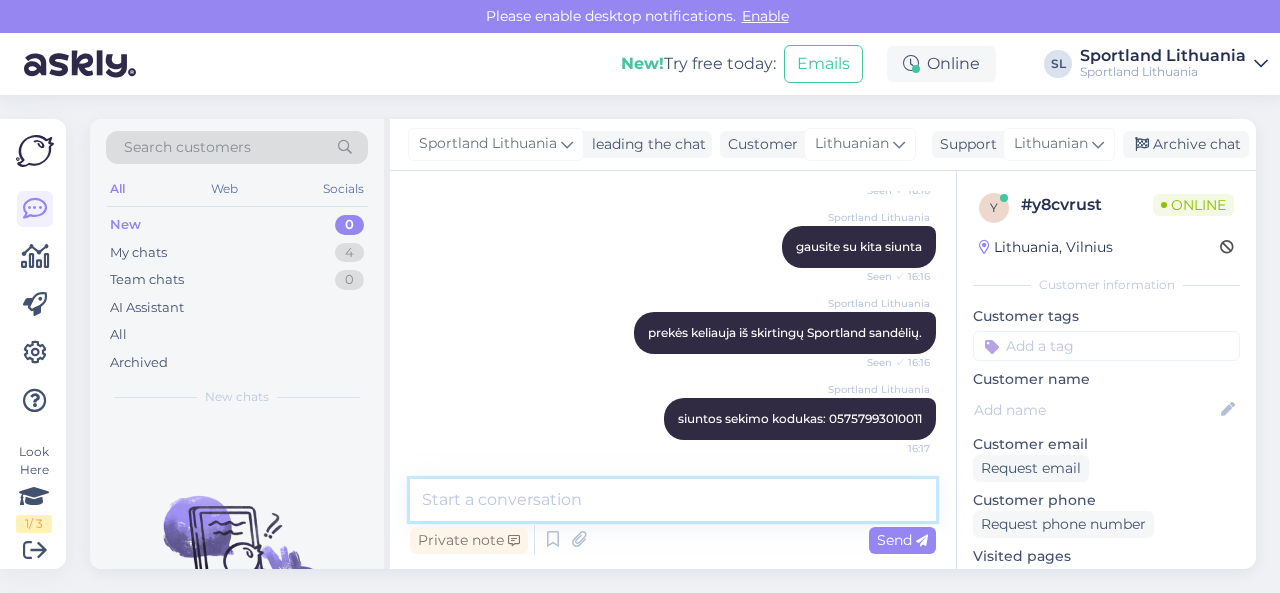click at bounding box center (673, 500) 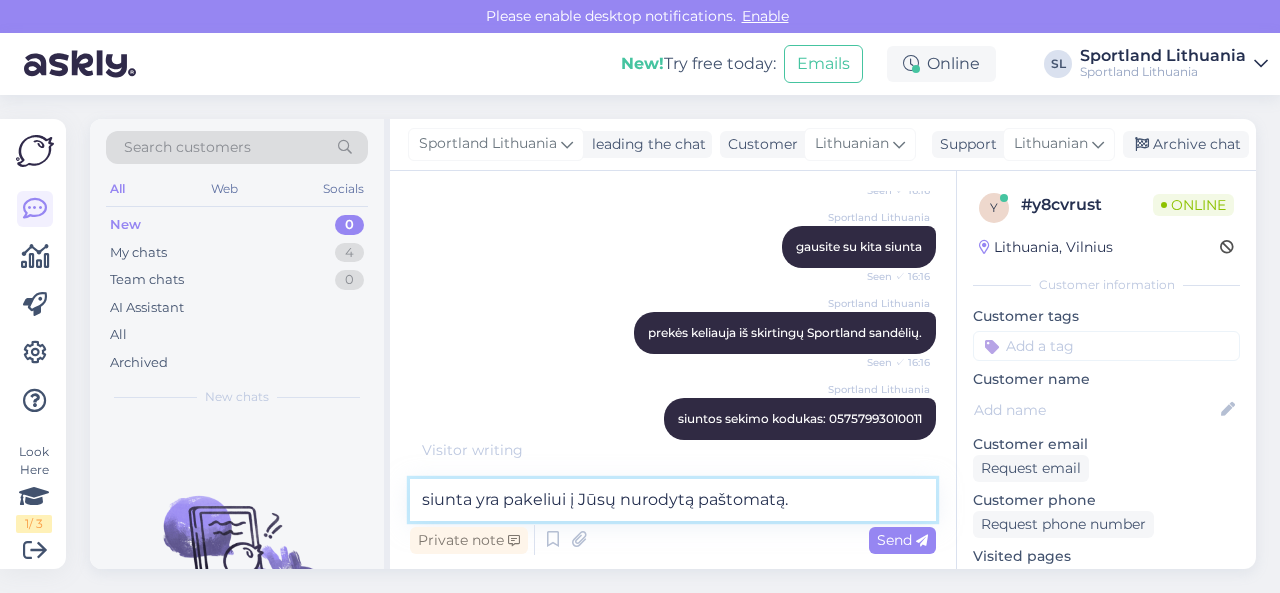 type on "siunta yra pakeliui į Jūsų nurodytą paštomatą." 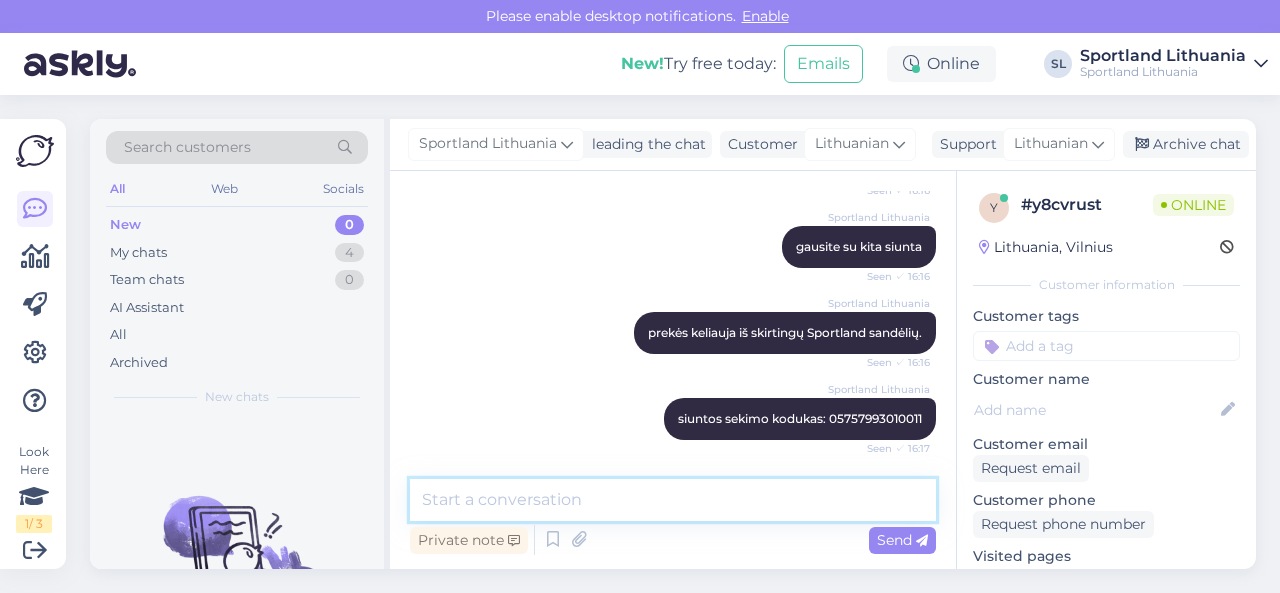 scroll, scrollTop: 469, scrollLeft: 0, axis: vertical 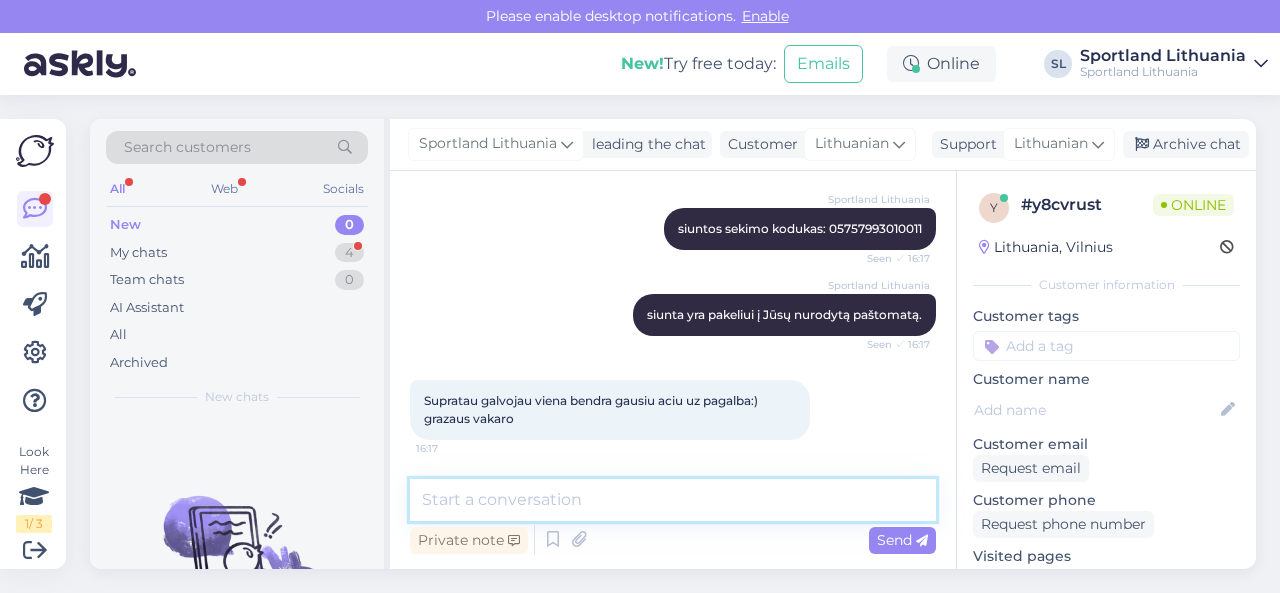 click at bounding box center [673, 500] 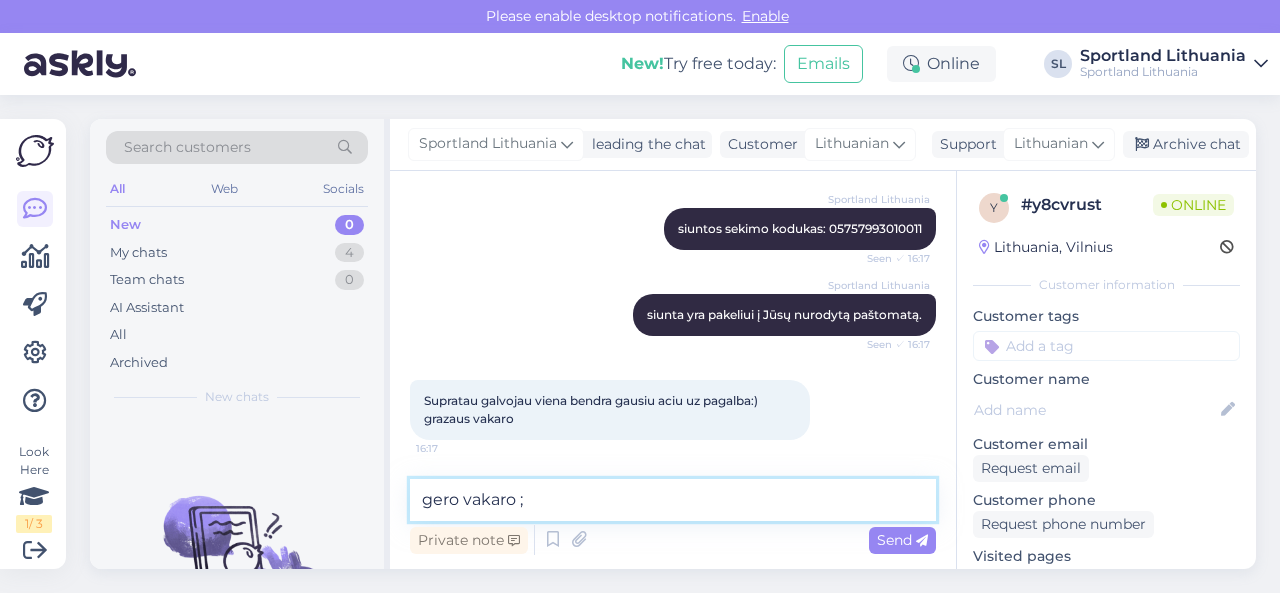 type on "gero vakaro ;)" 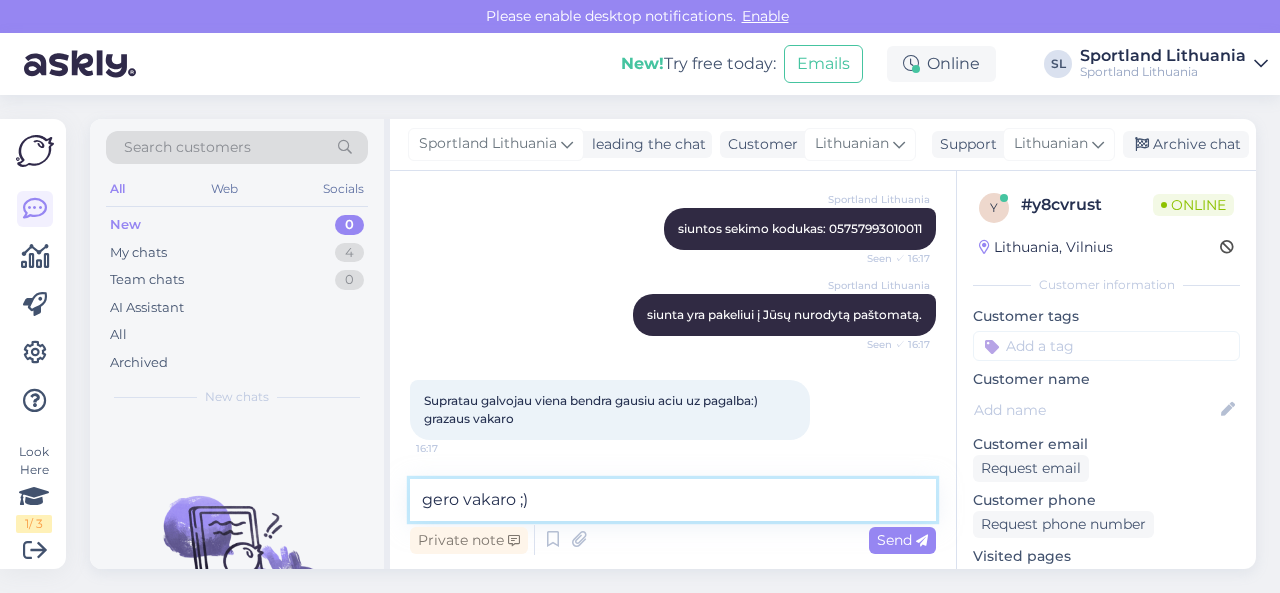 type 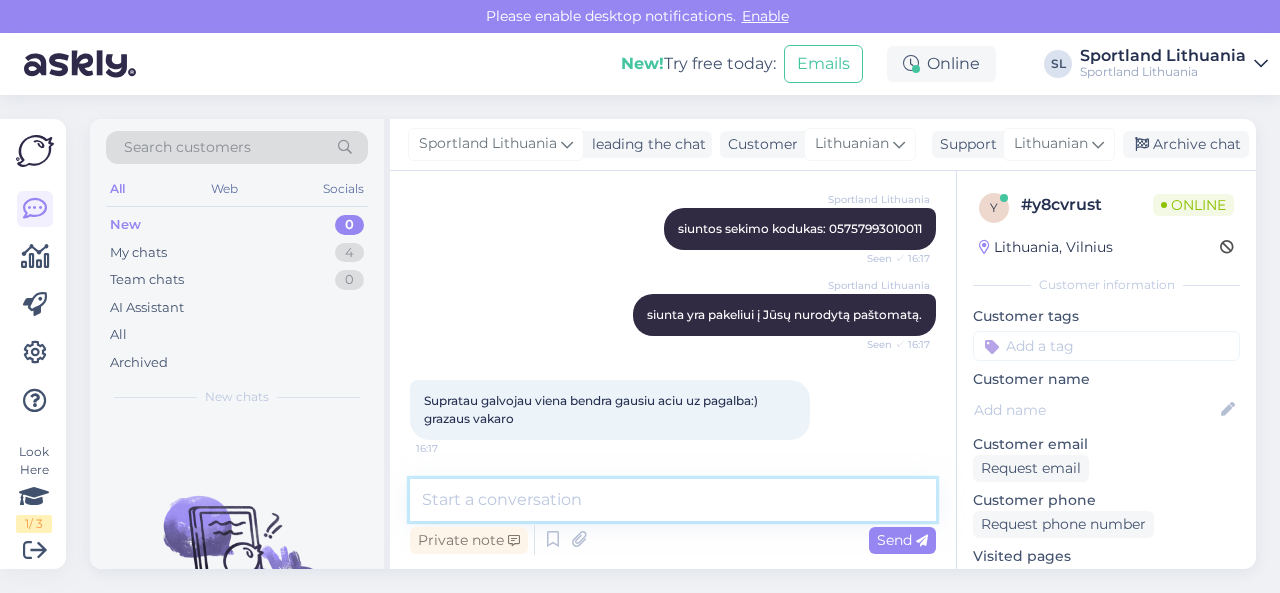scroll, scrollTop: 659, scrollLeft: 0, axis: vertical 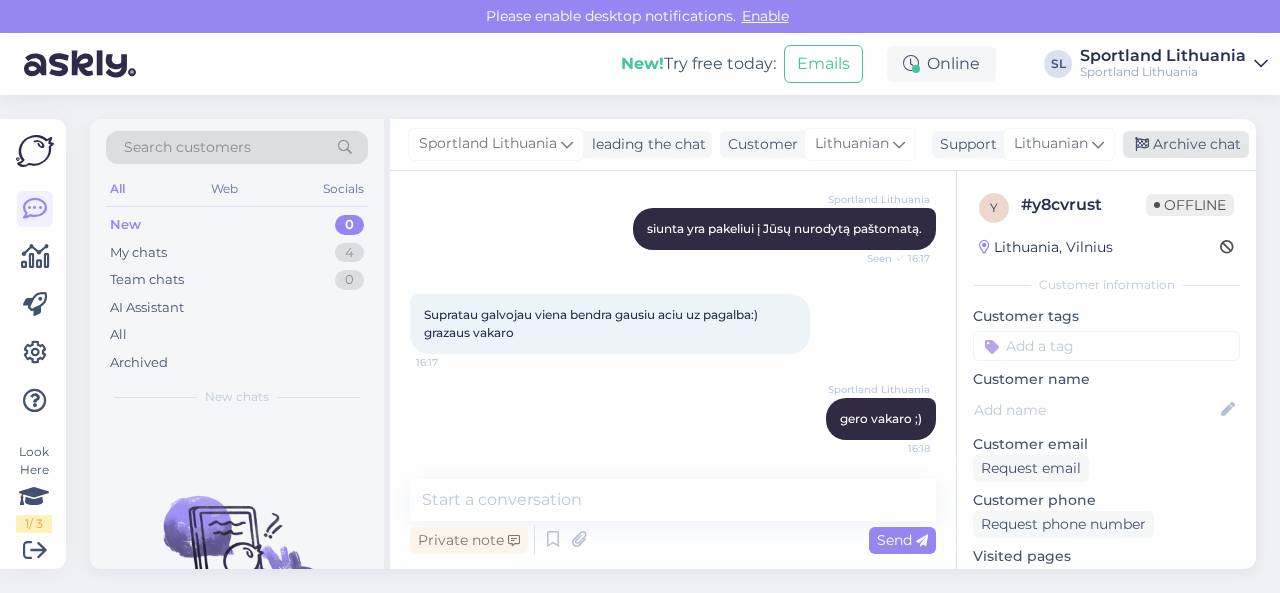 click on "Archive chat" at bounding box center [1186, 144] 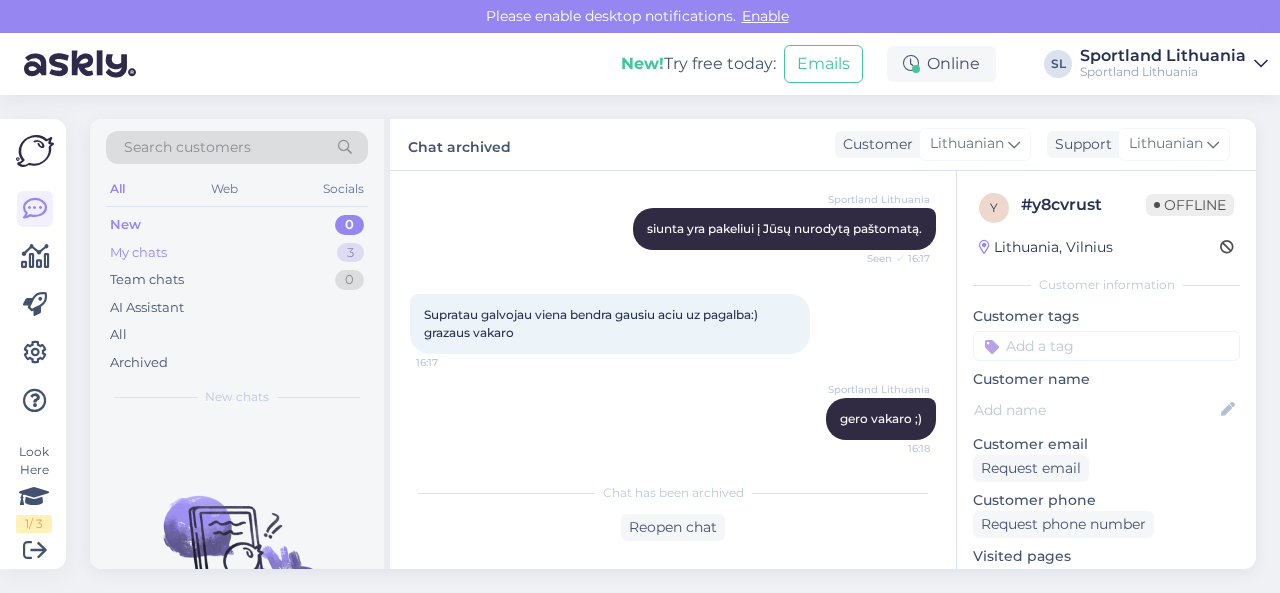 click on "My chats 3" at bounding box center [237, 253] 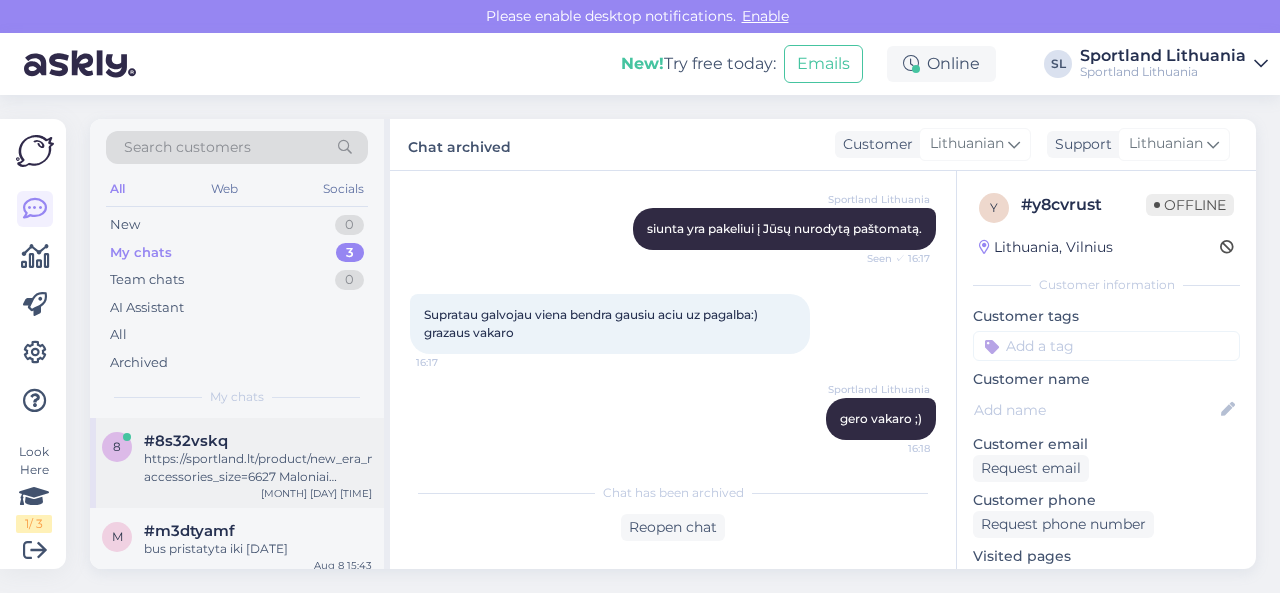 click on "#8s32vskq" at bounding box center (258, 441) 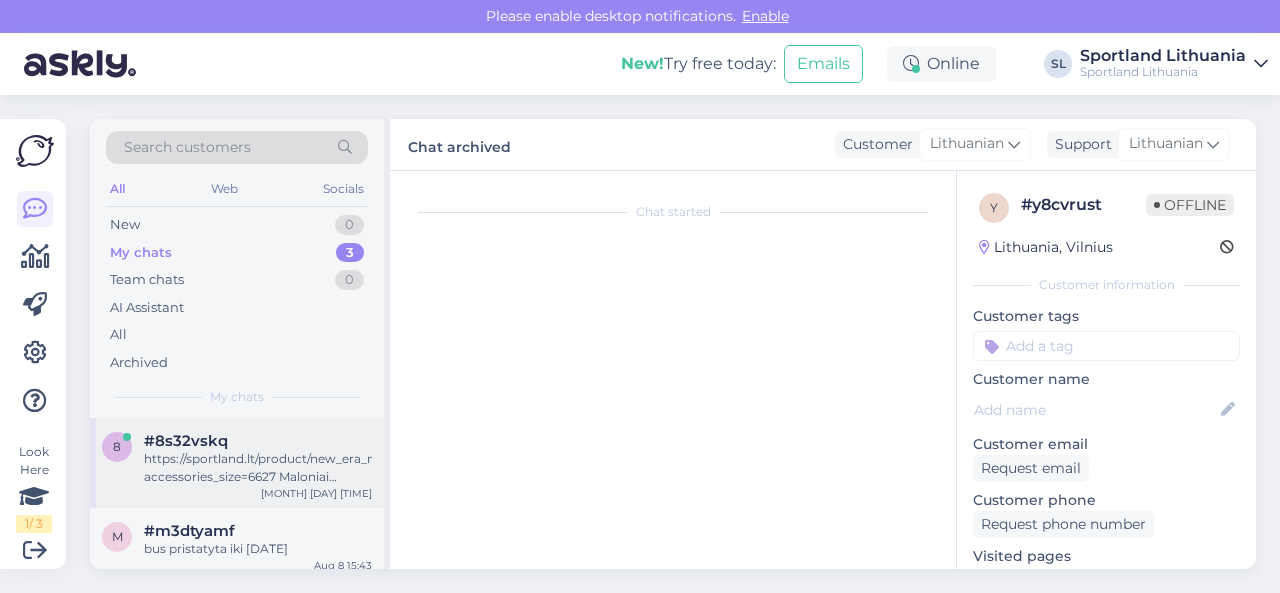 scroll, scrollTop: 370, scrollLeft: 0, axis: vertical 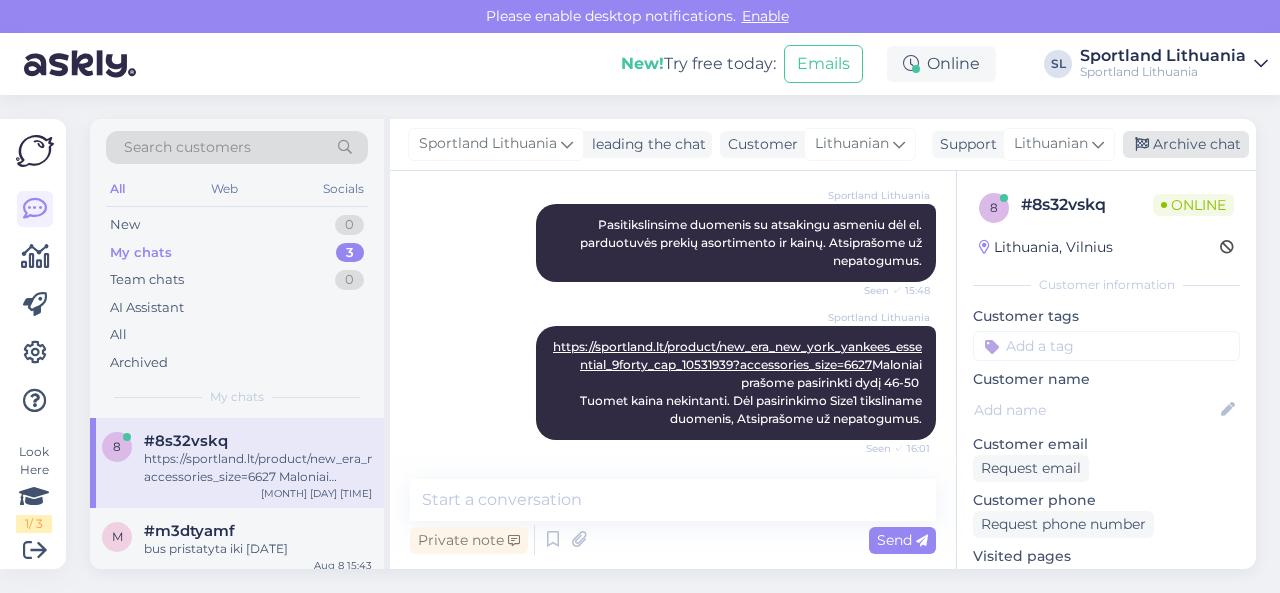 click on "Archive chat" at bounding box center (1186, 144) 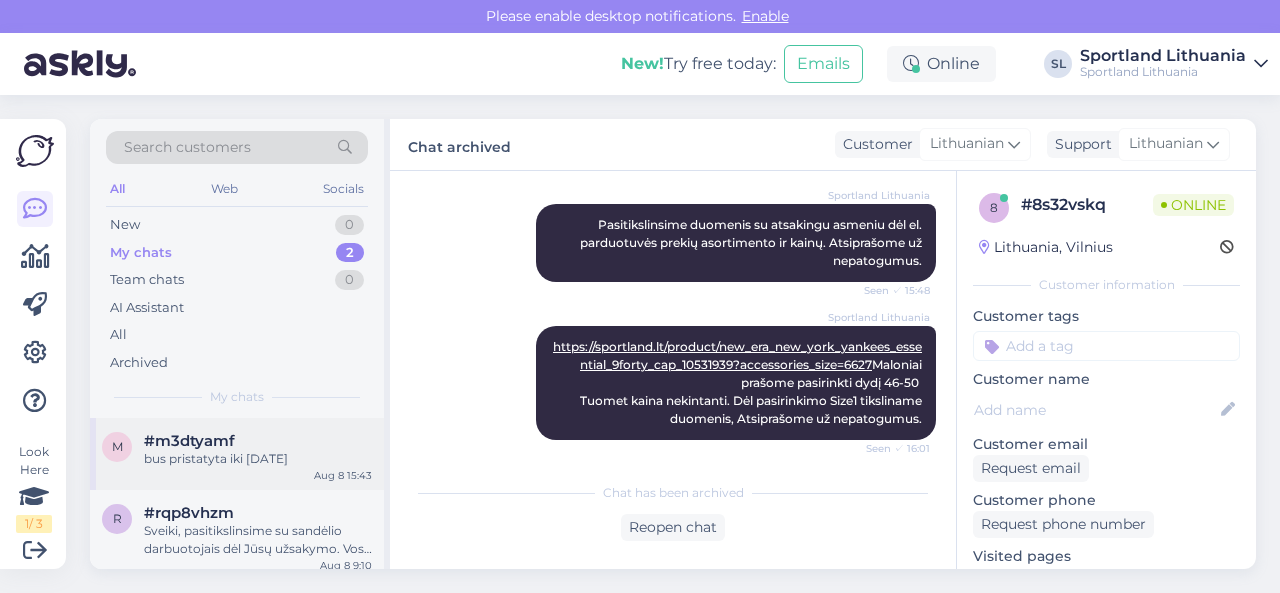 click on "bus pristatyta iki [DATE]" at bounding box center [258, 459] 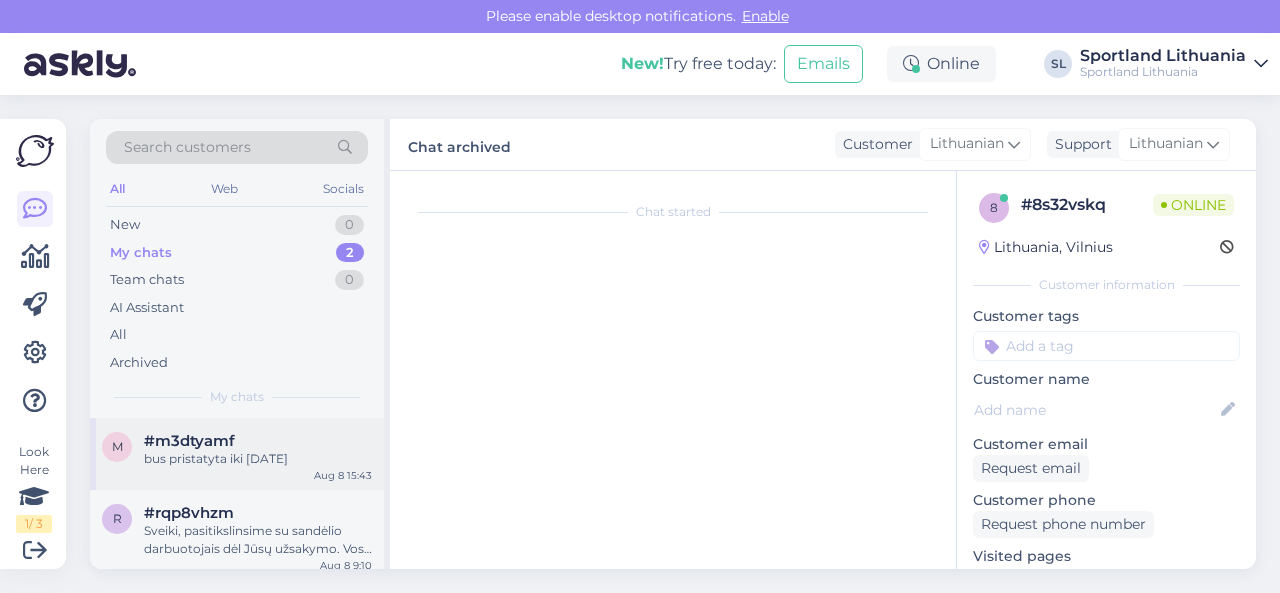 scroll, scrollTop: 745, scrollLeft: 0, axis: vertical 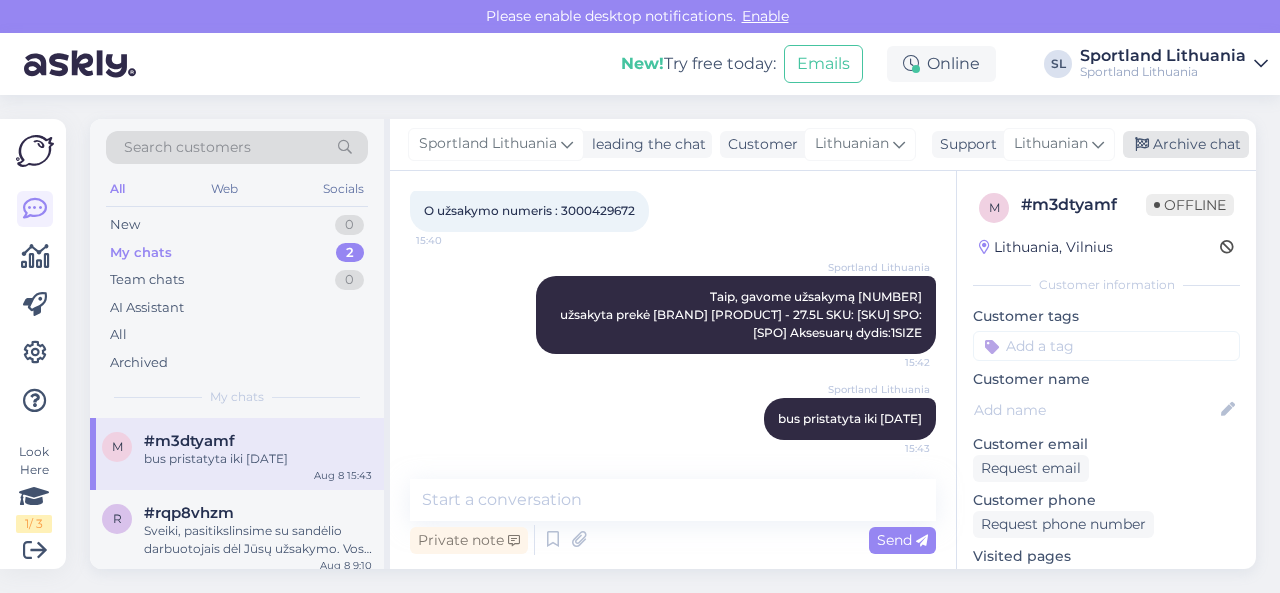 click on "Archive chat" at bounding box center (1186, 144) 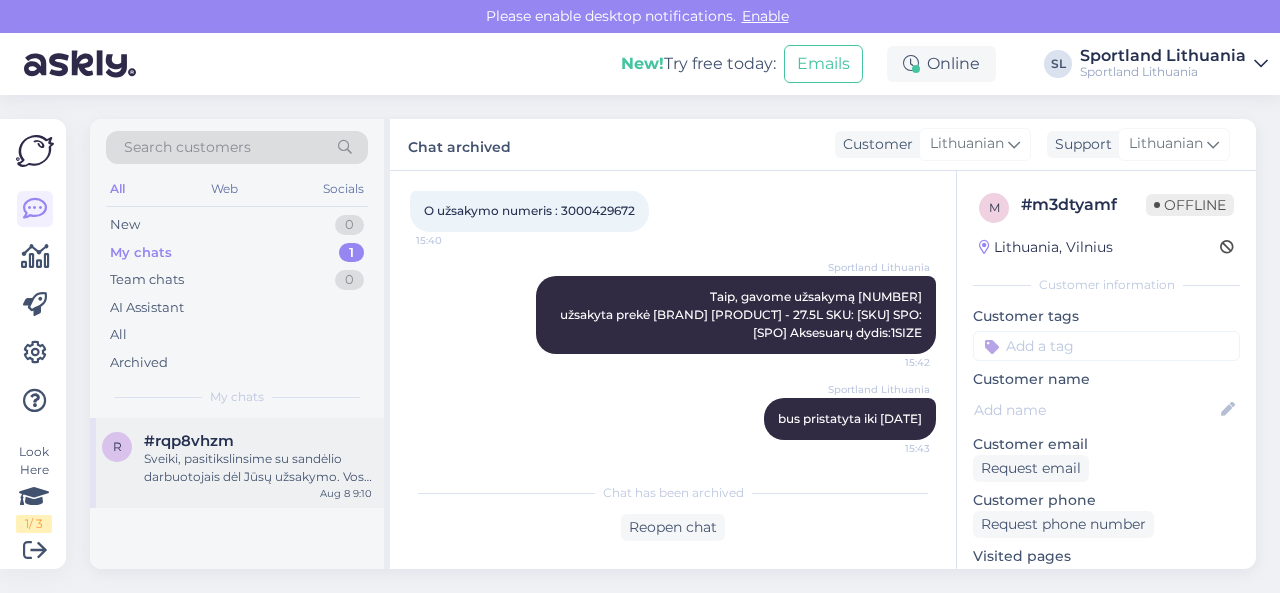 click on "#rqp8vhzm" at bounding box center (258, 441) 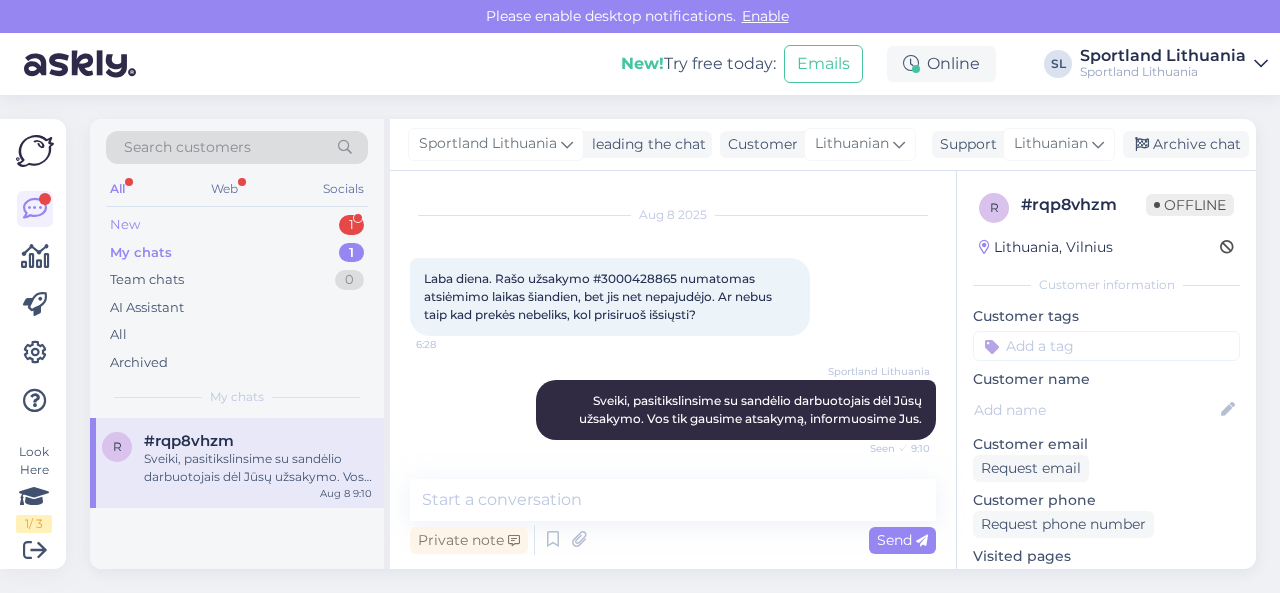 click on "New 1" at bounding box center (237, 225) 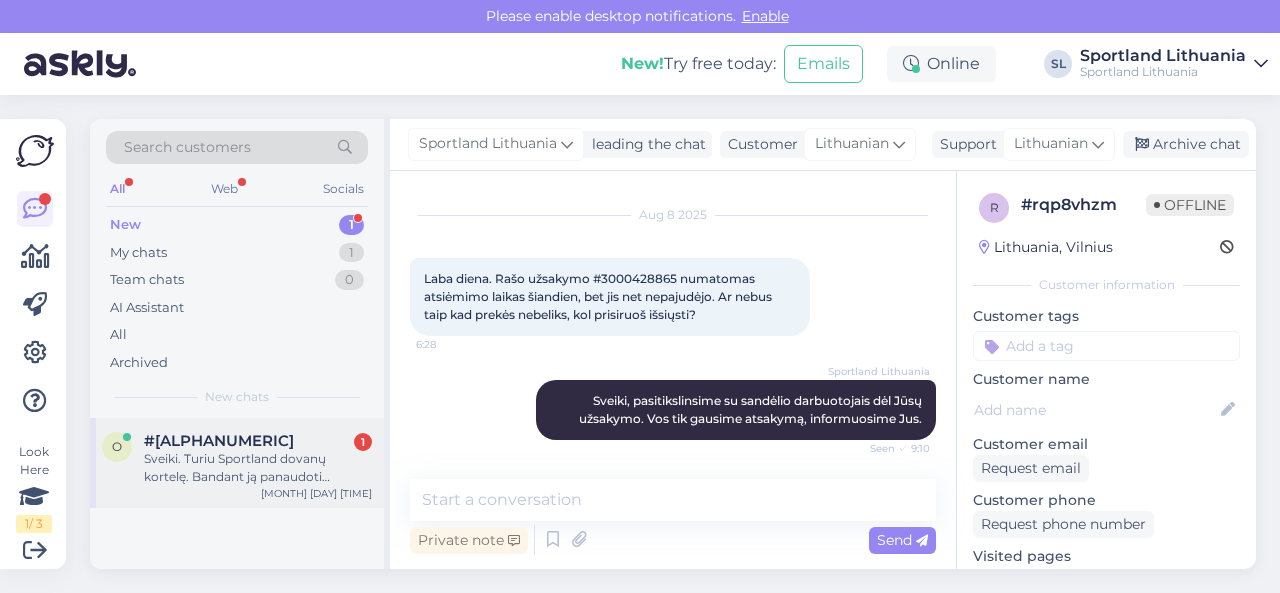 click on "Sveiki. Turiu Sportland dovanų kortelę. Bandant ją panaudoti atsiskaitant sportland.lt išmeta pranešimą, kad kortelės numeris įvestas netinkamai, patikrinus keletą kartų, numeris sutampa. Ką darau ne taip?" at bounding box center (258, 468) 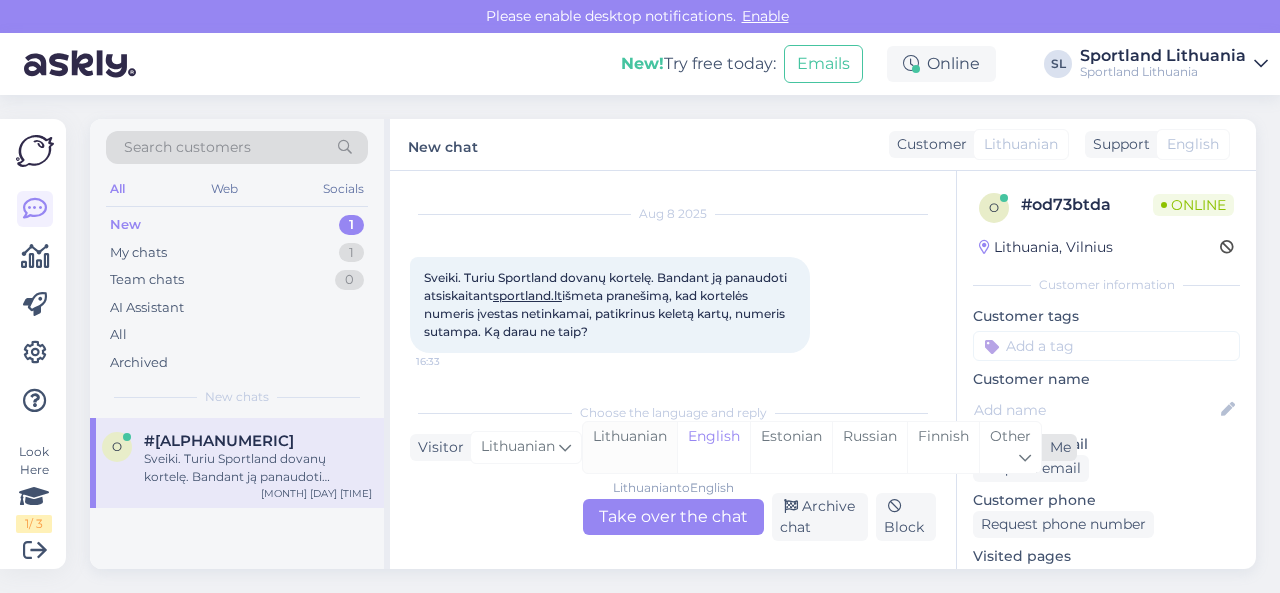 click on "Lithuanian" at bounding box center [630, 447] 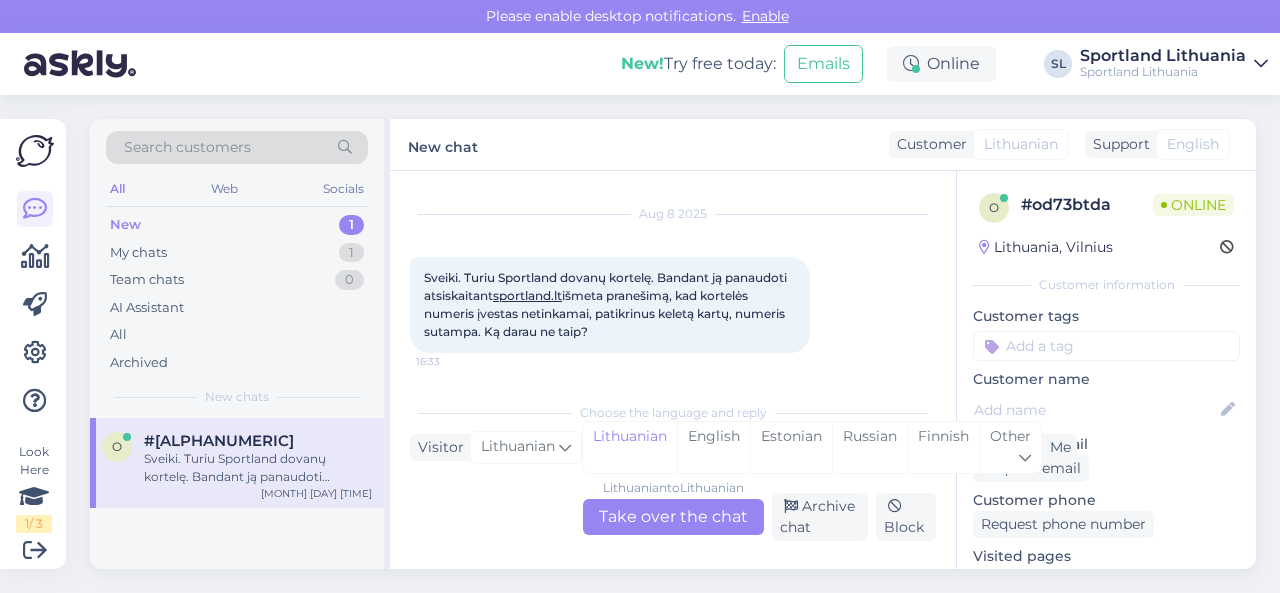 click on "Lithuanian  to  Lithuanian Take over the chat" at bounding box center [673, 517] 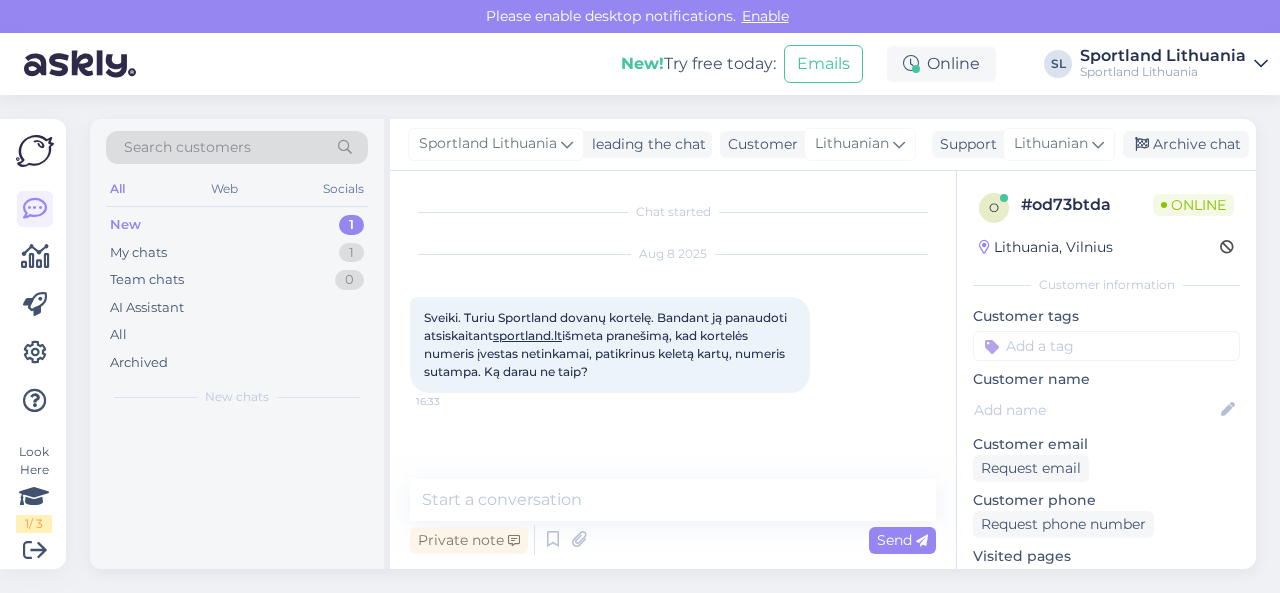 scroll, scrollTop: 0, scrollLeft: 0, axis: both 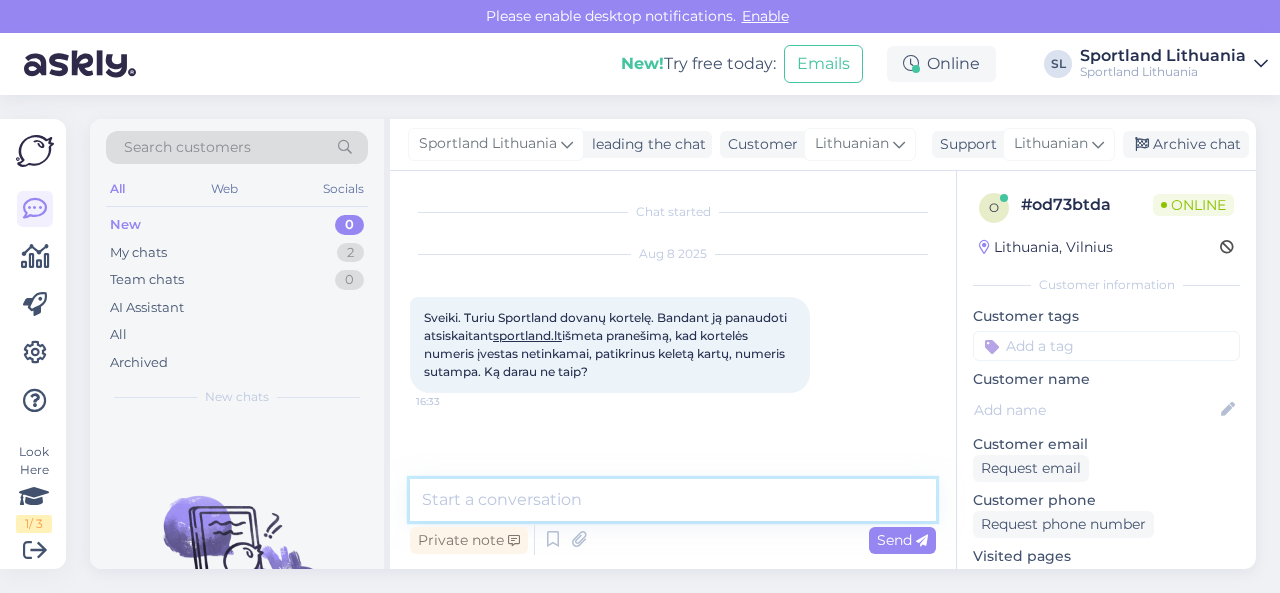 click at bounding box center [673, 500] 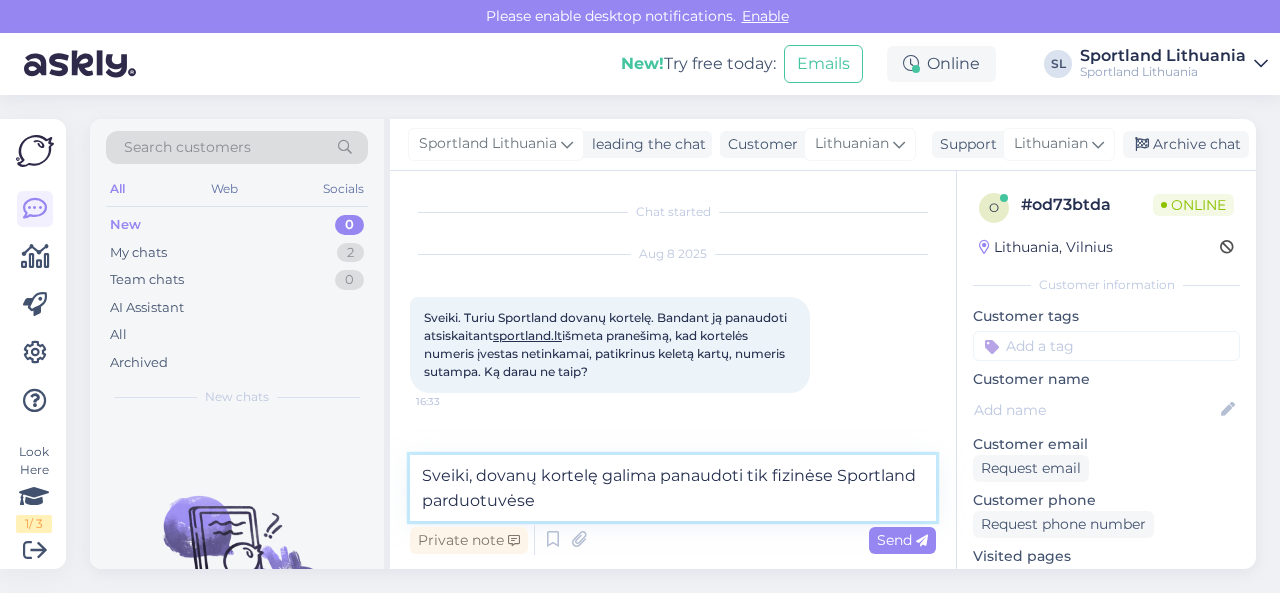 type on "Sveiki, dovanų kortelę galima panaudoti tik fizinėse Sportland parduotuvėse." 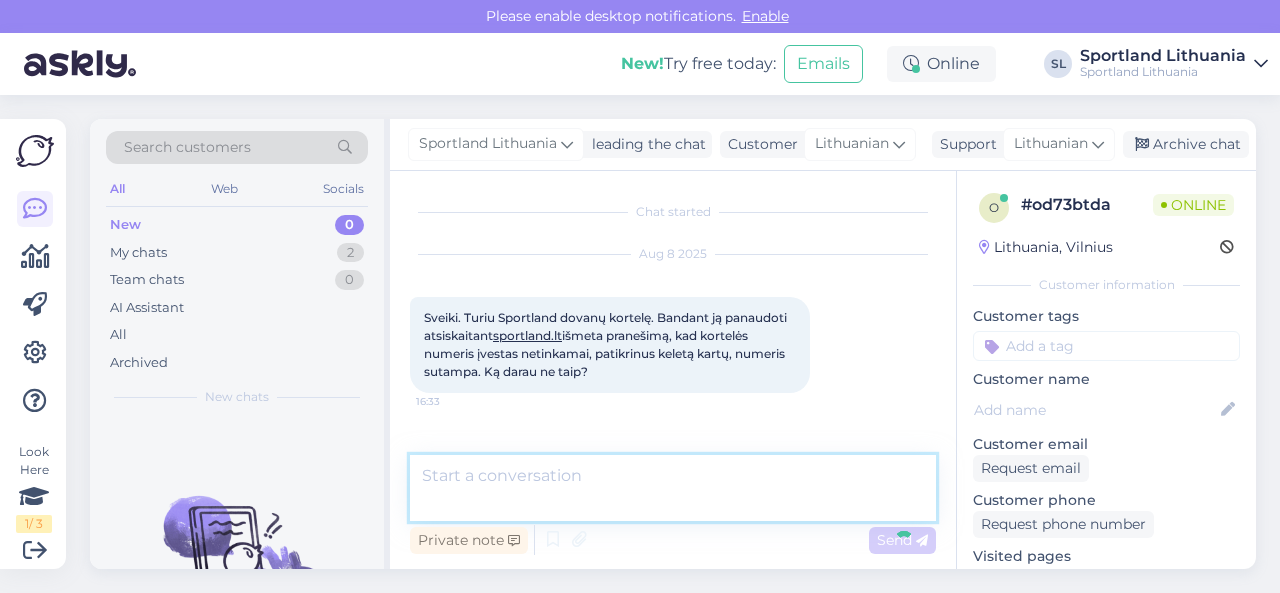 scroll, scrollTop: 57, scrollLeft: 0, axis: vertical 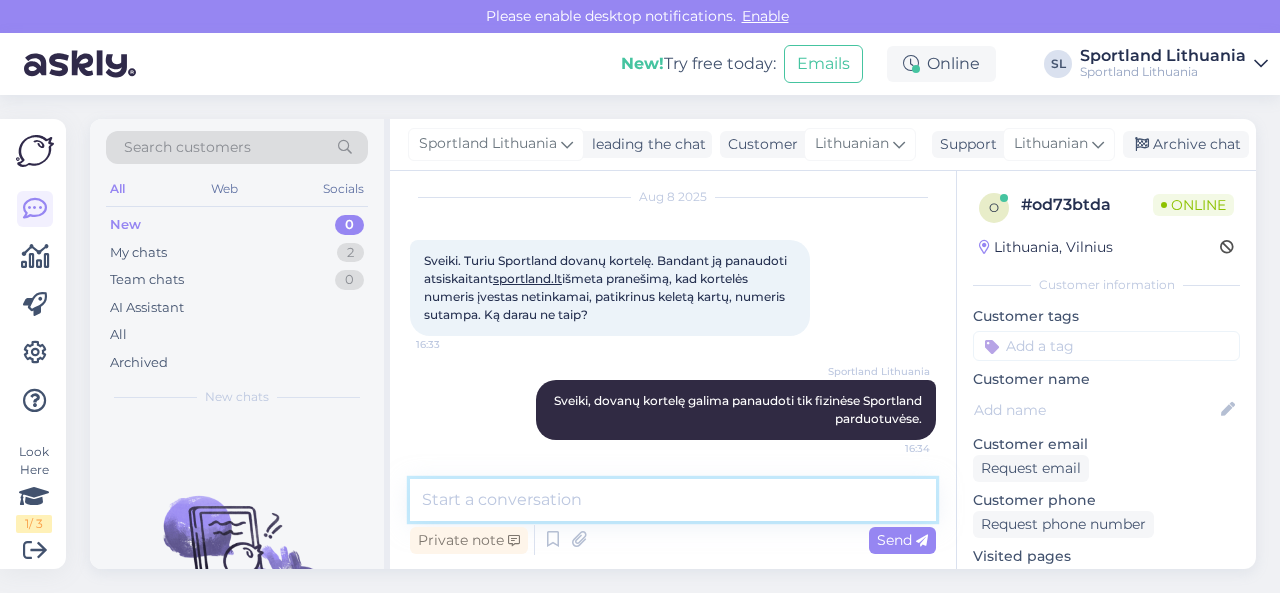 click at bounding box center (673, 500) 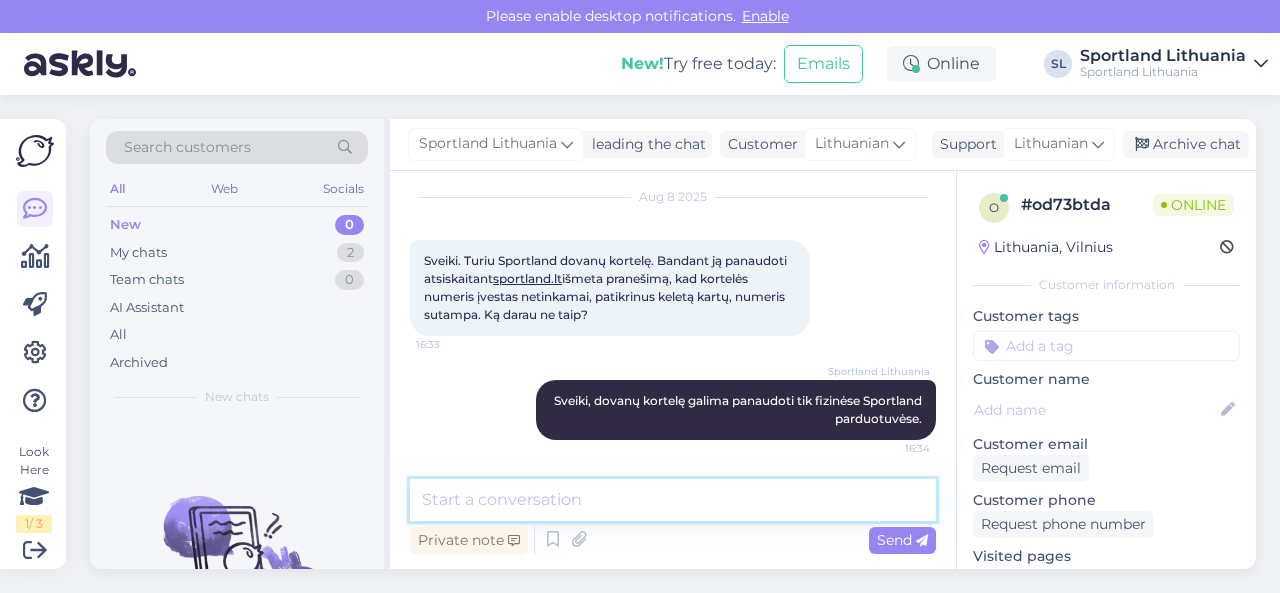 scroll, scrollTop: 143, scrollLeft: 0, axis: vertical 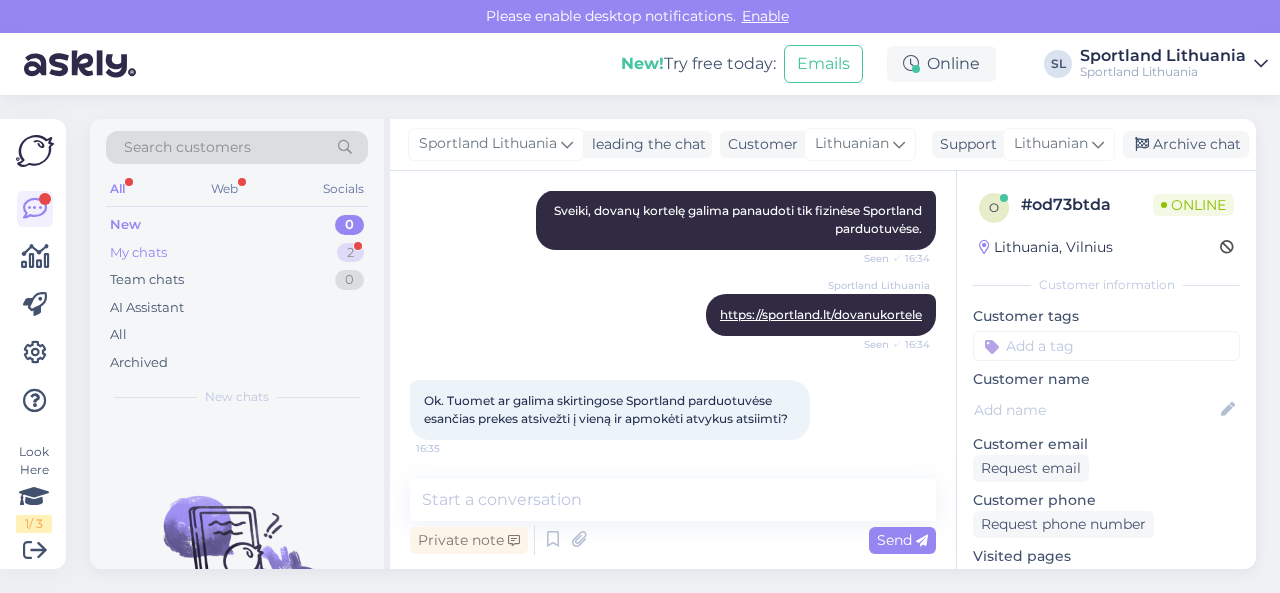 click on "My chats 2" at bounding box center [237, 253] 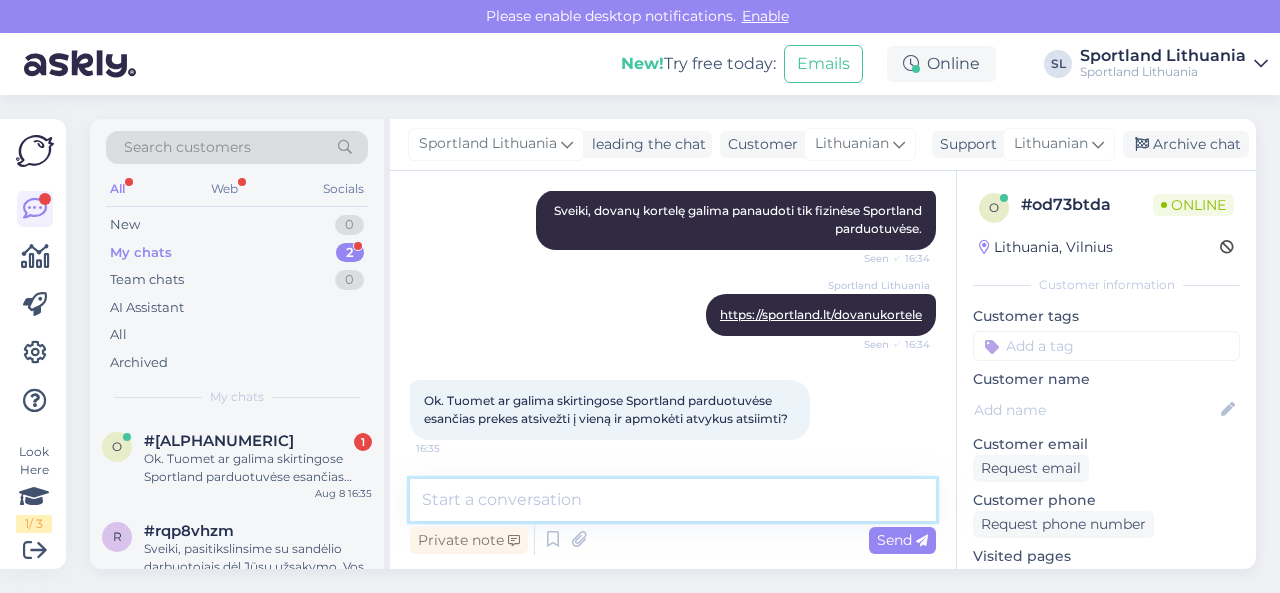 click at bounding box center (673, 500) 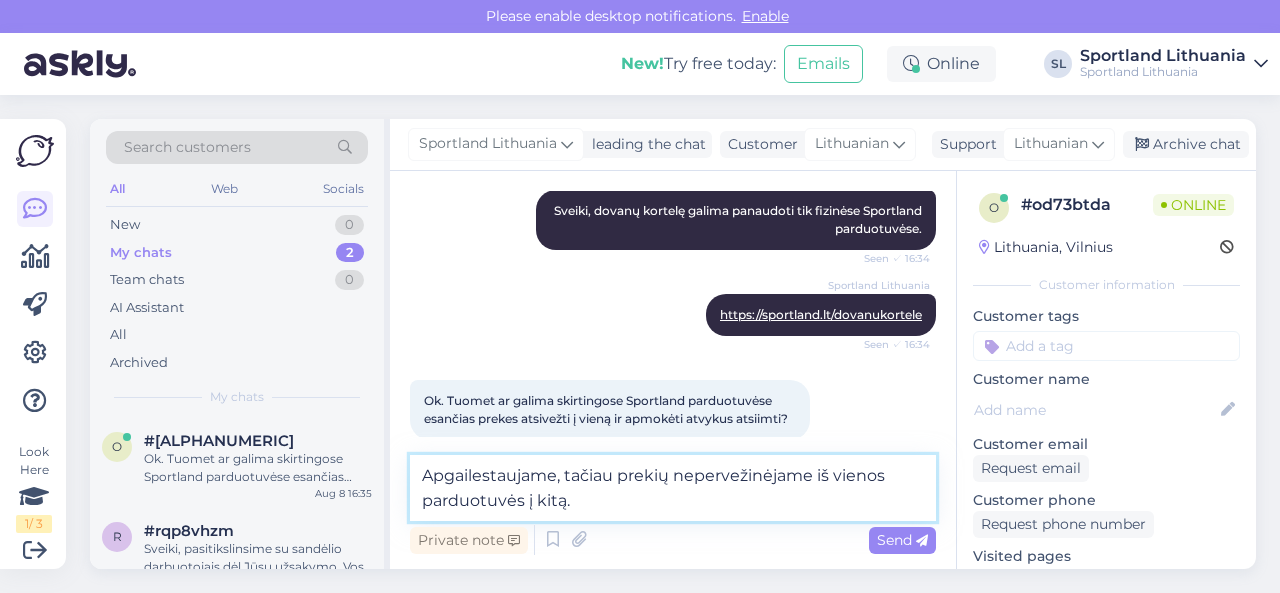 type on "Apgailestaujame, tačiau prekių nepervežinėjame iš vienos parduotuvės į kitą." 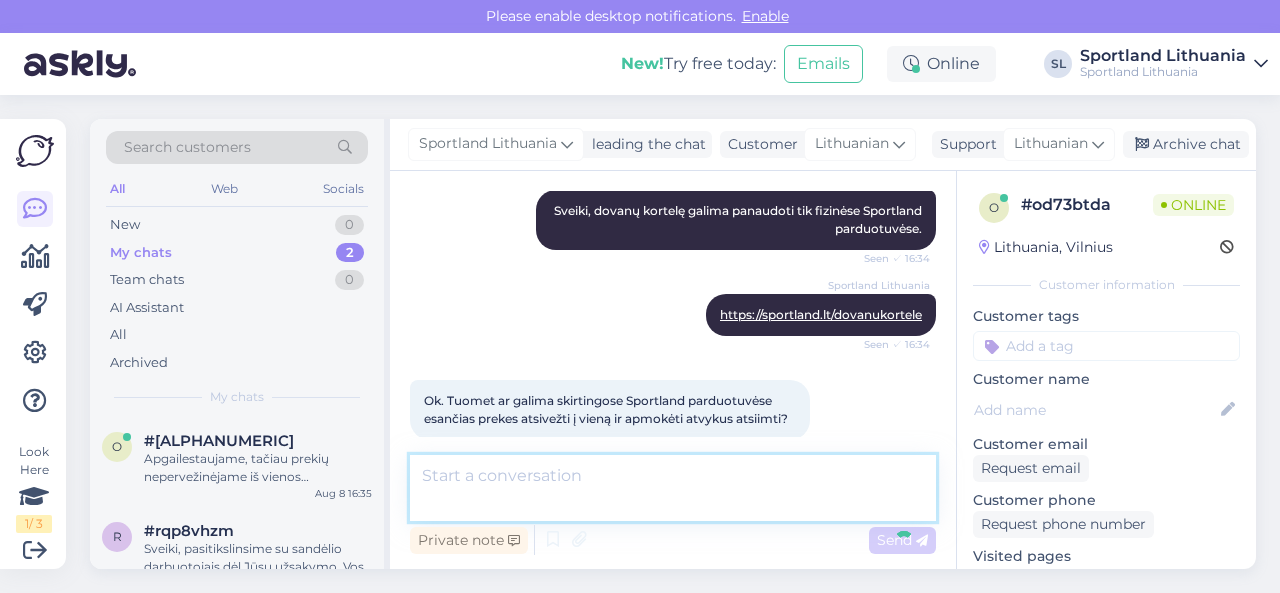 scroll, scrollTop: 351, scrollLeft: 0, axis: vertical 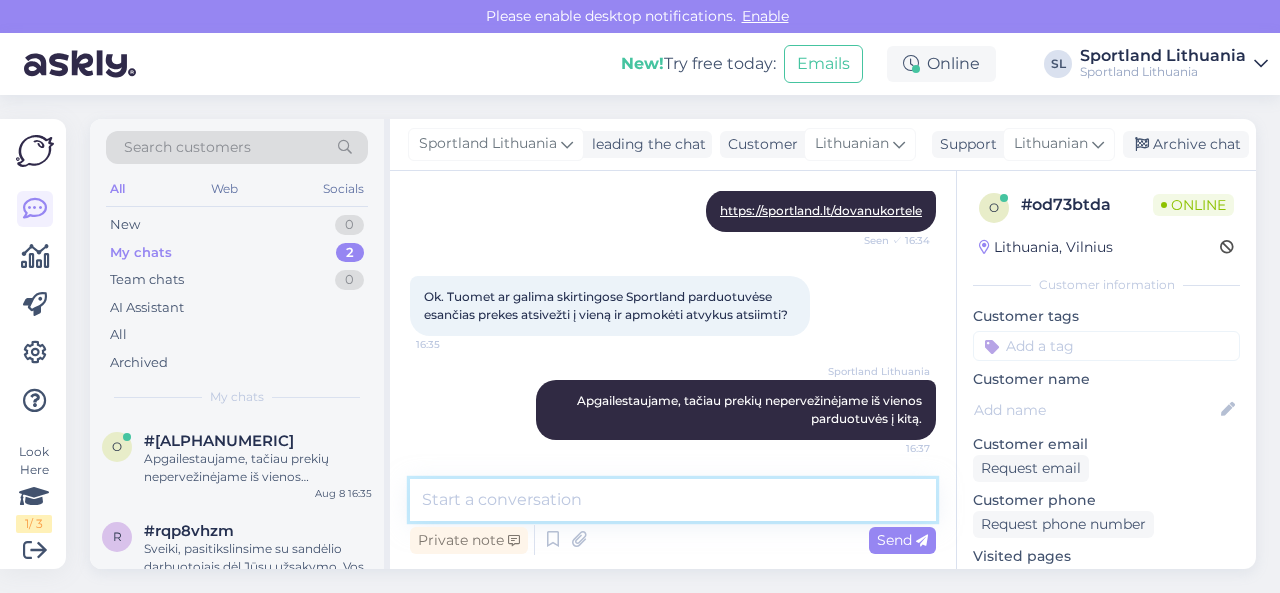 click at bounding box center (673, 500) 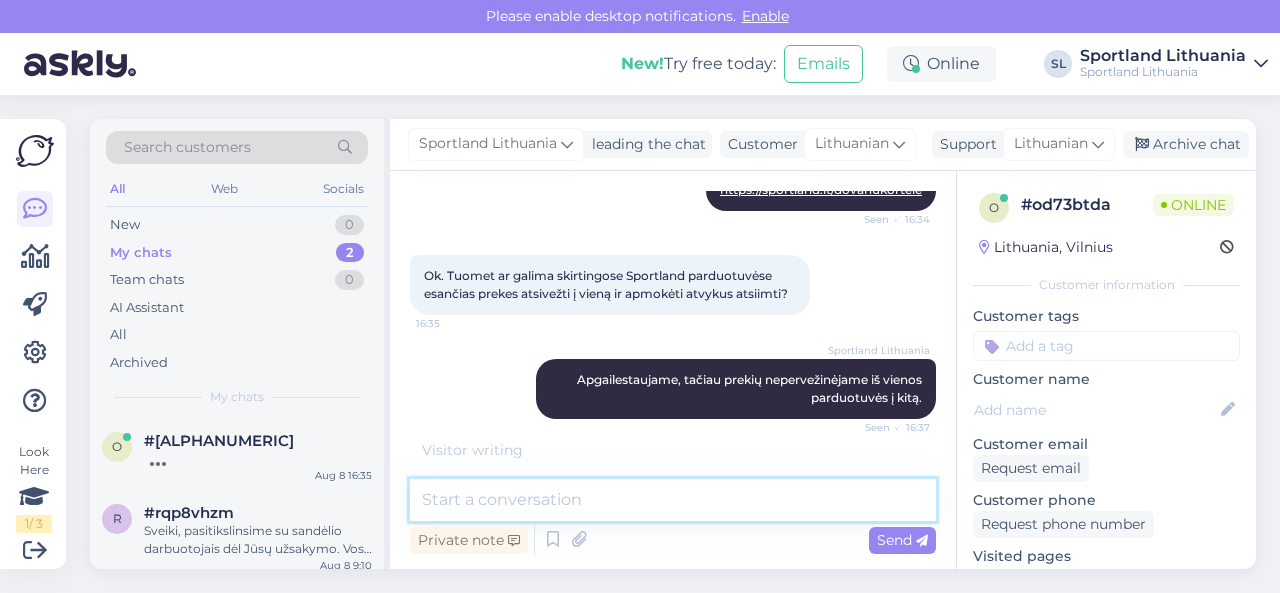 scroll, scrollTop: 351, scrollLeft: 0, axis: vertical 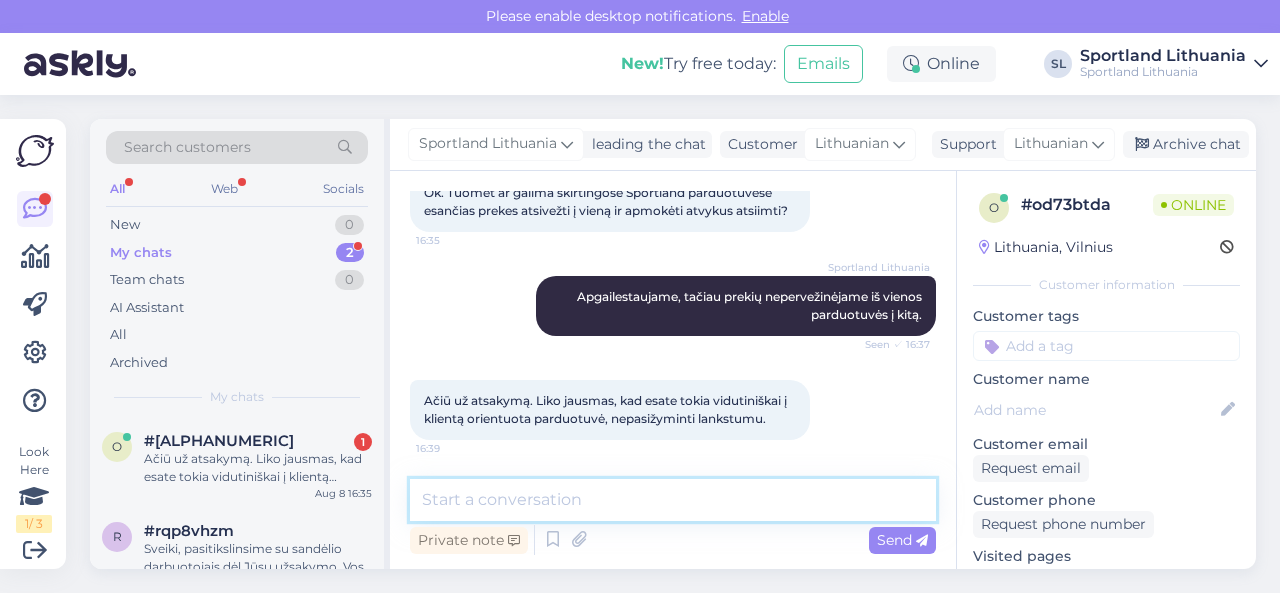 click at bounding box center [673, 500] 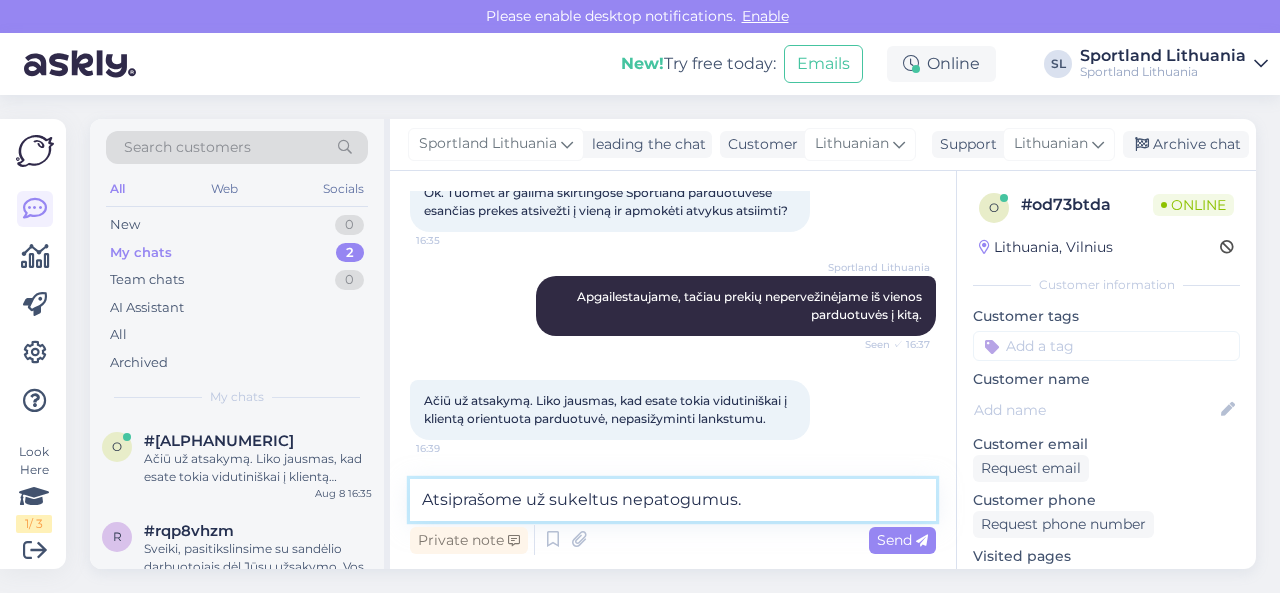 type on "Atsiprašome už sukeltus nepatogumus." 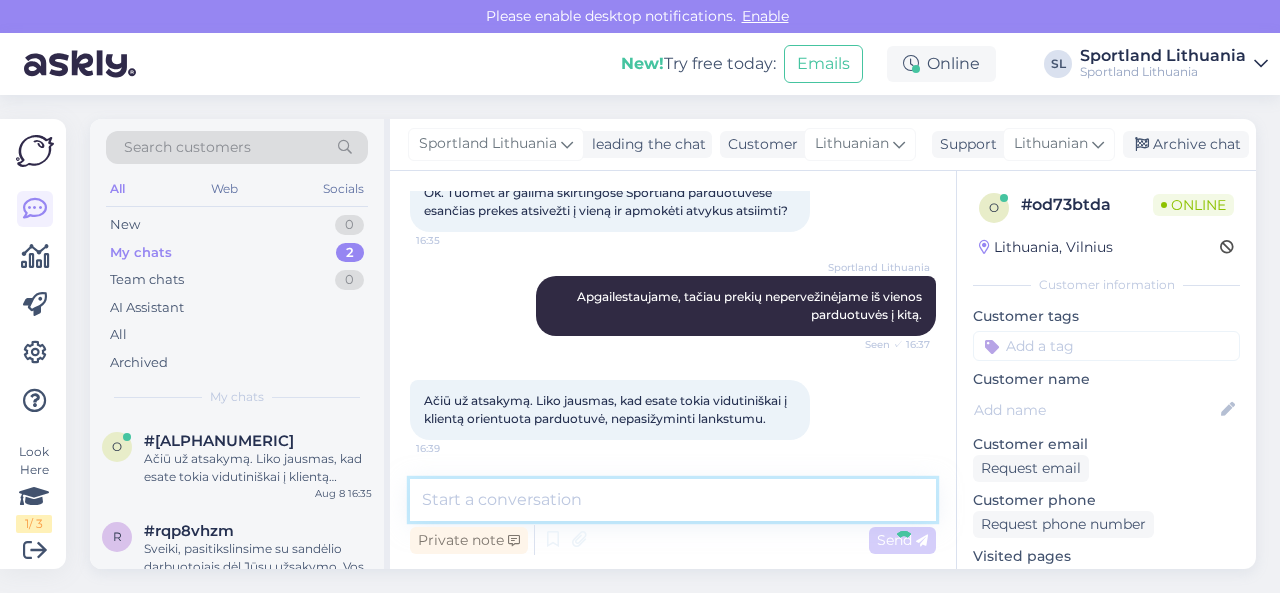 scroll, scrollTop: 541, scrollLeft: 0, axis: vertical 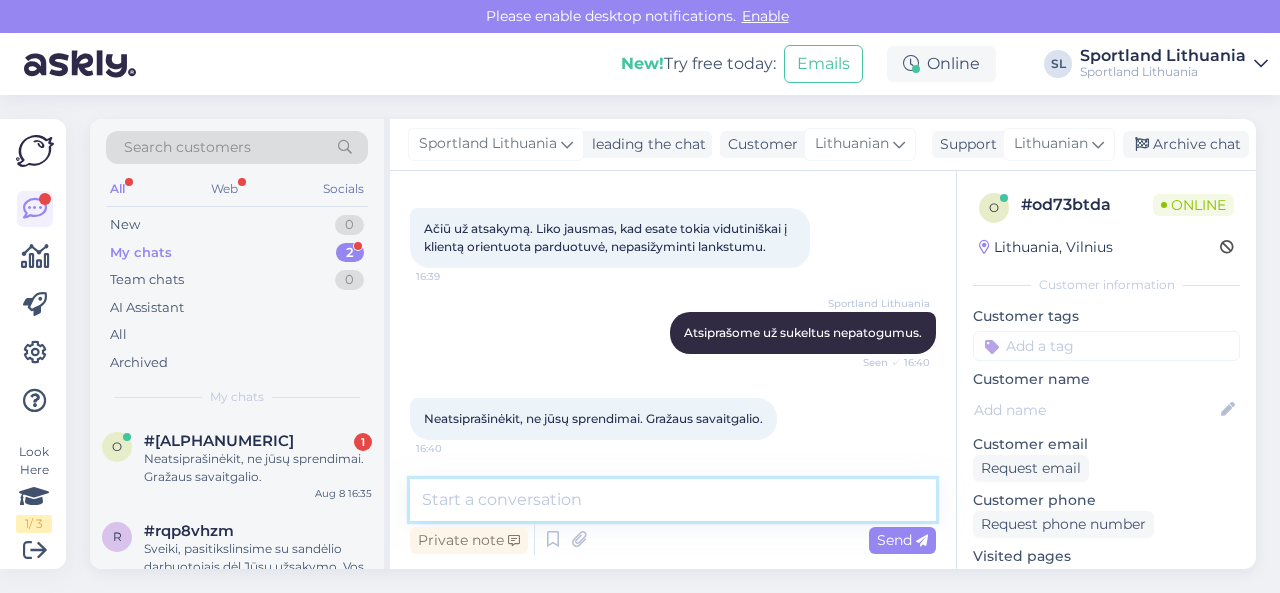 click at bounding box center (673, 500) 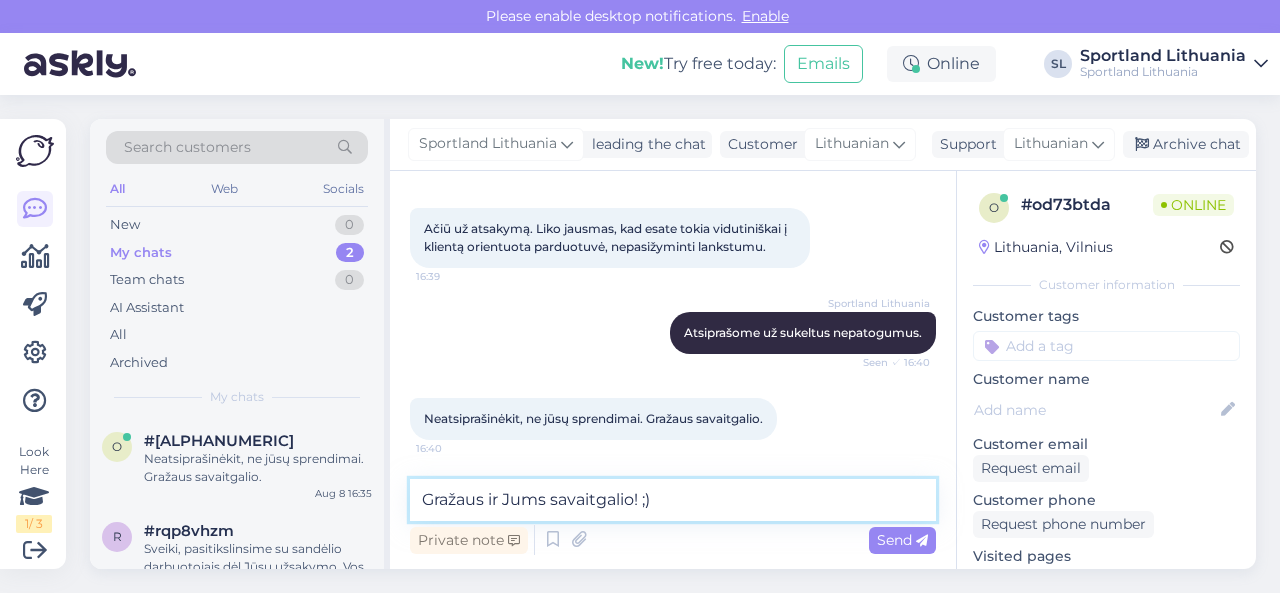 type on "Gražaus ir Jums savaitgalio! ;)" 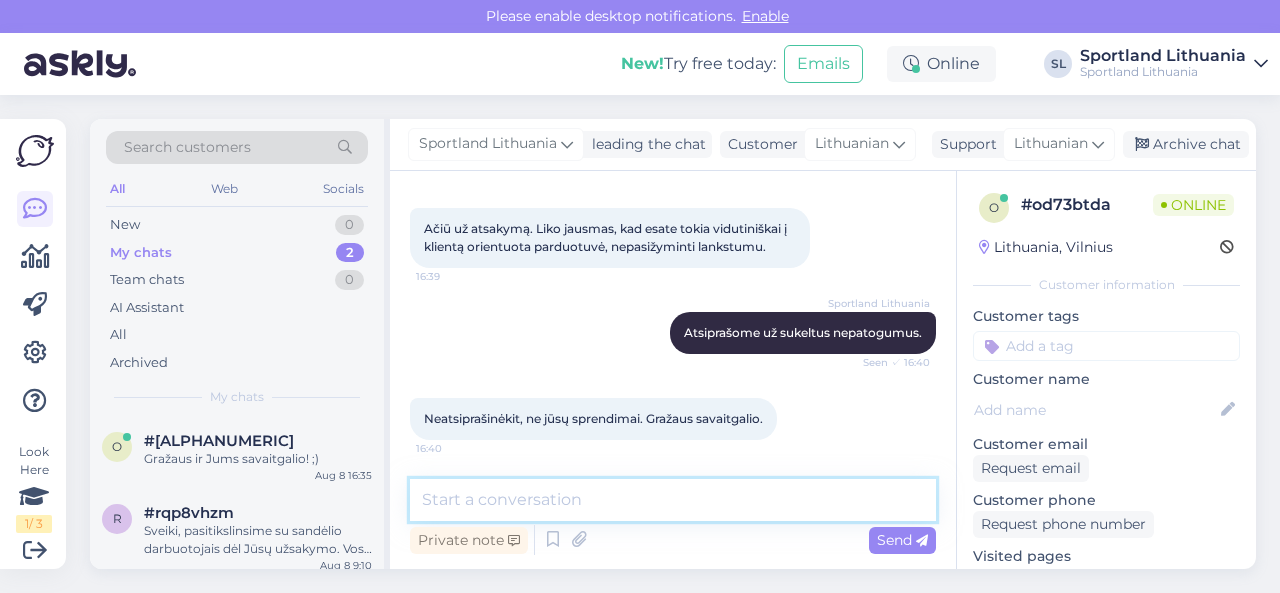 scroll, scrollTop: 713, scrollLeft: 0, axis: vertical 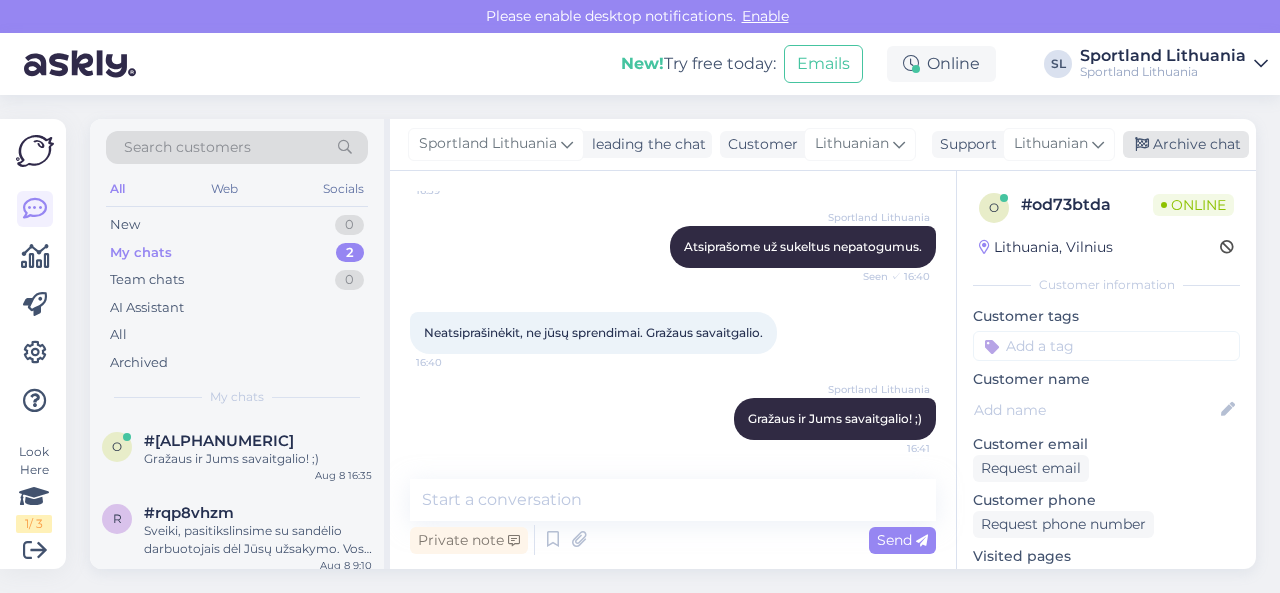 click on "Archive chat" at bounding box center (1186, 144) 